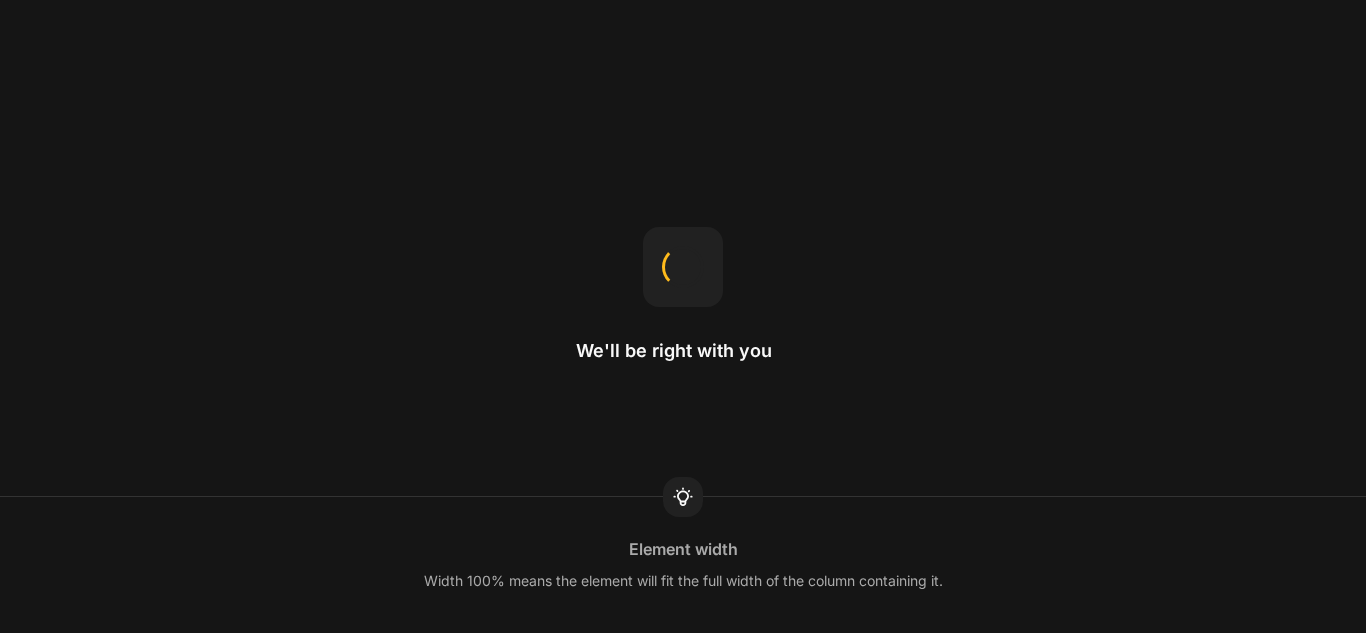 scroll, scrollTop: 0, scrollLeft: 0, axis: both 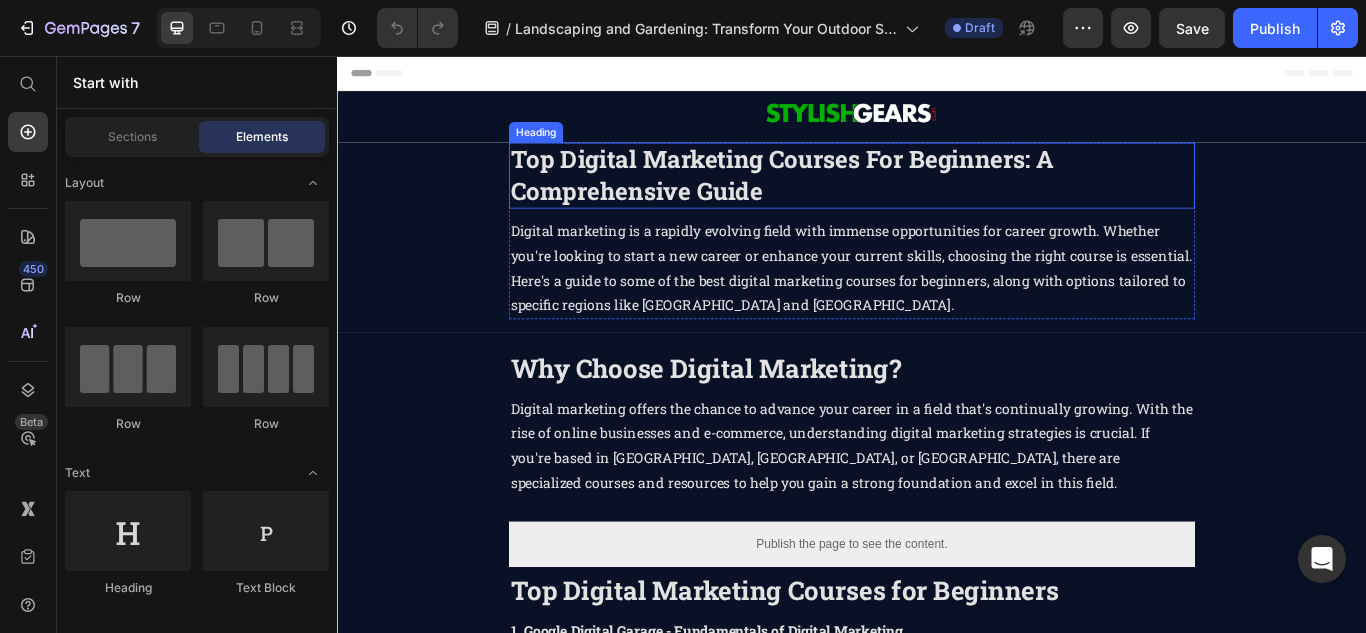 click on "Top Digital Marketing Courses for Beginners: a comprehensive guide" at bounding box center [856, 194] 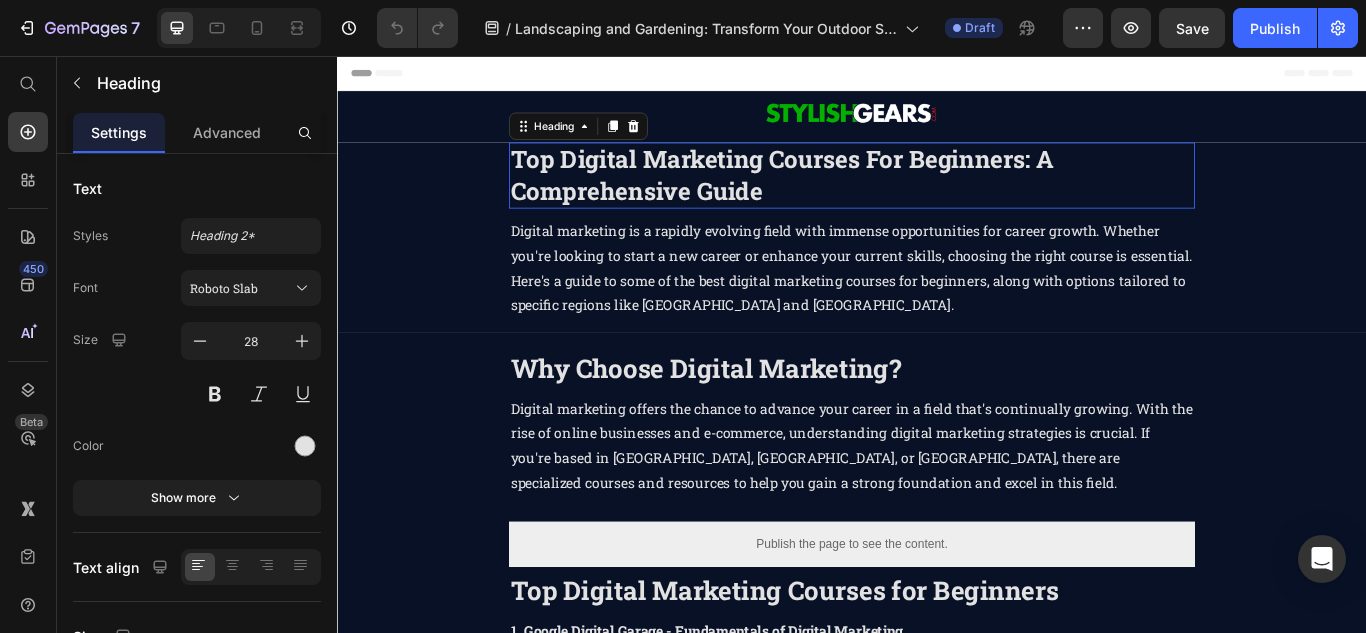 click on "Top Digital Marketing Courses for Beginners: a comprehensive guide" at bounding box center (856, 194) 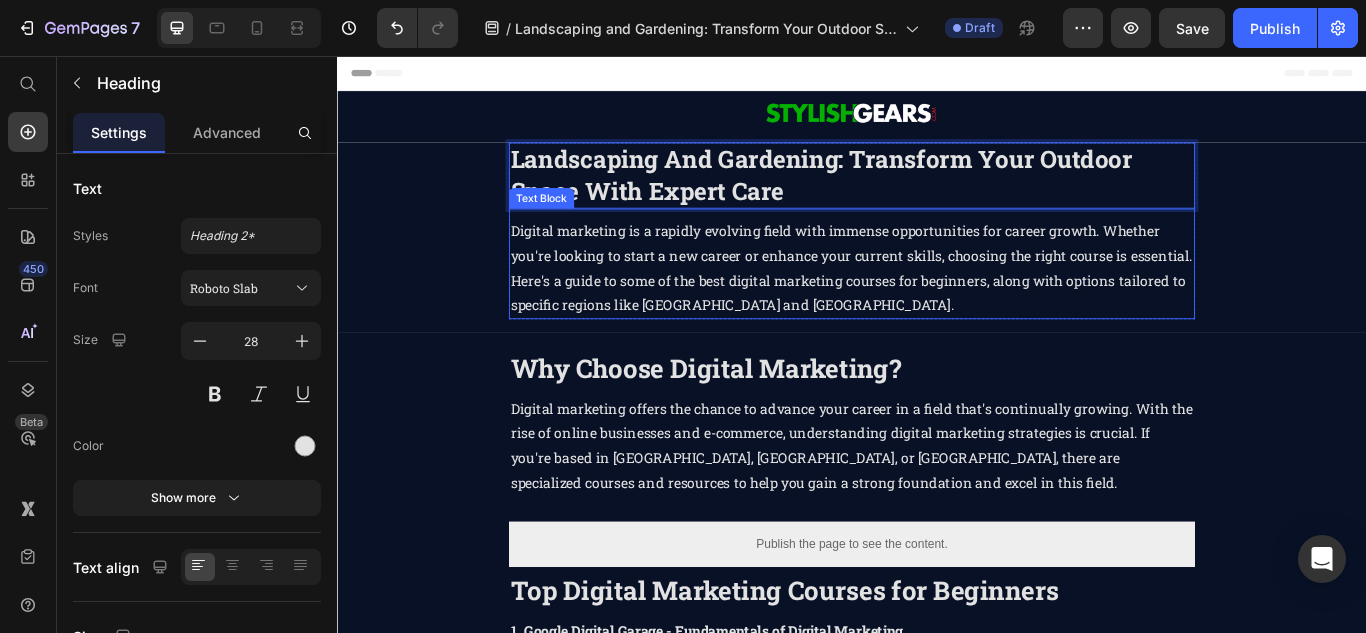 click on "Digital marketing is a rapidly evolving field with immense opportunities for career growth. Whether you're looking to start a new career or enhance your current skills, choosing the right course is essential. Here's a guide to some of the best digital marketing courses for beginners, along with options tailored to specific regions like [GEOGRAPHIC_DATA] and [GEOGRAPHIC_DATA]." at bounding box center (937, 303) 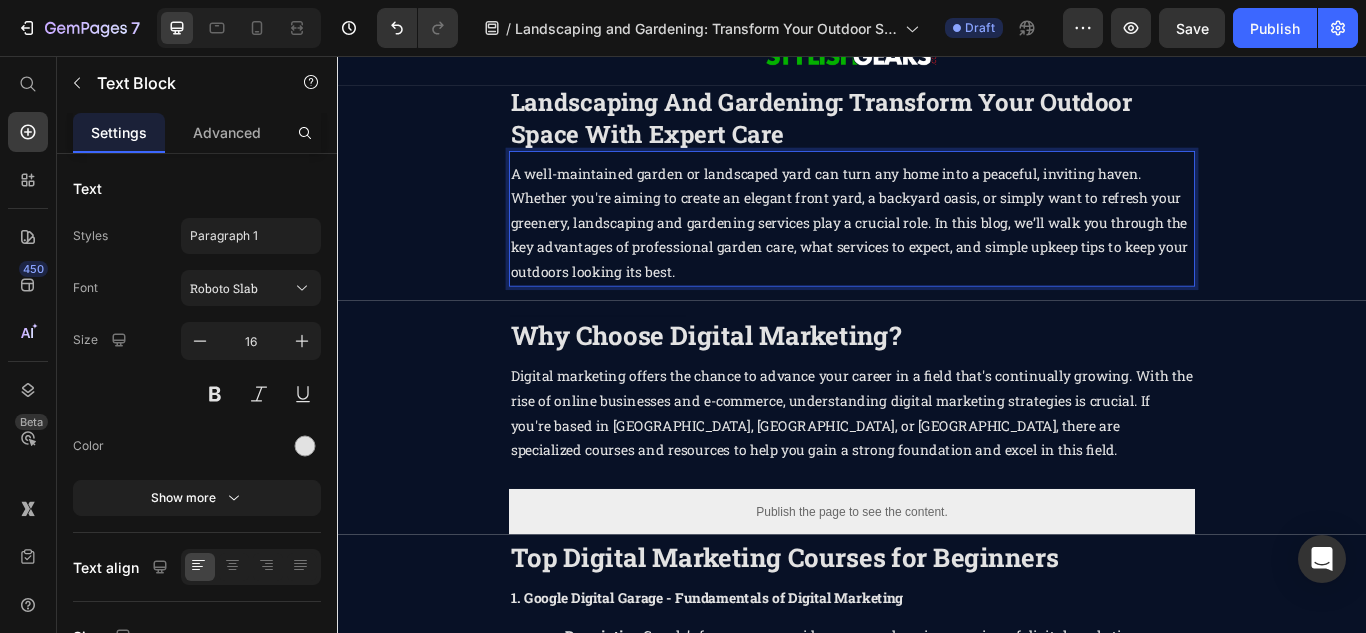 scroll, scrollTop: 100, scrollLeft: 0, axis: vertical 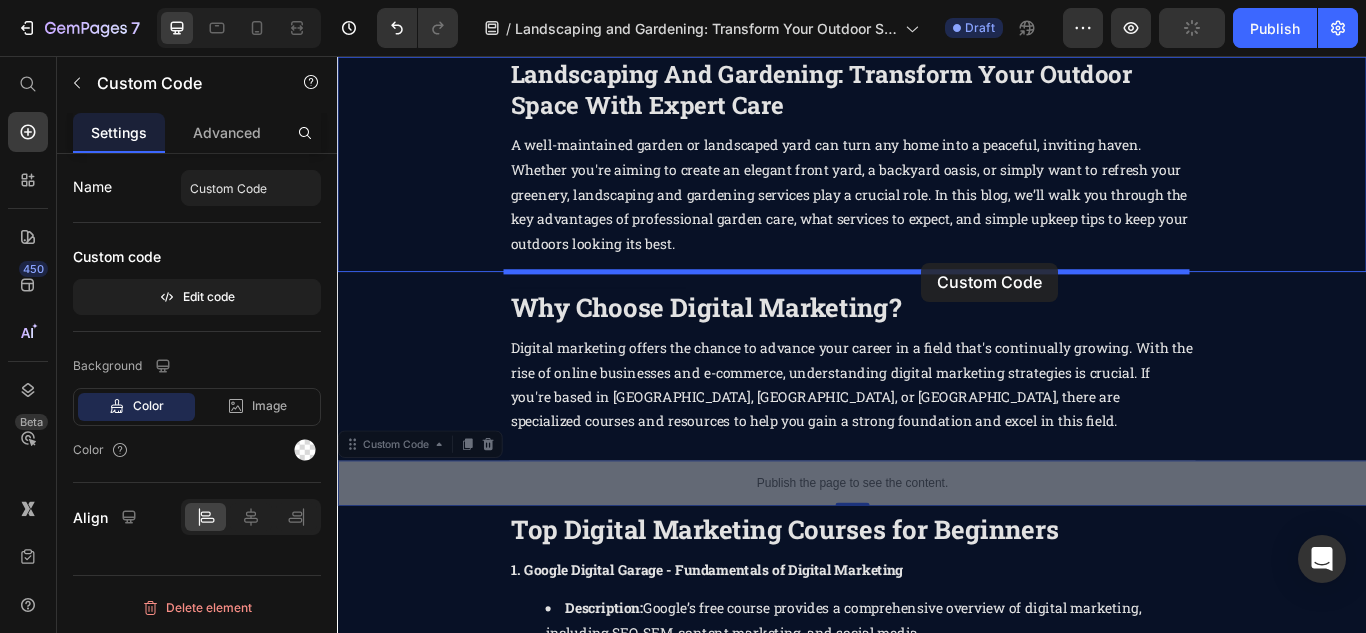 drag, startPoint x: 1255, startPoint y: 549, endPoint x: 1018, endPoint y: 297, distance: 345.93787 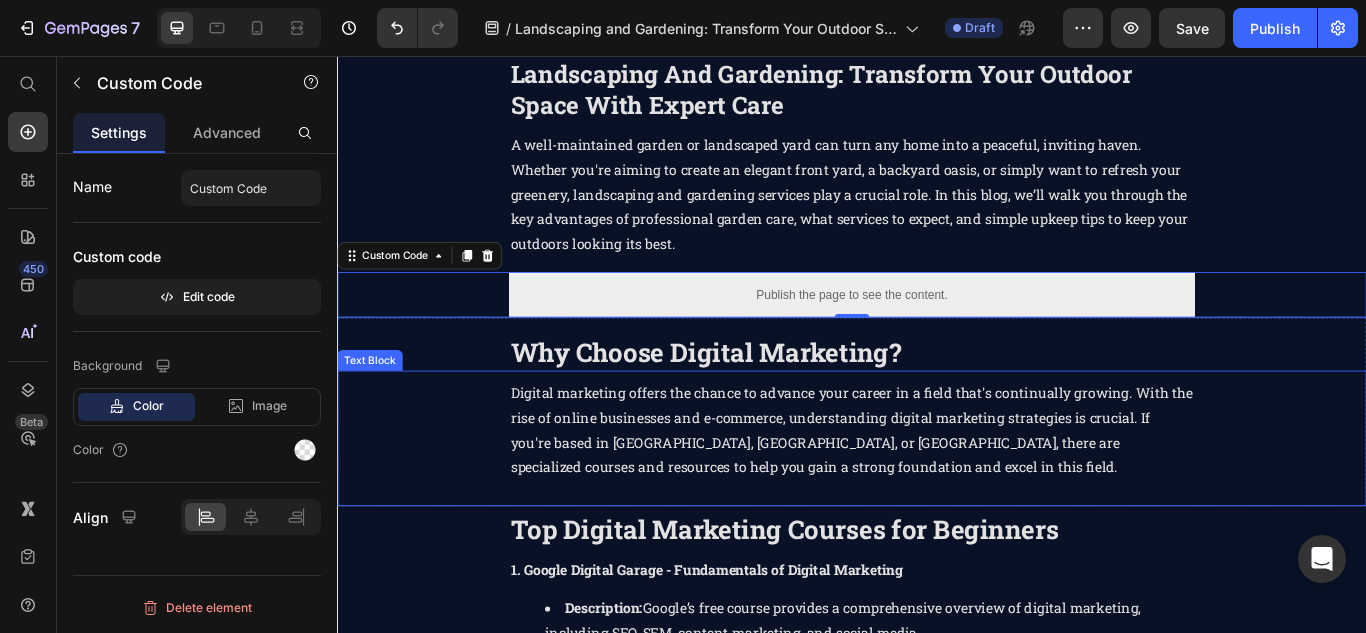 click on "Why Choose Digital Marketing?" at bounding box center [766, 401] 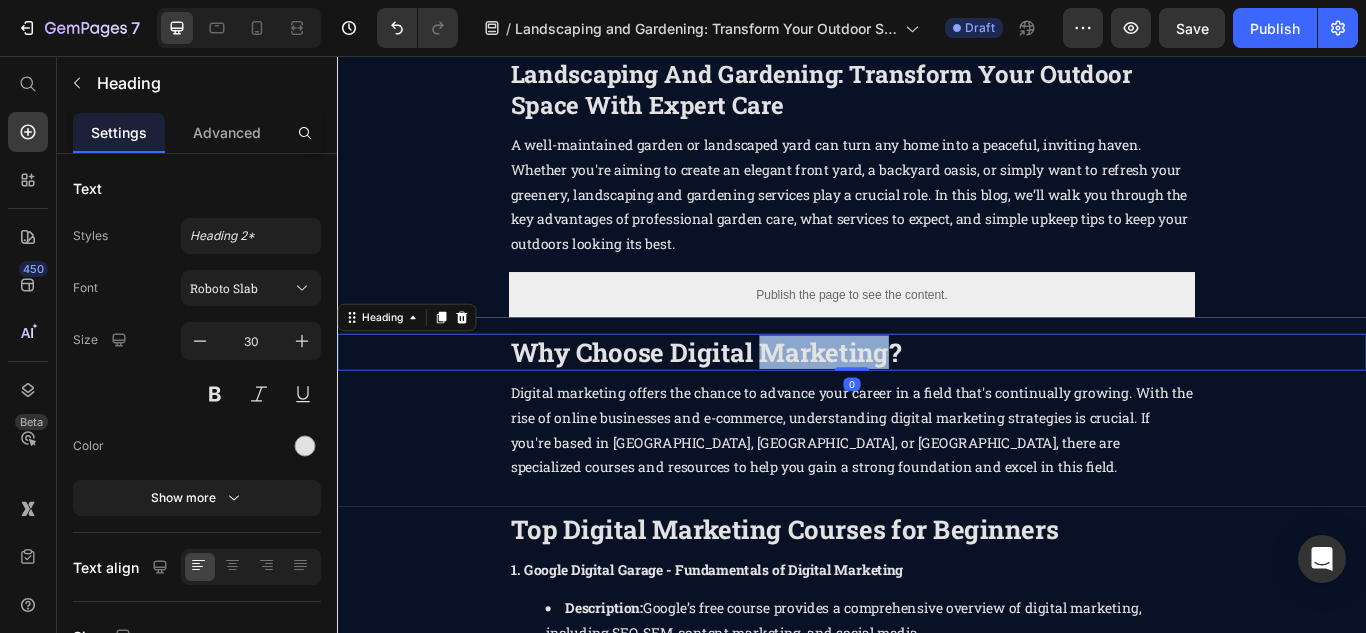 click on "Why Choose Digital Marketing?" at bounding box center [766, 401] 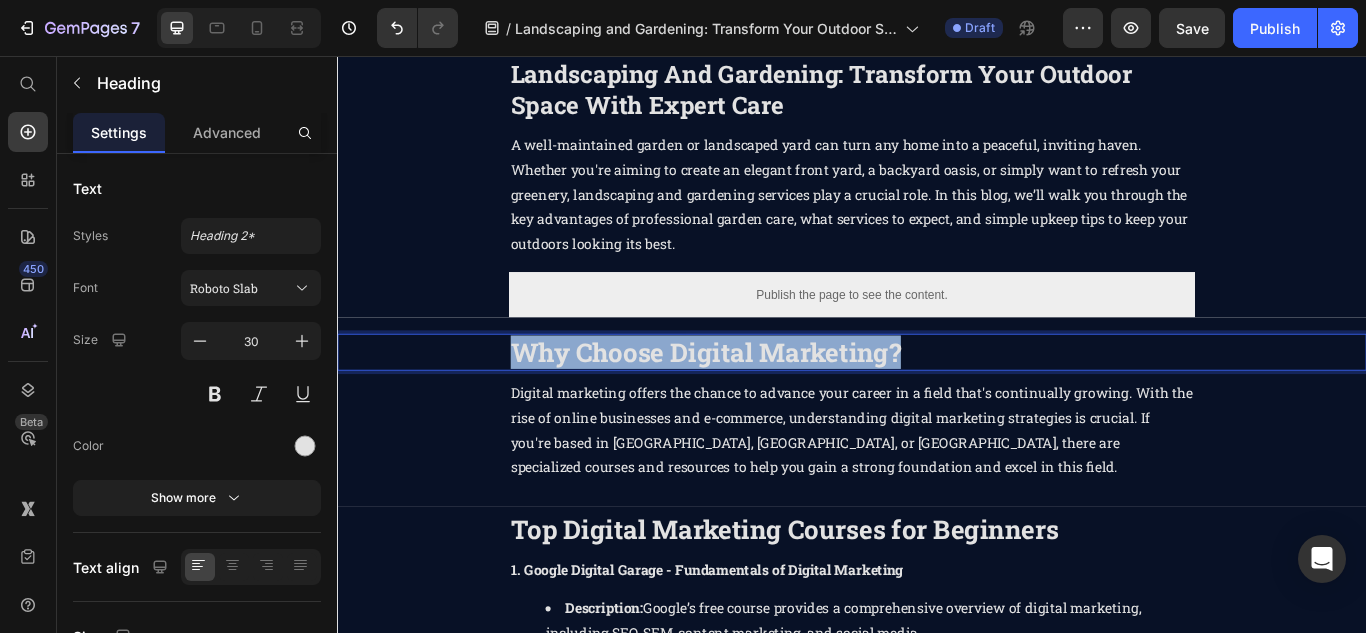 click on "Why Choose Digital Marketing?" at bounding box center [766, 401] 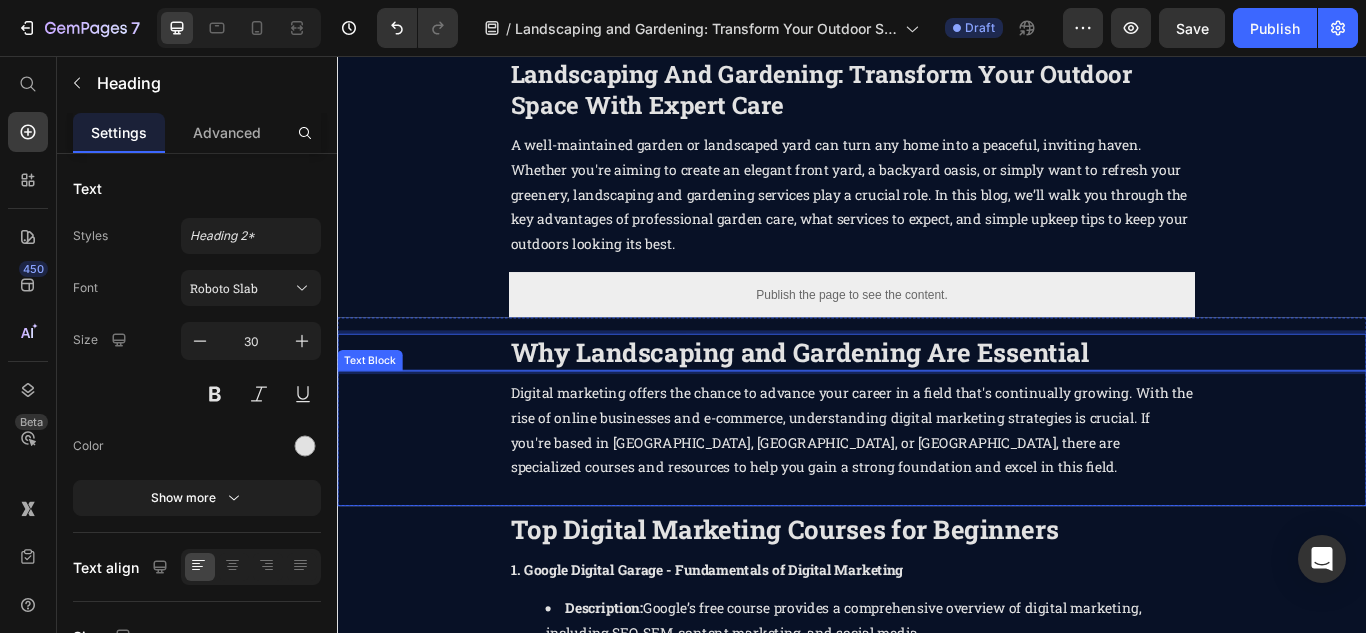 click on "Digital marketing offers the chance to advance your career in a field that's continually growing. With the rise of online businesses and e-commerce, understanding digital marketing strategies is crucial. If you're based in [GEOGRAPHIC_DATA], [GEOGRAPHIC_DATA], or [GEOGRAPHIC_DATA], there are specialized courses and resources to help you gain a strong foundation and excel in this field." at bounding box center (937, 492) 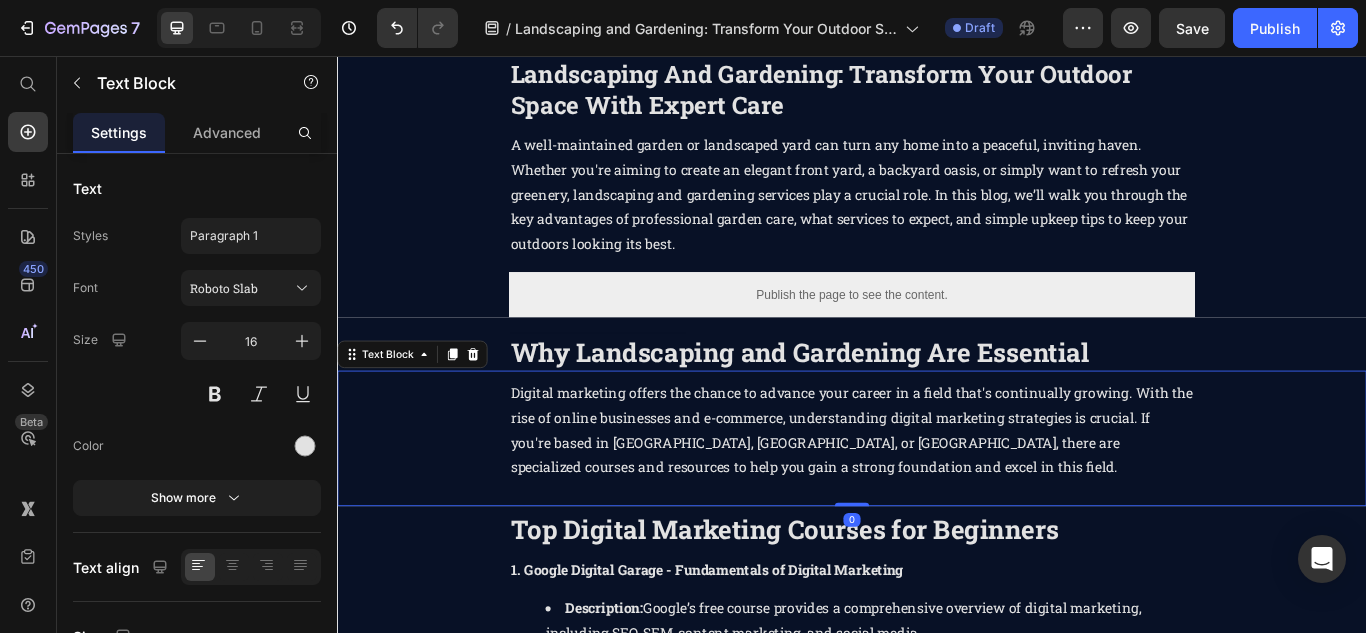 click on "Digital marketing offers the chance to advance your career in a field that's continually growing. With the rise of online businesses and e-commerce, understanding digital marketing strategies is crucial. If you're based in [GEOGRAPHIC_DATA], [GEOGRAPHIC_DATA], or [GEOGRAPHIC_DATA], there are specialized courses and resources to help you gain a strong foundation and excel in this field." at bounding box center (937, 492) 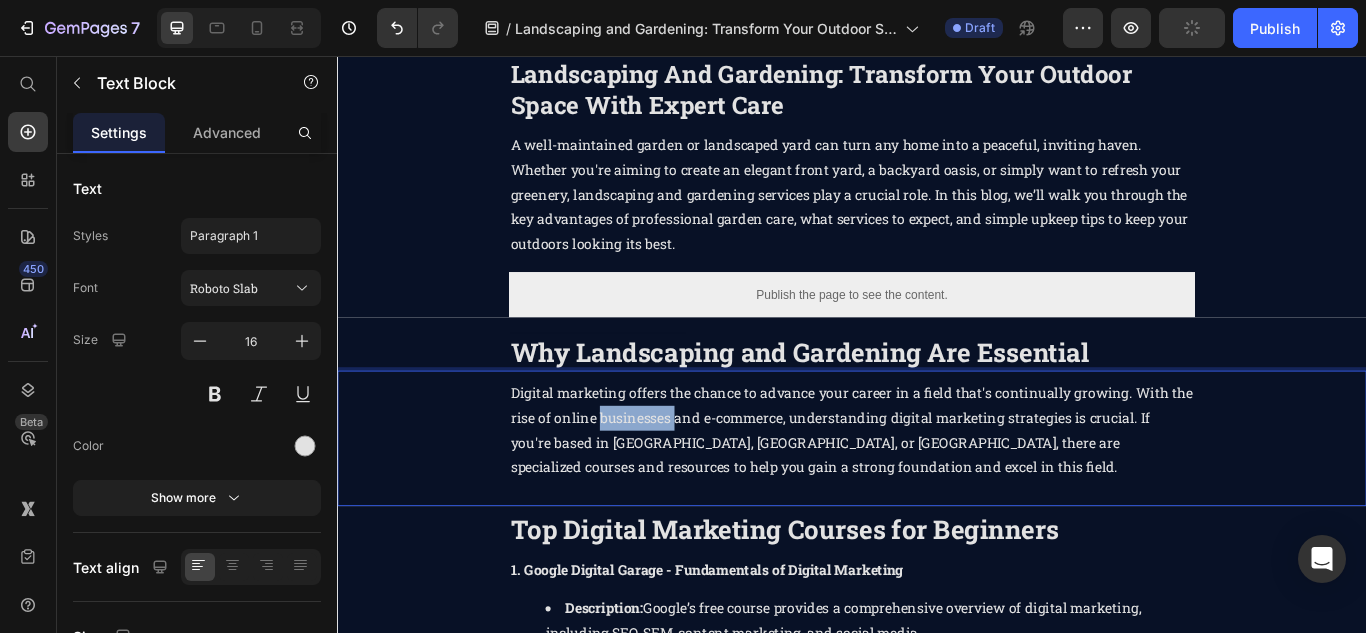 click on "Digital marketing offers the chance to advance your career in a field that's continually growing. With the rise of online businesses and e-commerce, understanding digital marketing strategies is crucial. If you're based in [GEOGRAPHIC_DATA], [GEOGRAPHIC_DATA], or [GEOGRAPHIC_DATA], there are specialized courses and resources to help you gain a strong foundation and excel in this field." at bounding box center [937, 492] 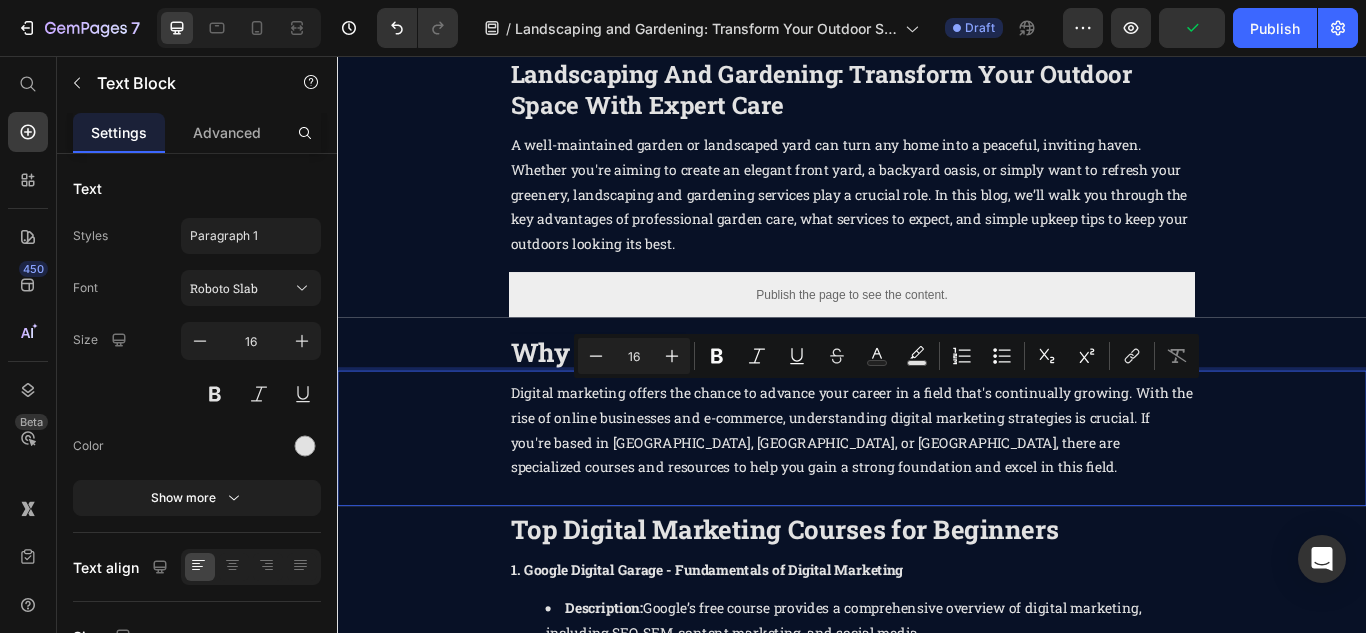 scroll, scrollTop: 38, scrollLeft: 0, axis: vertical 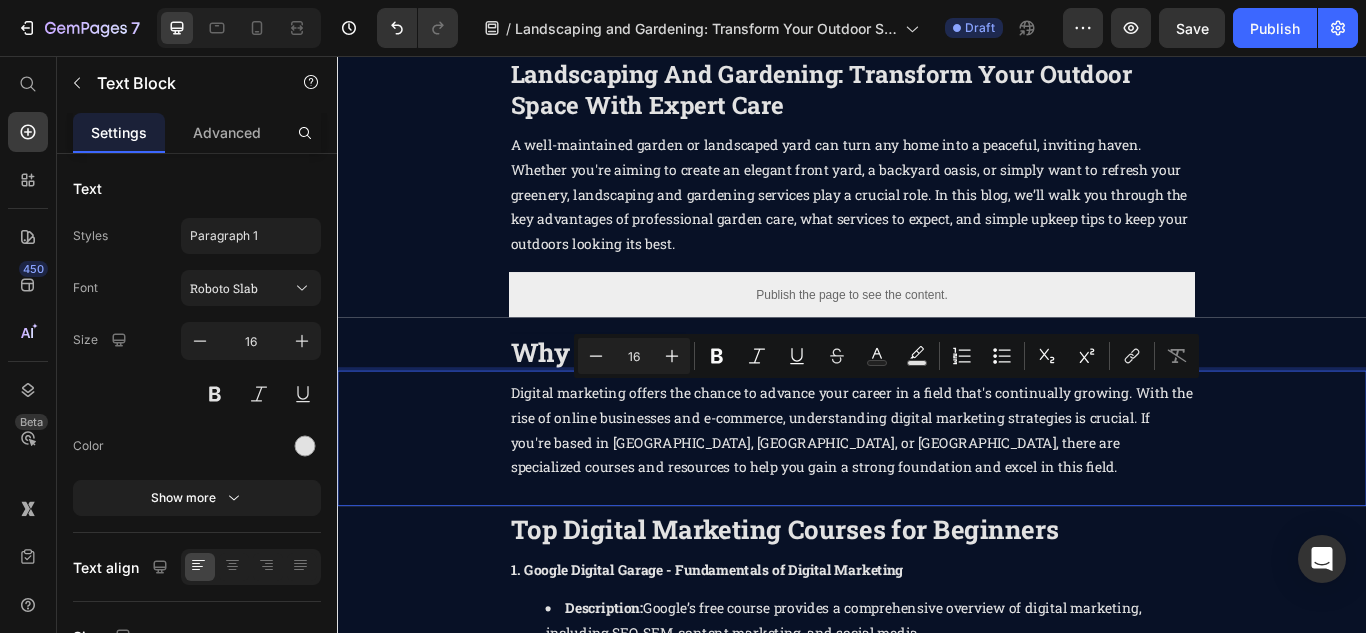 click on "Digital marketing offers the chance to advance your career in a field that's continually growing. With the rise of online businesses and e-commerce, understanding digital marketing strategies is crucial. If you're based in [GEOGRAPHIC_DATA], [GEOGRAPHIC_DATA], or [GEOGRAPHIC_DATA], there are specialized courses and resources to help you gain a strong foundation and excel in this field." at bounding box center [937, 492] 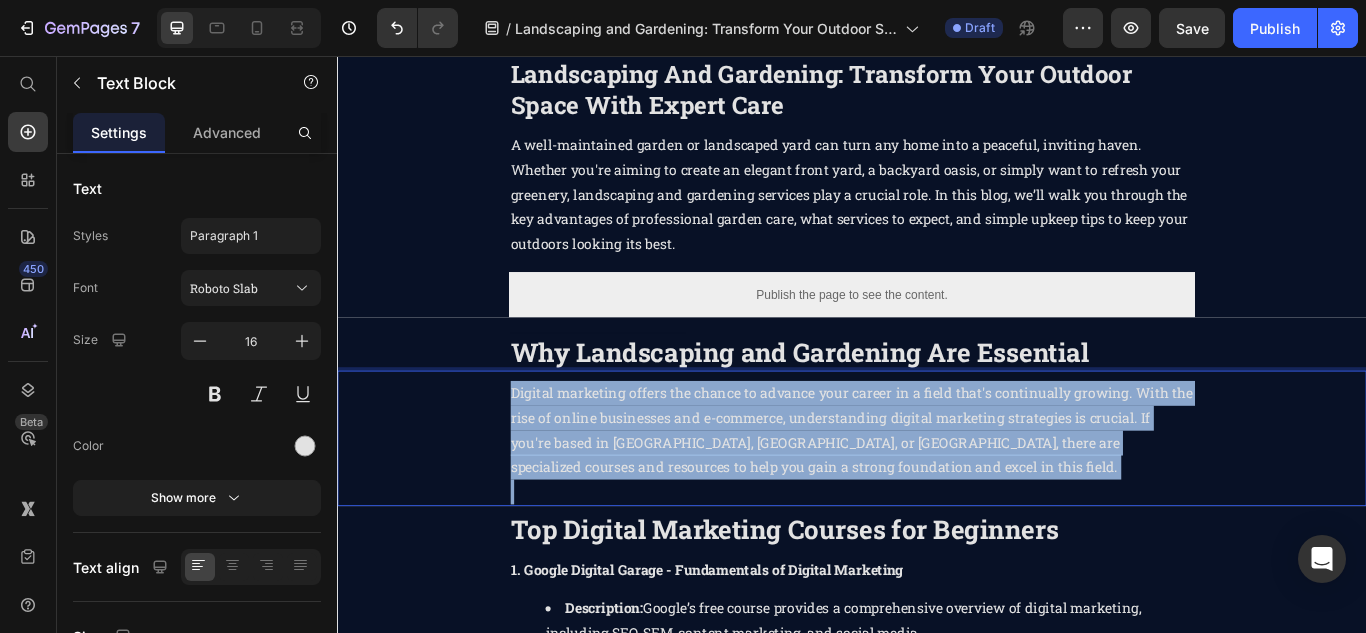 scroll, scrollTop: 57, scrollLeft: 0, axis: vertical 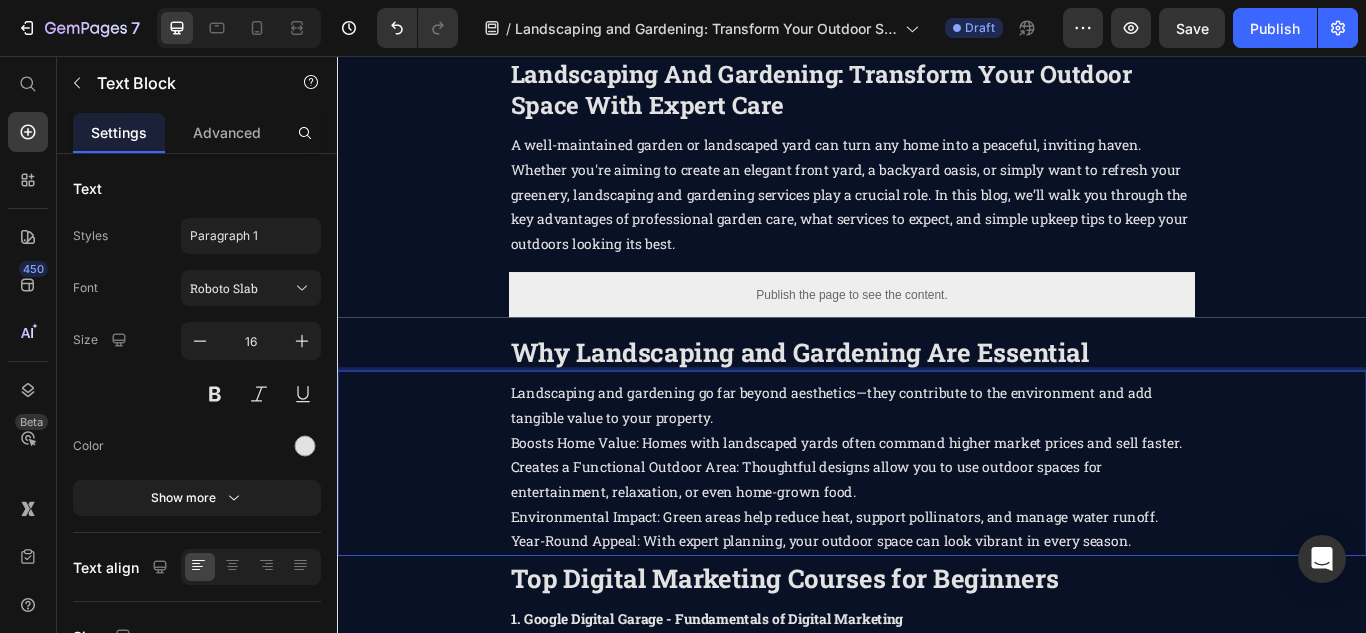 click on "Boosts Home Value: Homes with landscaped yards often command higher market prices and sell faster." at bounding box center (937, 507) 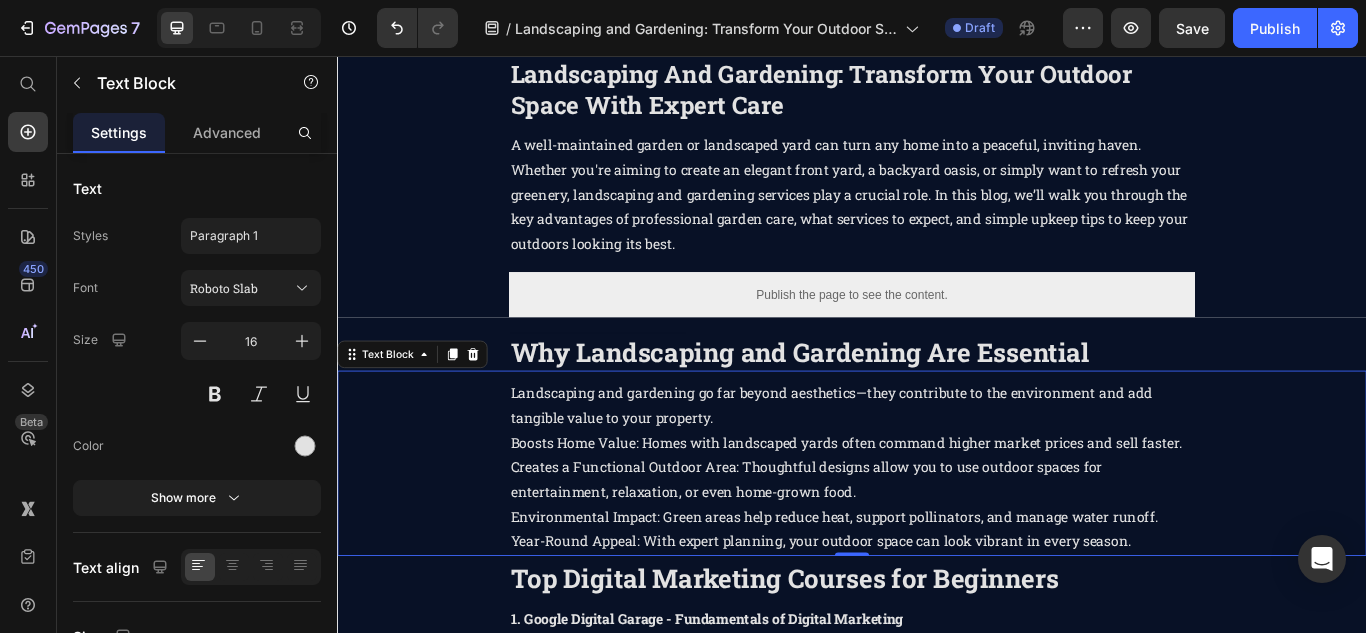 click on "Boosts Home Value: Homes with landscaped yards often command higher market prices and sell faster." at bounding box center (937, 507) 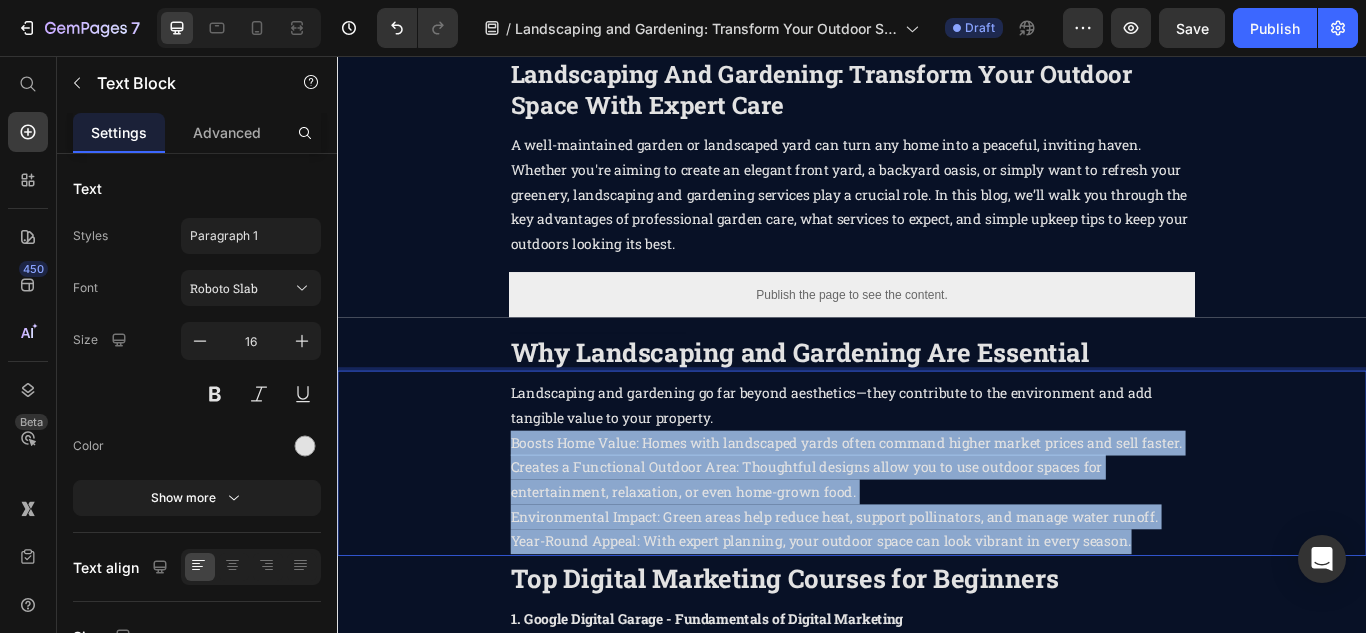click on "Year-Round Appeal: With expert planning, your outdoor space can look vibrant in every season." at bounding box center [937, 622] 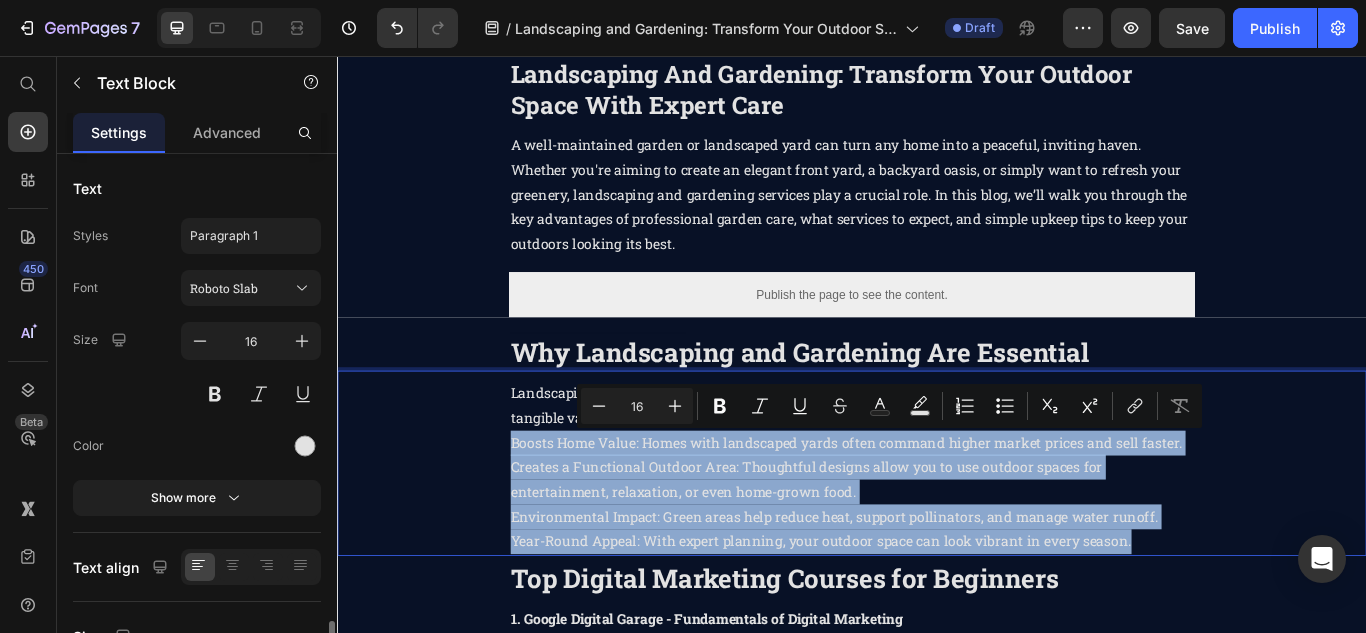 scroll, scrollTop: 300, scrollLeft: 0, axis: vertical 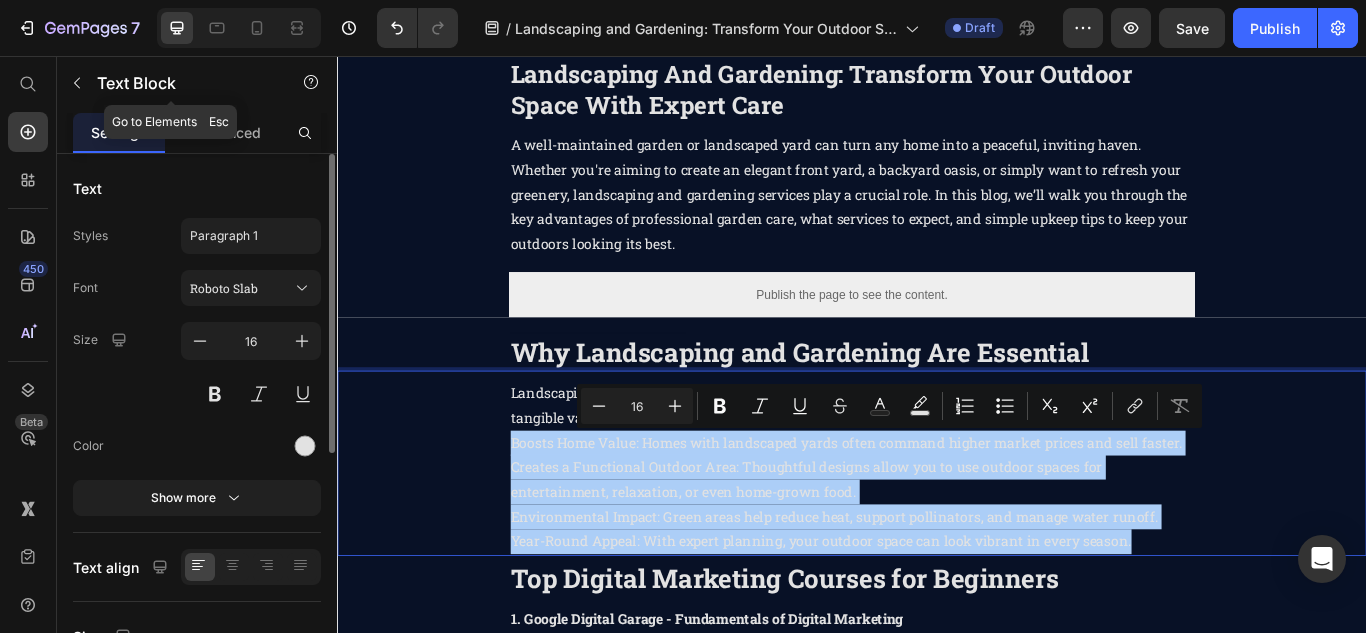 click on "Text Block" at bounding box center (171, 83) 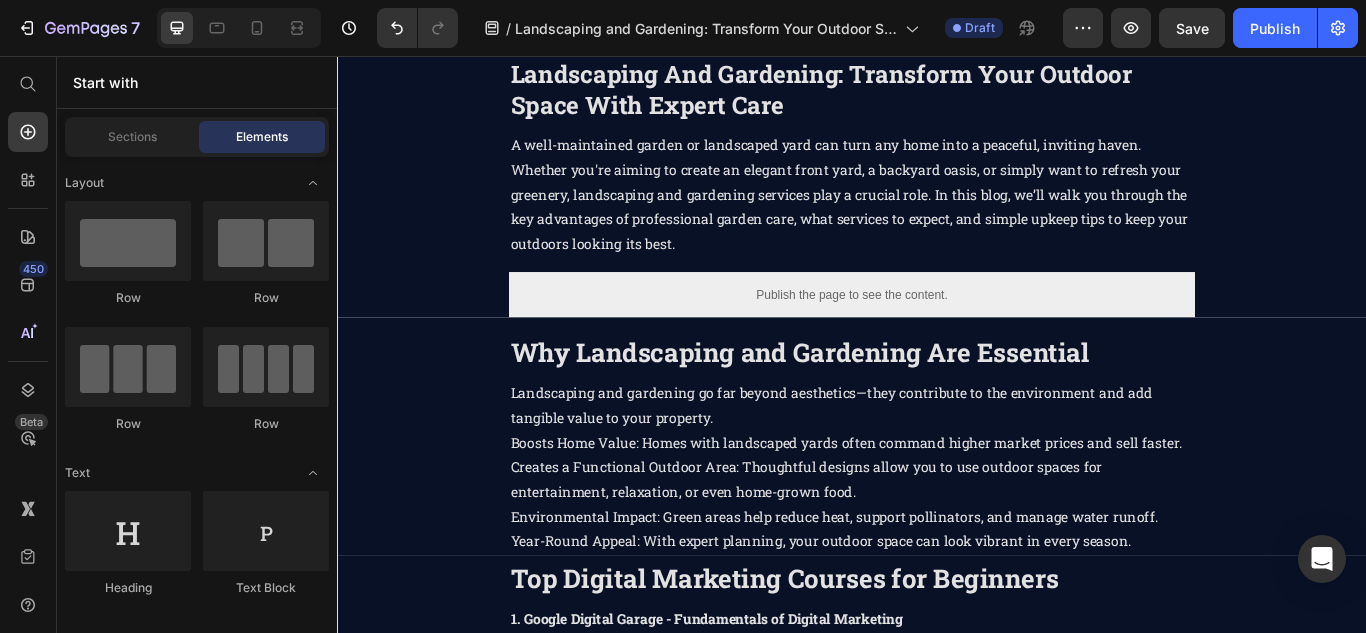 click on "Sections Elements" at bounding box center [197, 137] 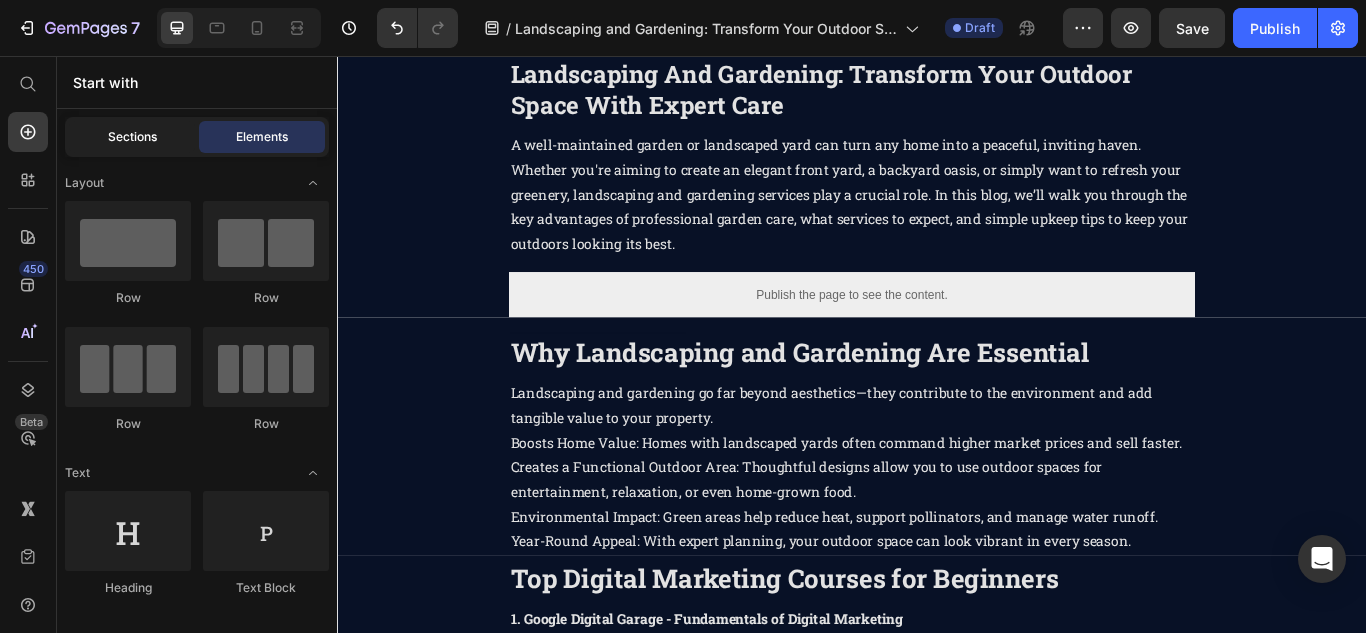 click on "Sections" 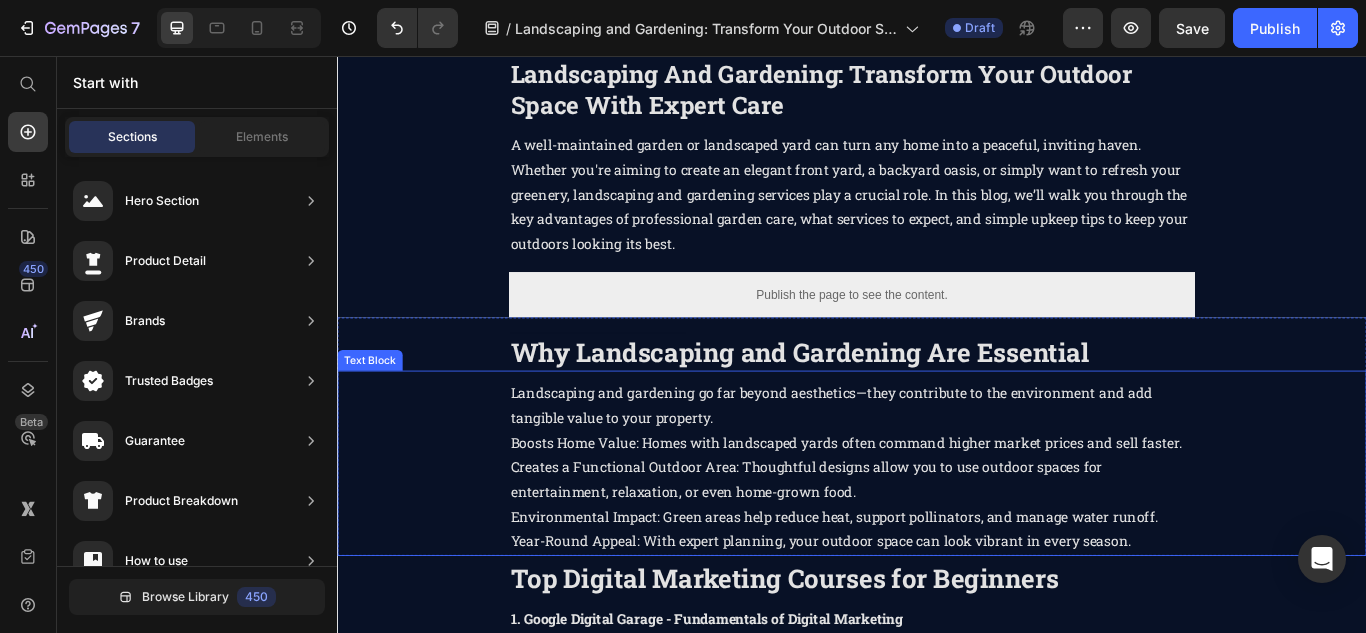 click on "Landscaping and gardening go far beyond aesthetics—they contribute to the environment and add tangible value to your property." at bounding box center (937, 464) 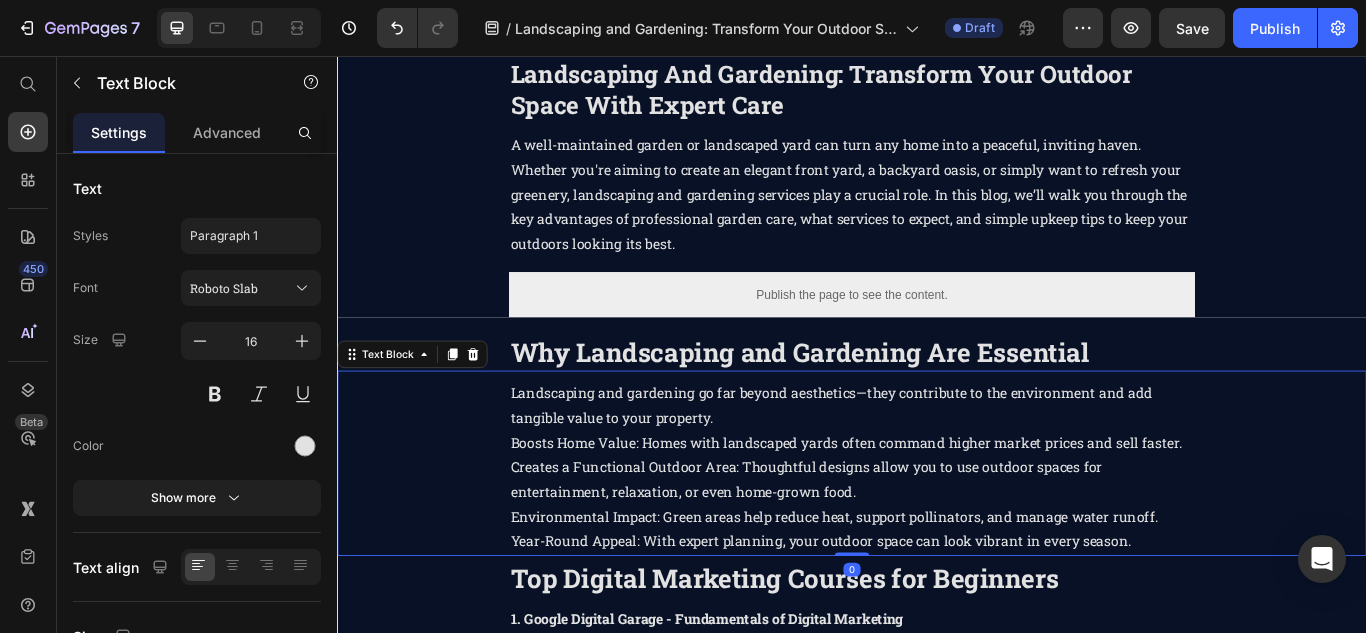 click on "Landscaping and gardening go far beyond aesthetics—they contribute to the environment and add tangible value to your property. Boosts Home Value: Homes with landscaped yards often command higher market prices and sell faster. Creates a Functional Outdoor Area: Thoughtful designs allow you to use outdoor spaces for entertainment, relaxation, or even home-grown food. Environmental Impact: Green areas help reduce heat, support pollinators, and manage water runoff. Year-Round Appeal: With expert planning, your outdoor space can look vibrant in every season." at bounding box center [937, 536] 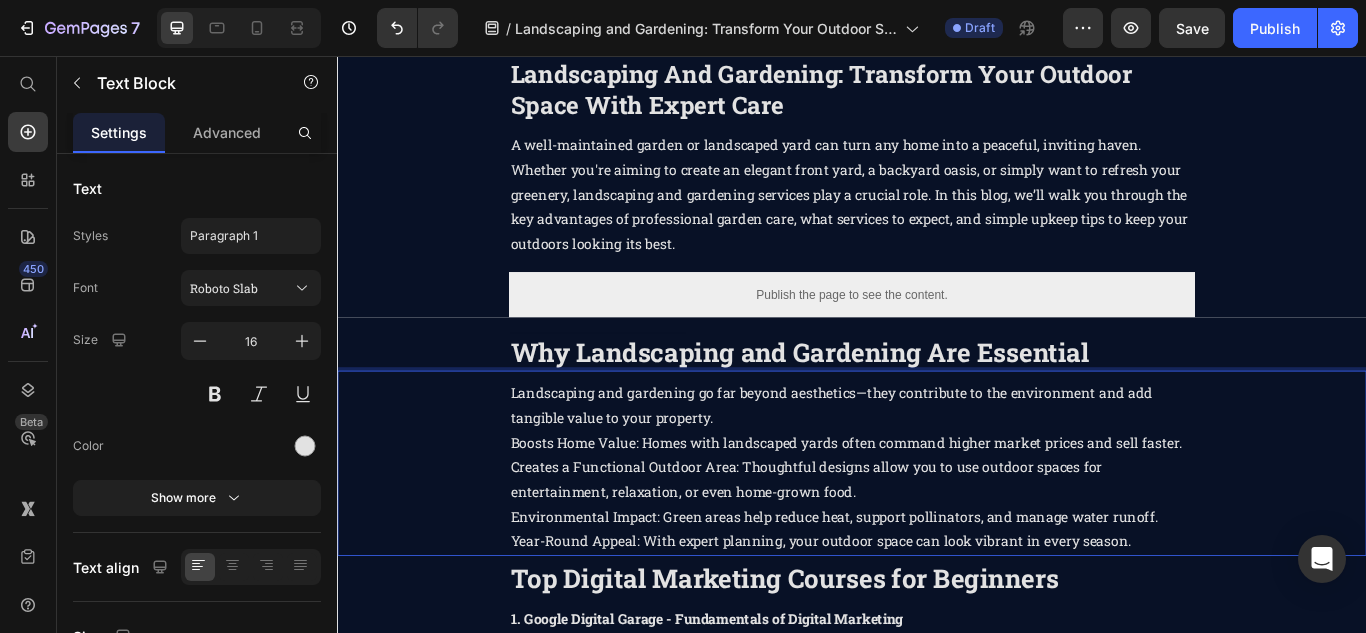 click on "Boosts Home Value: Homes with landscaped yards often command higher market prices and sell faster." at bounding box center (937, 507) 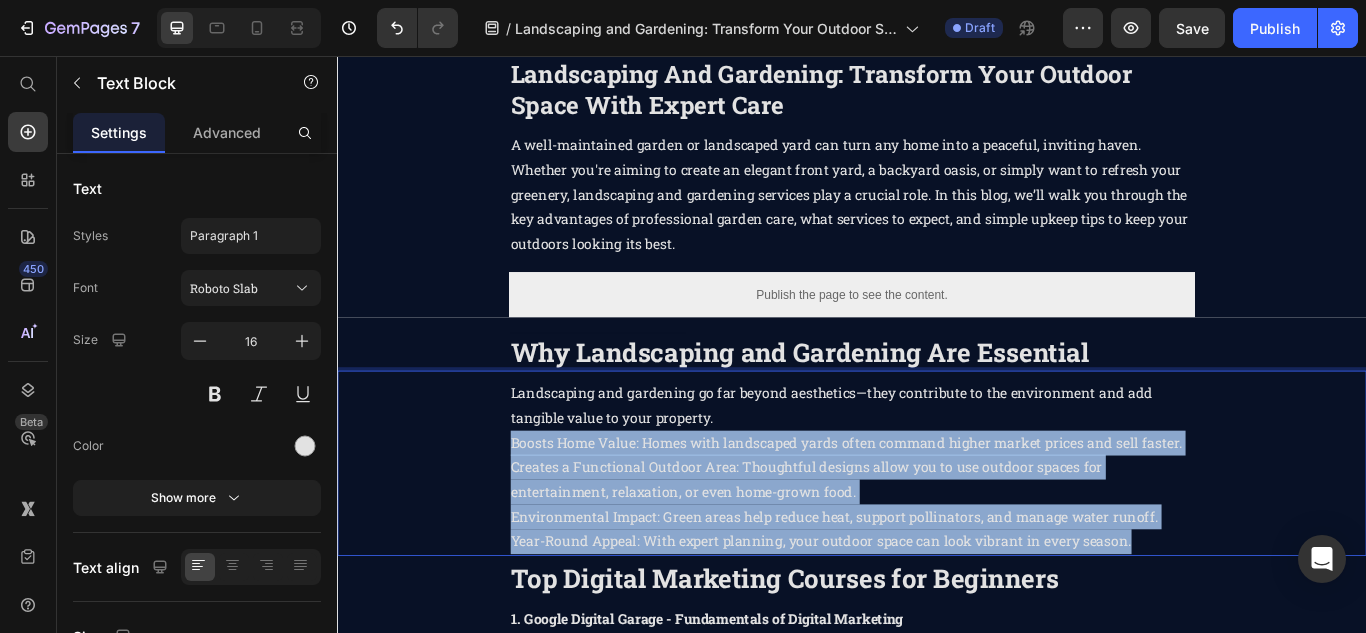 click on "Year-Round Appeal: With expert planning, your outdoor space can look vibrant in every season." at bounding box center (937, 622) 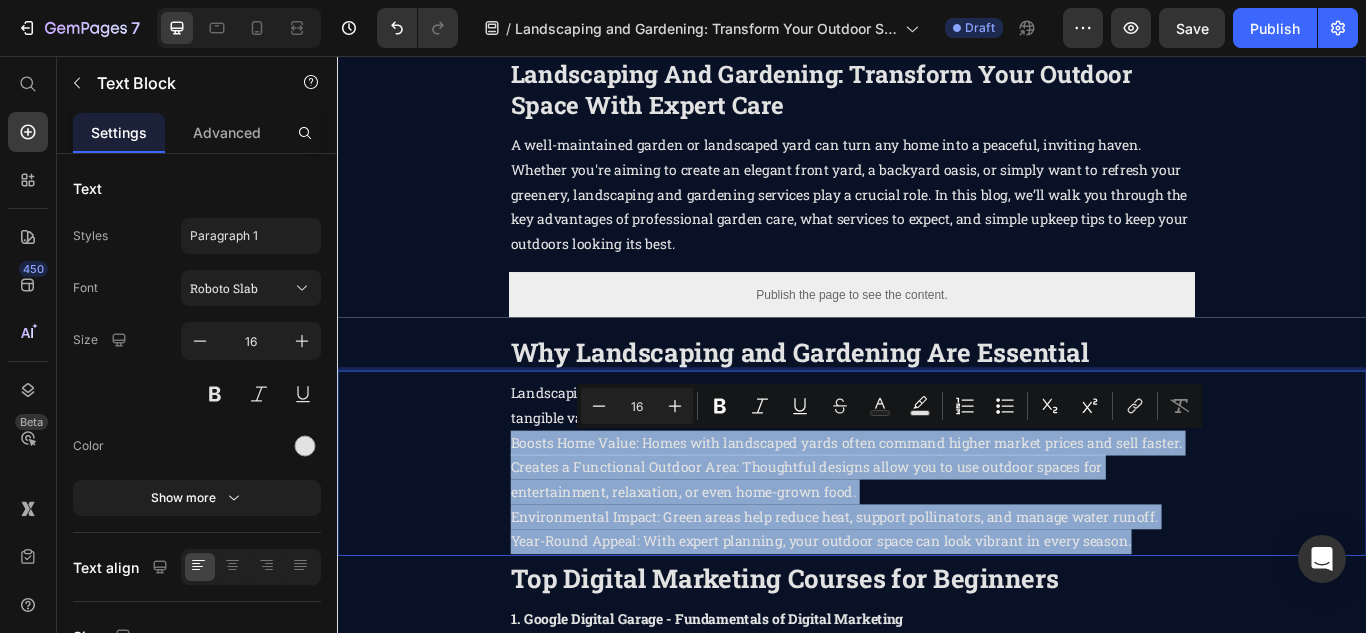 drag, startPoint x: 889, startPoint y: 586, endPoint x: 587, endPoint y: 552, distance: 303.90787 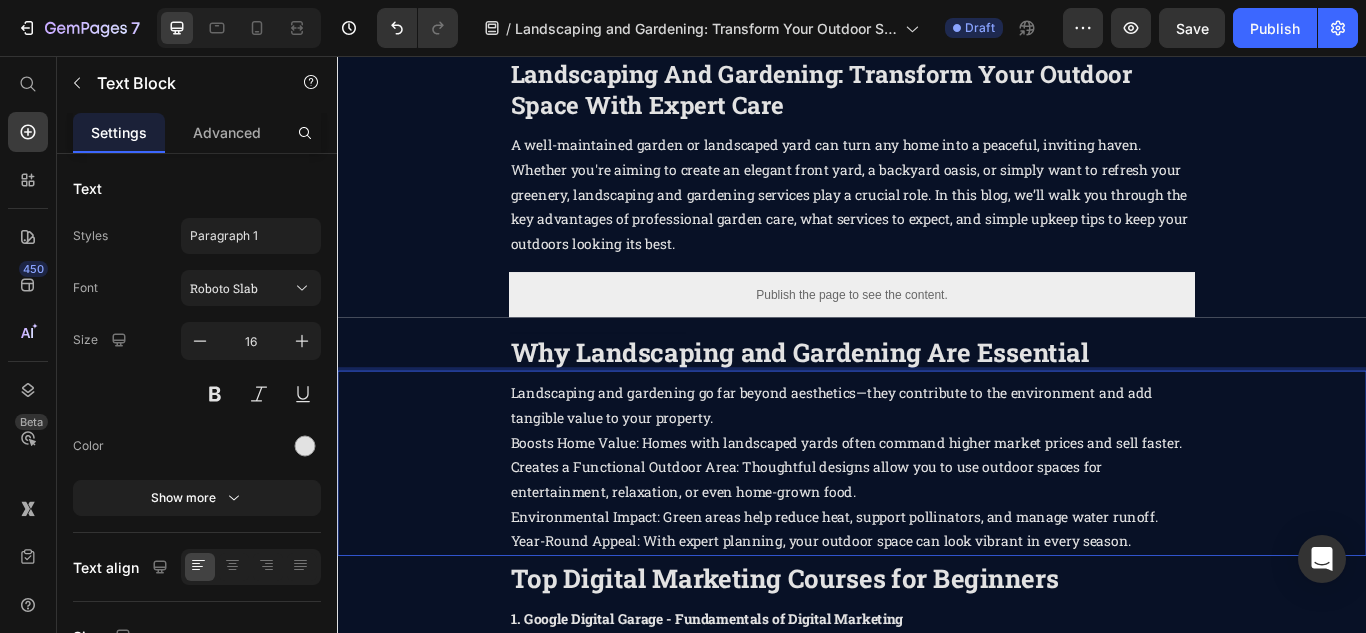 click on "Boosts Home Value: Homes with landscaped yards often command higher market prices and sell faster." at bounding box center (937, 507) 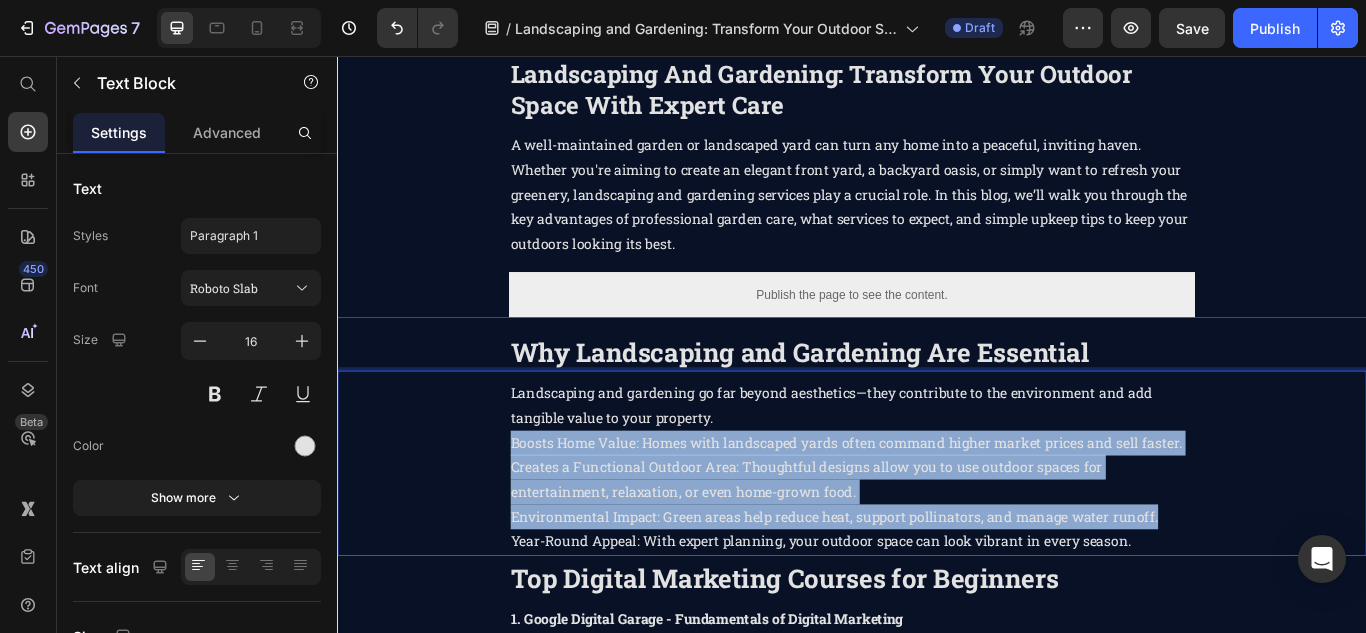 click on "Environmental Impact: Green areas help reduce heat, support pollinators, and manage water runoff." at bounding box center [937, 593] 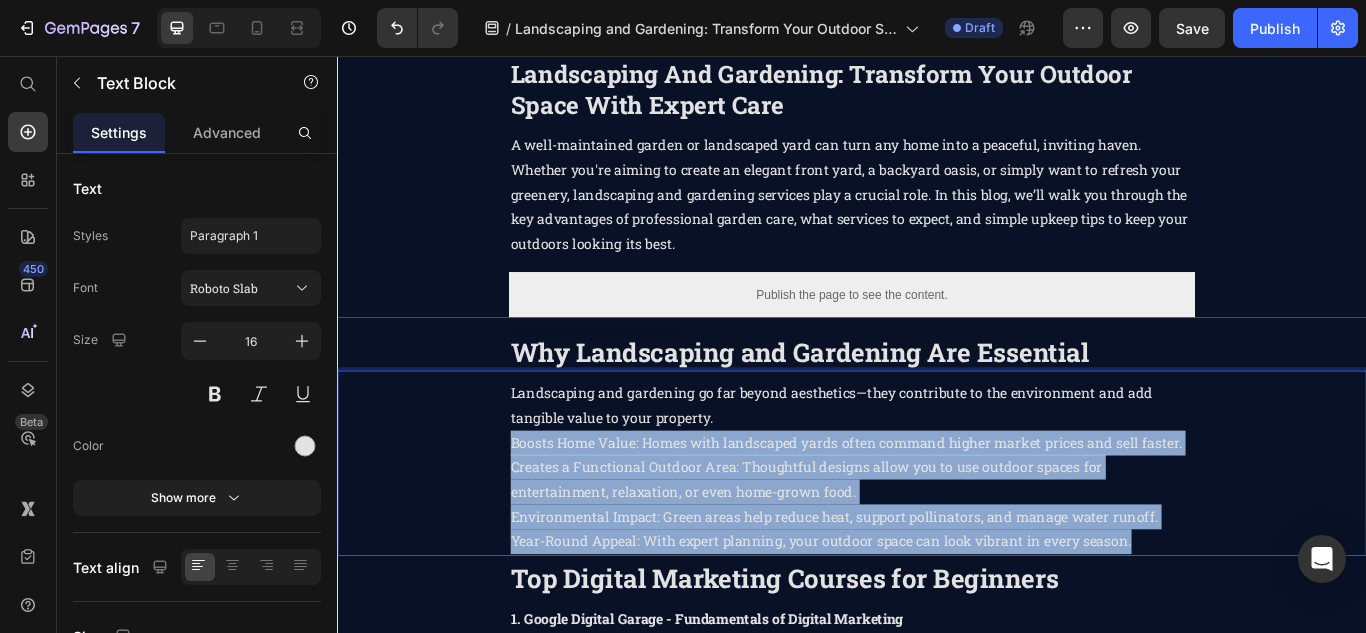 click on "Year-Round Appeal: With expert planning, your outdoor space can look vibrant in every season." at bounding box center (937, 622) 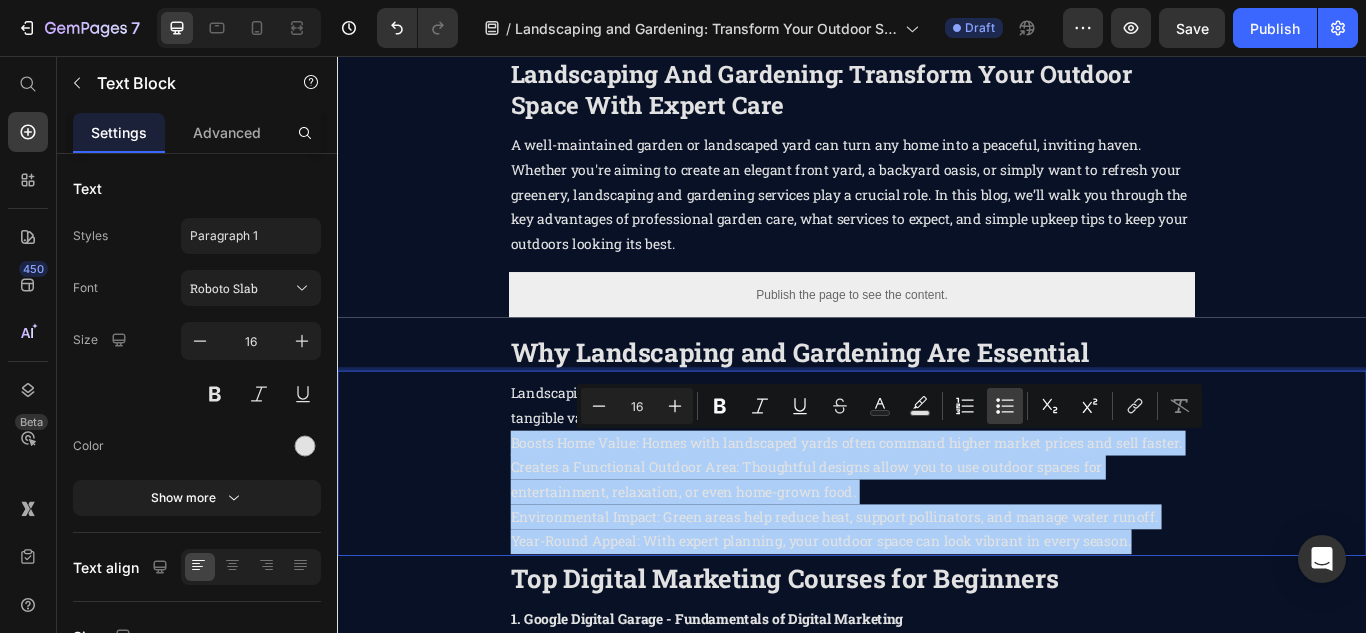 click 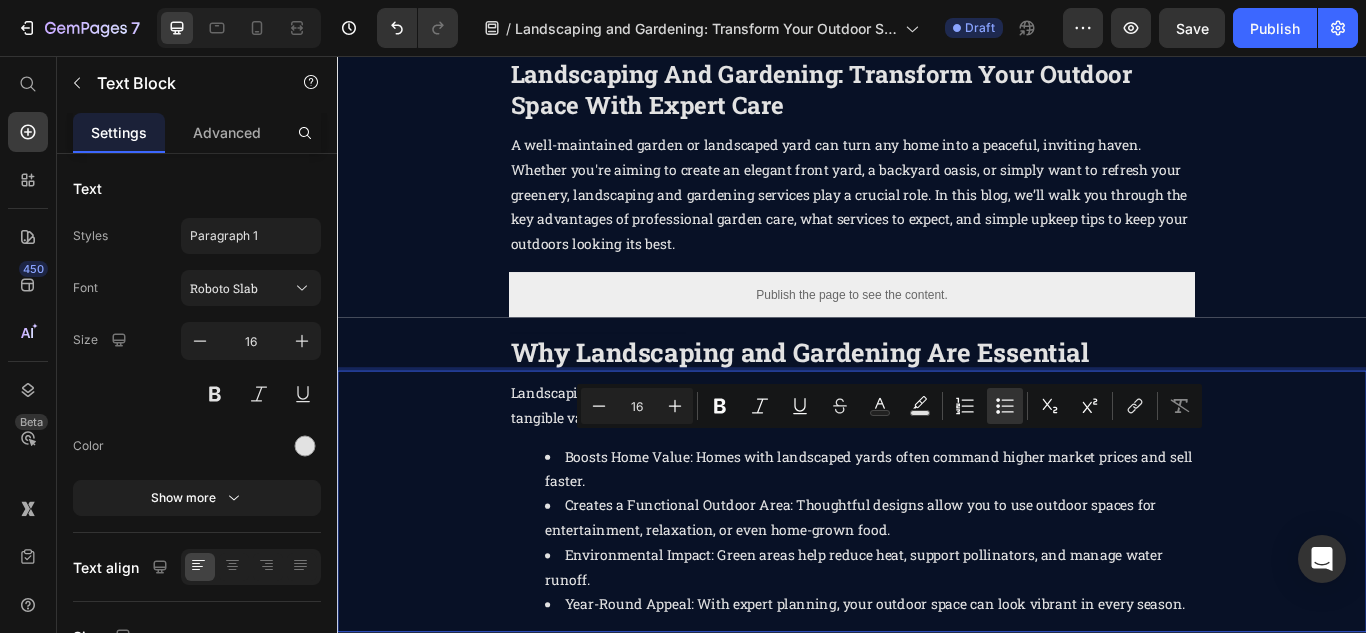 click on "Creates a Functional Outdoor Area: Thoughtful designs allow you to use outdoor spaces for entertainment, relaxation, or even home-grown food." at bounding box center (957, 595) 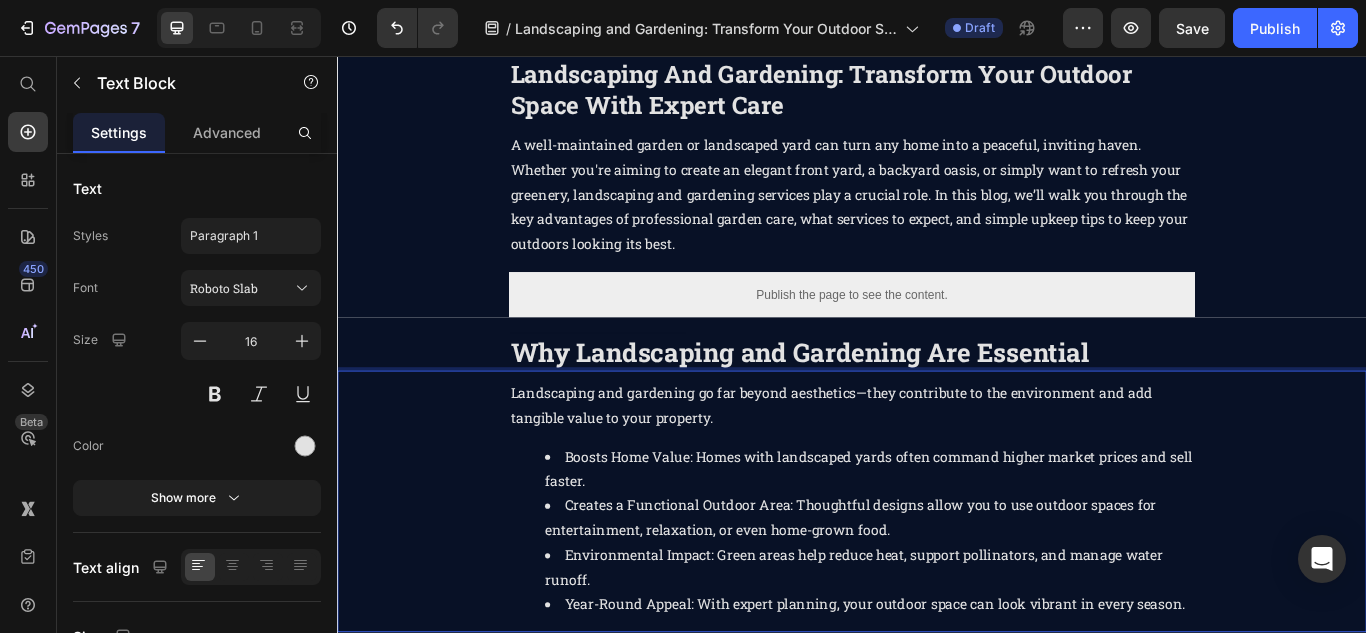 scroll, scrollTop: 400, scrollLeft: 0, axis: vertical 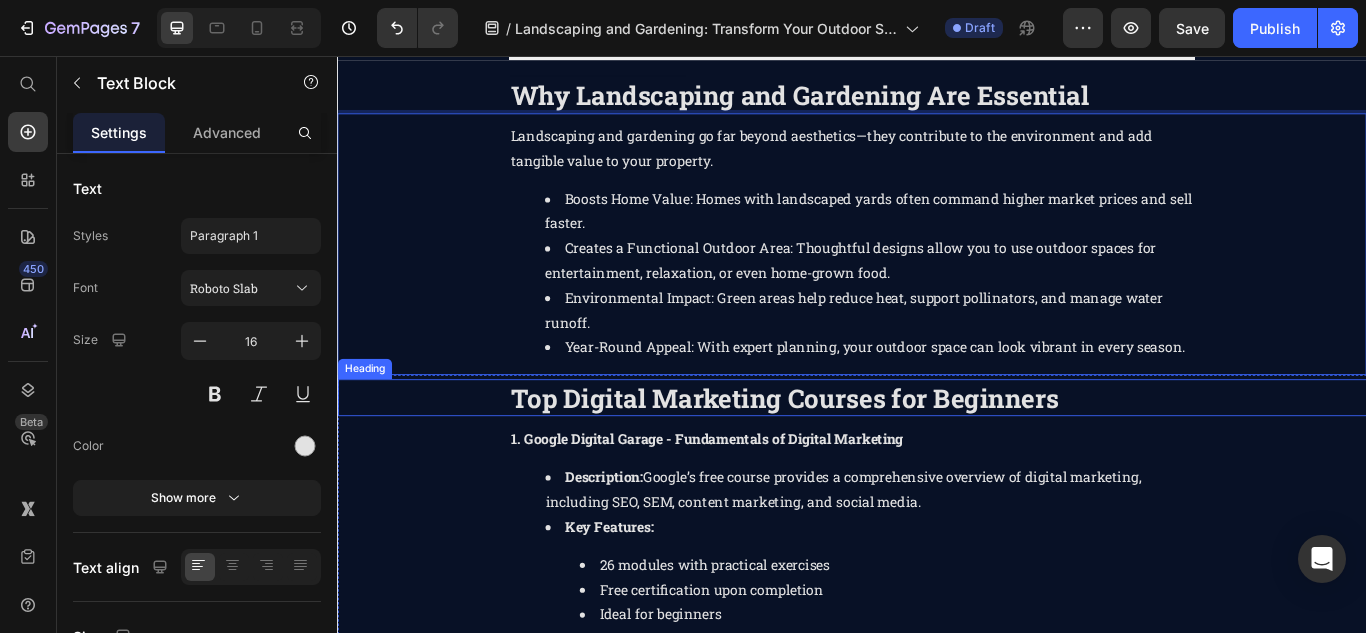 click on "Top Digital Marketing Courses for Beginners" at bounding box center [858, 454] 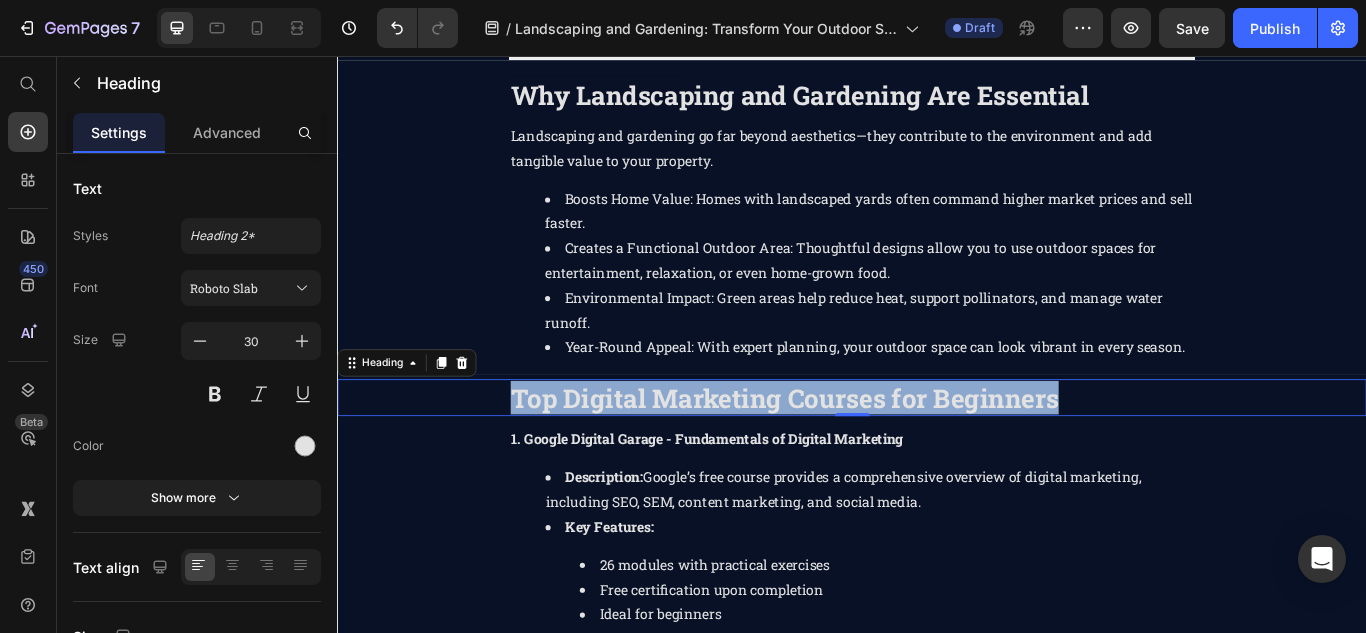 click on "Top Digital Marketing Courses for Beginners" at bounding box center (858, 454) 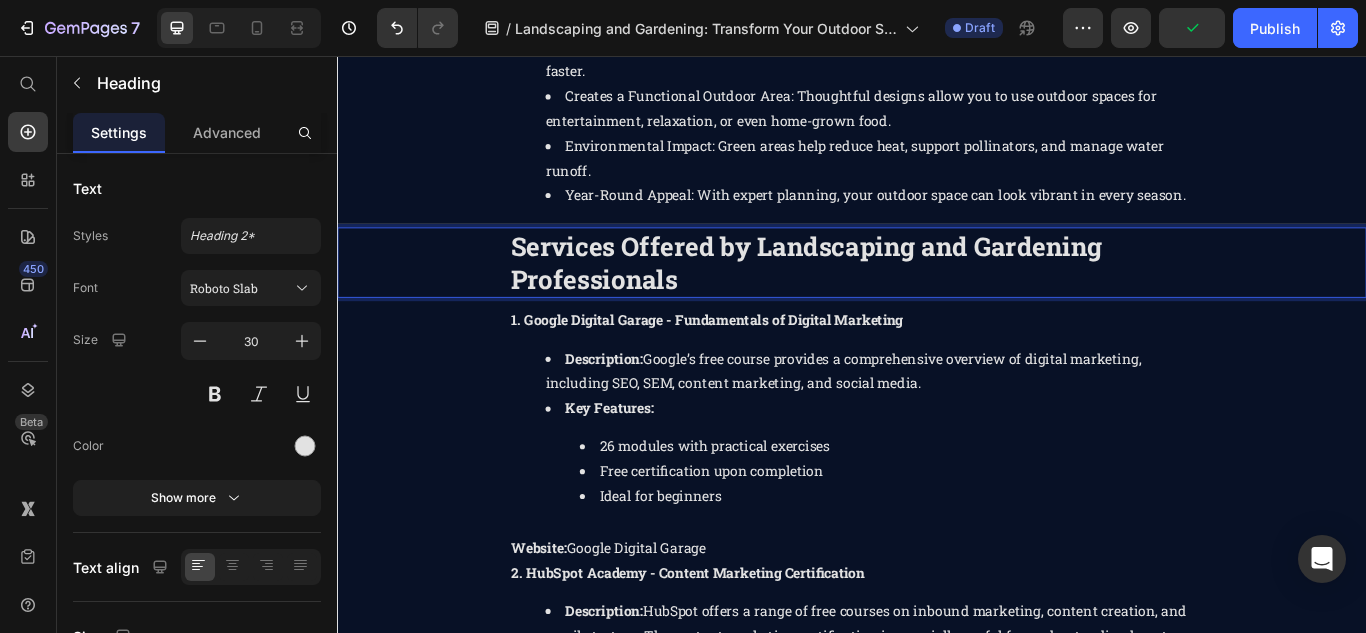 scroll, scrollTop: 600, scrollLeft: 0, axis: vertical 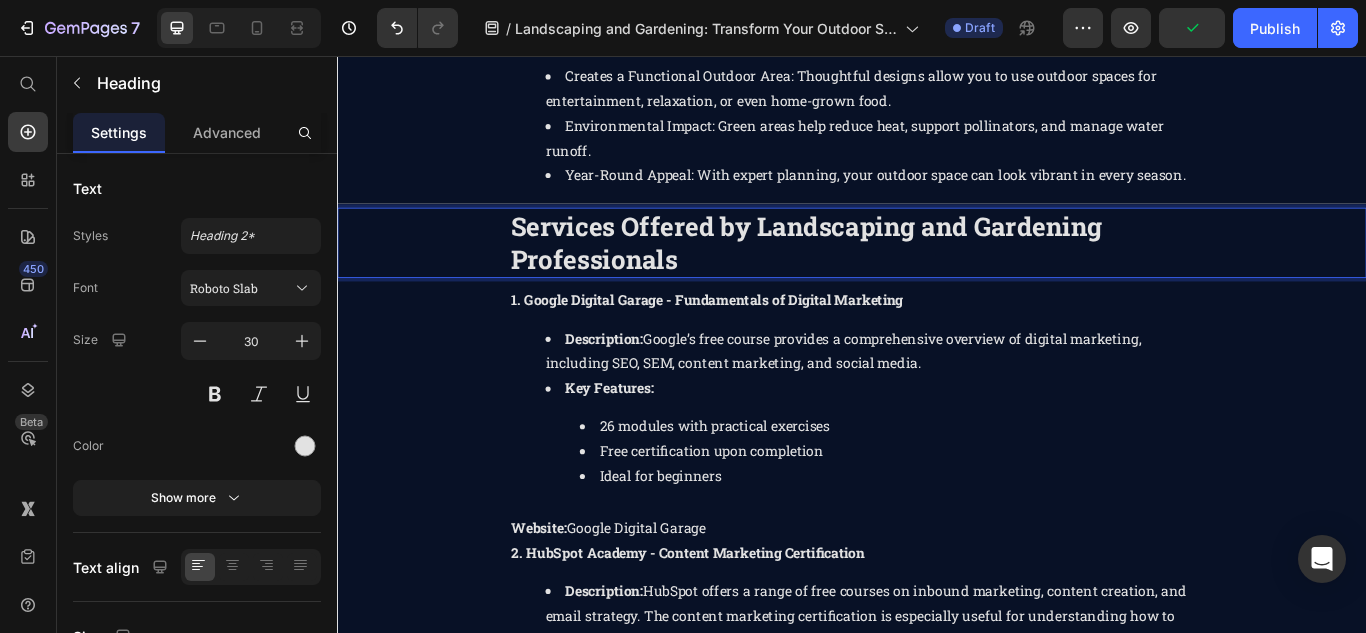 click on "26 modules with practical exercises" at bounding box center (977, 488) 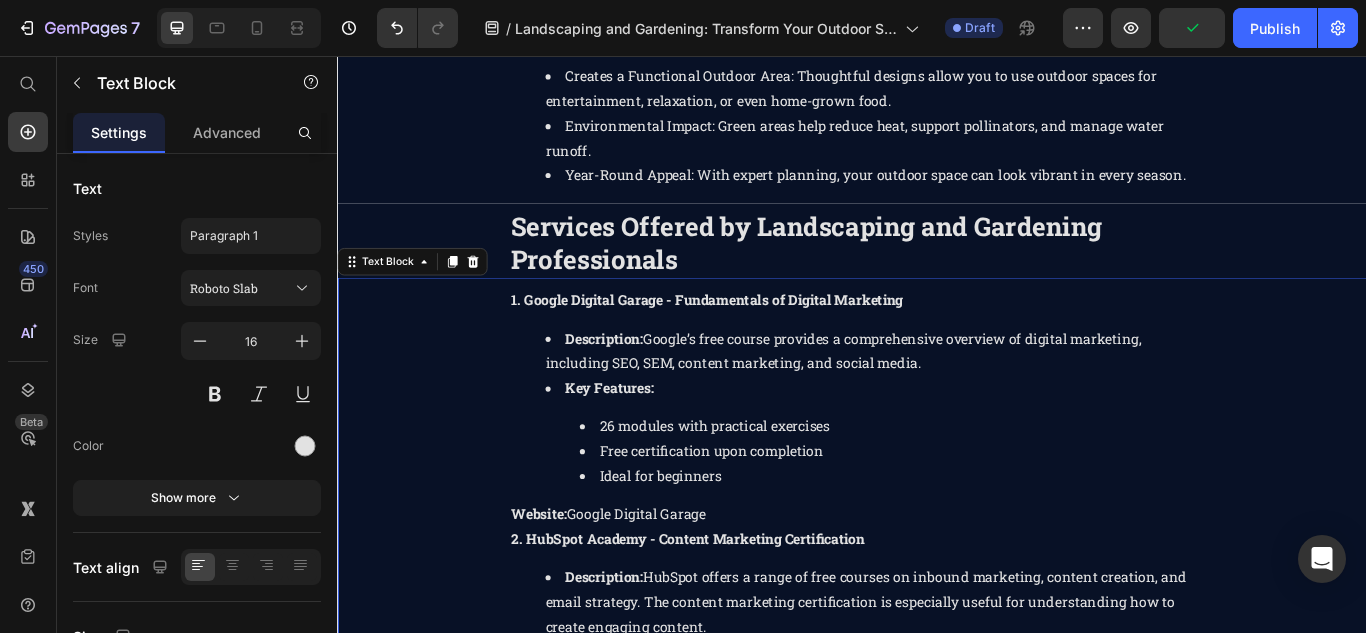 click on "26 modules with practical exercises" at bounding box center (977, 488) 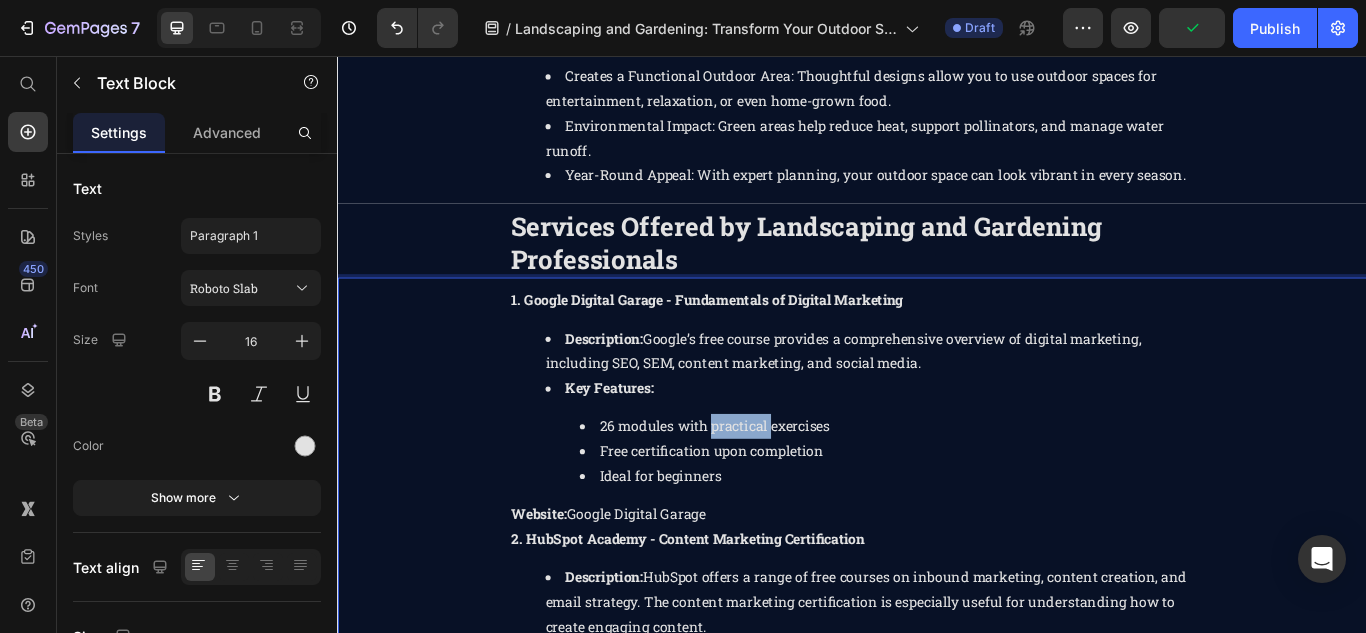 click on "26 modules with practical exercises" at bounding box center [977, 488] 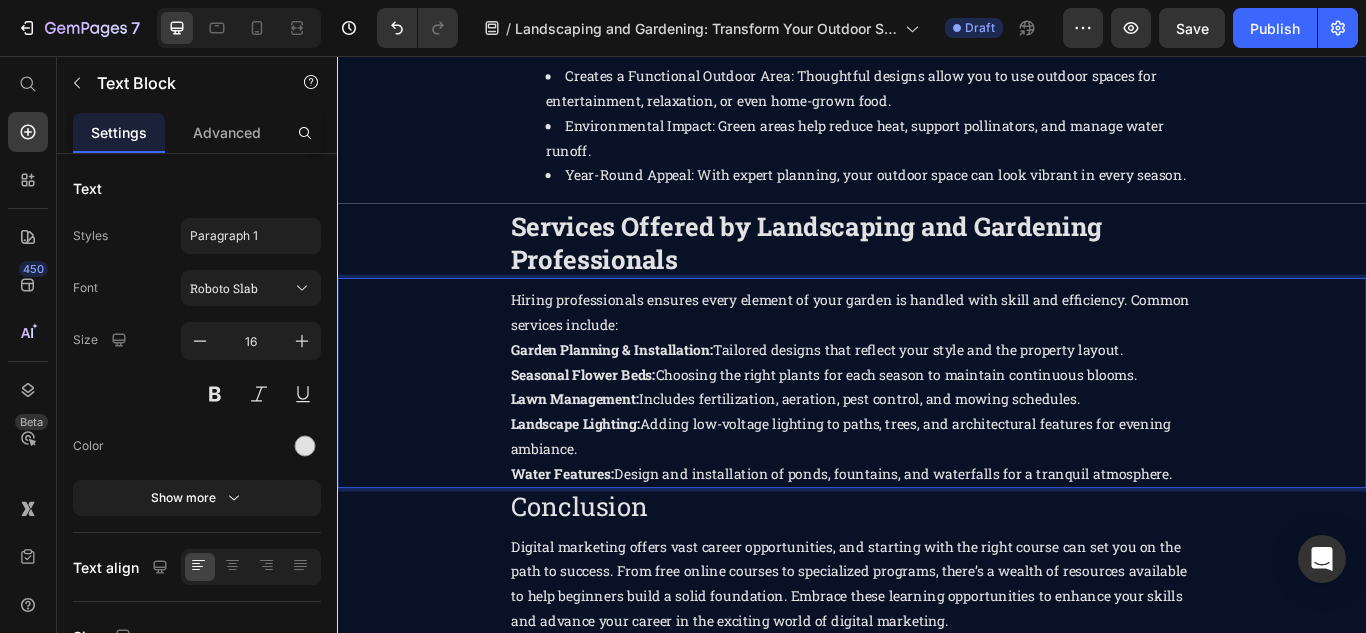 click on "Lawn Management:" at bounding box center (614, 455) 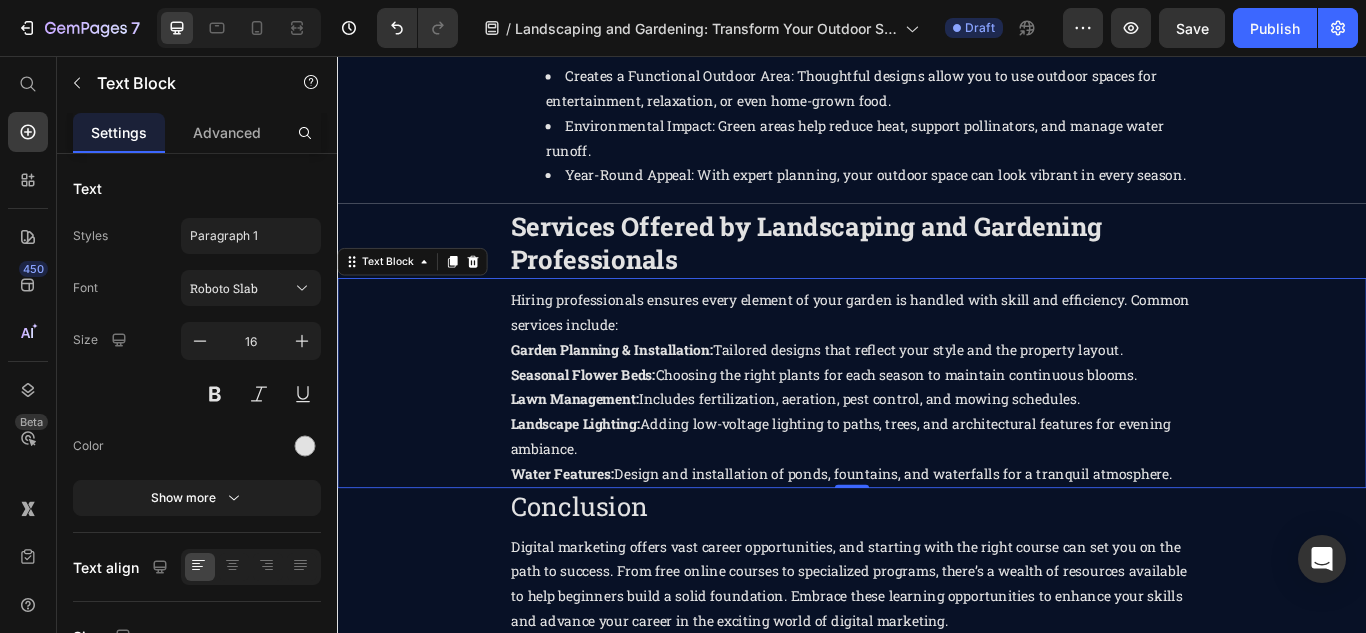 click on "Hiring professionals ensures every element of your garden is handled with skill and efficiency. Common services include: Garden Planning & Installation:  Tailored designs that reflect your style and the property layout. Seasonal Flower Beds:  Choosing the right plants for each season to maintain continuous blooms. Lawn Management:  Includes fertilization, aeration, pest control, and mowing schedules. Landscape Lighting:  Adding low-voltage lighting to paths, trees, and architectural features for evening ambiance. Water Features:  Design and installation of ponds, fountains, and waterfalls for a tranquil atmosphere." at bounding box center (937, 442) 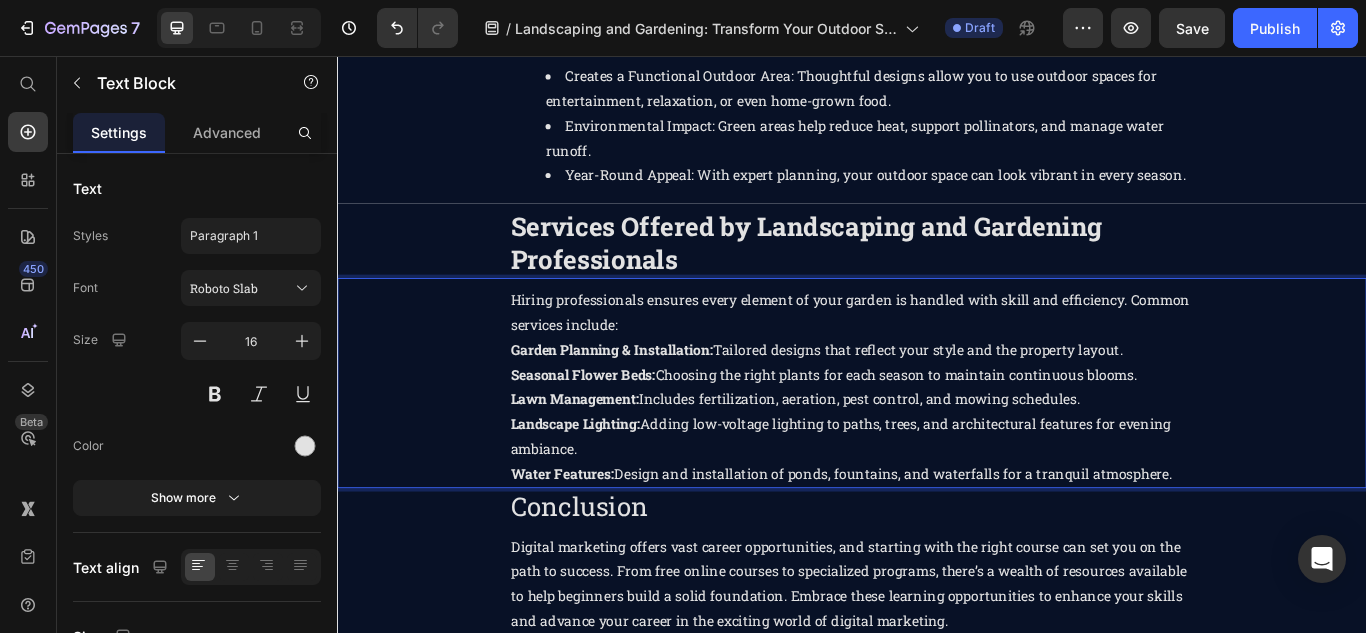 click on "Hiring professionals ensures every element of your garden is handled with skill and efficiency. Common services include: Garden Planning & Installation:  Tailored designs that reflect your style and the property layout. Seasonal Flower Beds:  Choosing the right plants for each season to maintain continuous blooms. Lawn Management:  Includes fertilization, aeration, pest control, and mowing schedules. Landscape Lighting:  Adding low-voltage lighting to paths, trees, and architectural features for evening ambiance. Water Features:  Design and installation of ponds, fountains, and waterfalls for a tranquil atmosphere." at bounding box center (937, 442) 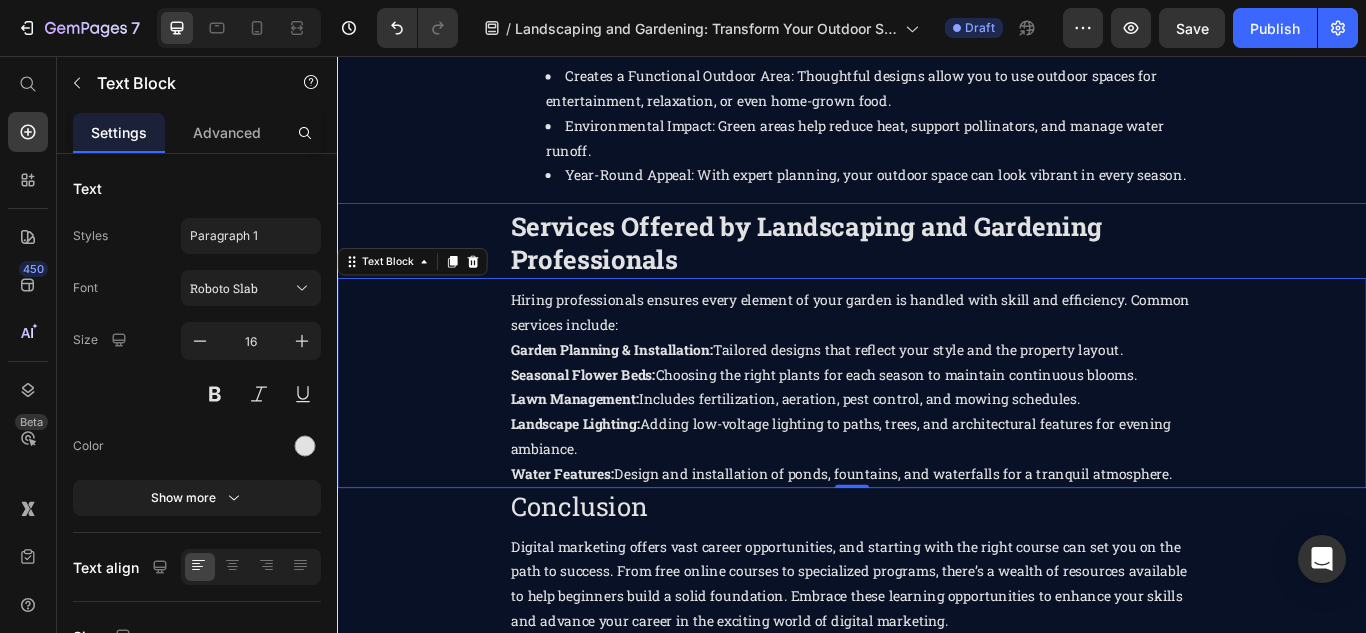 click on "Water Features:  Design and installation of ponds, fountains, and waterfalls for a tranquil atmosphere." at bounding box center [937, 543] 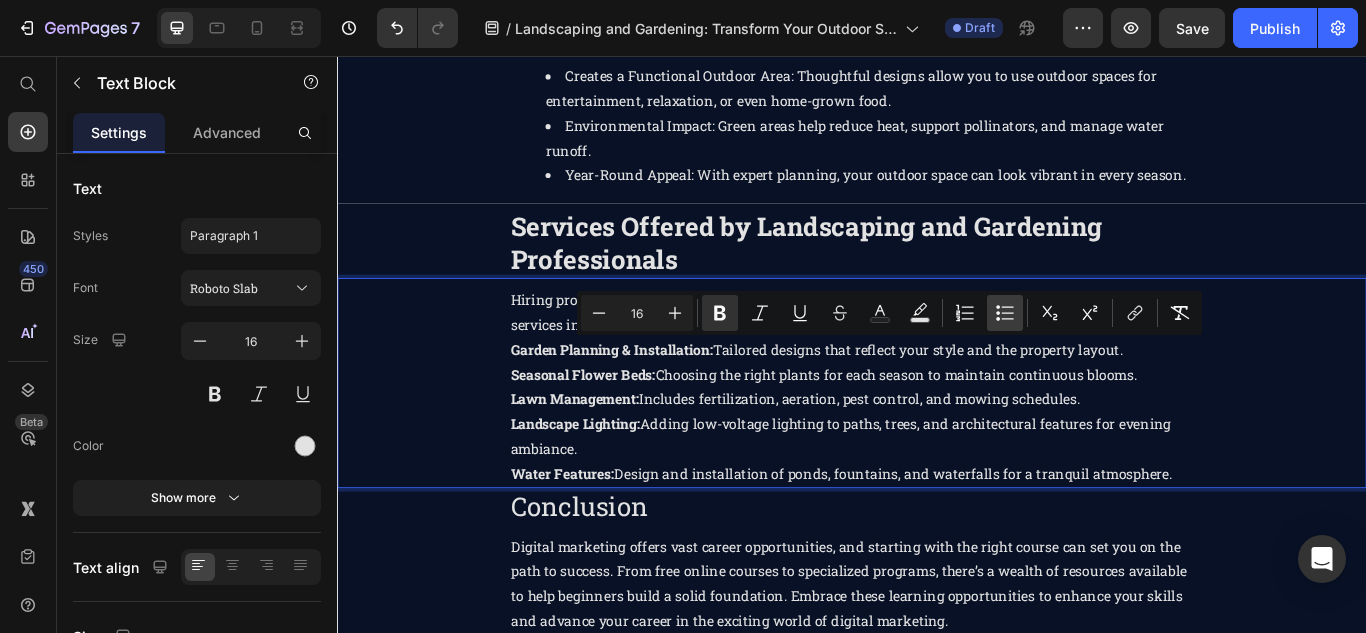 click 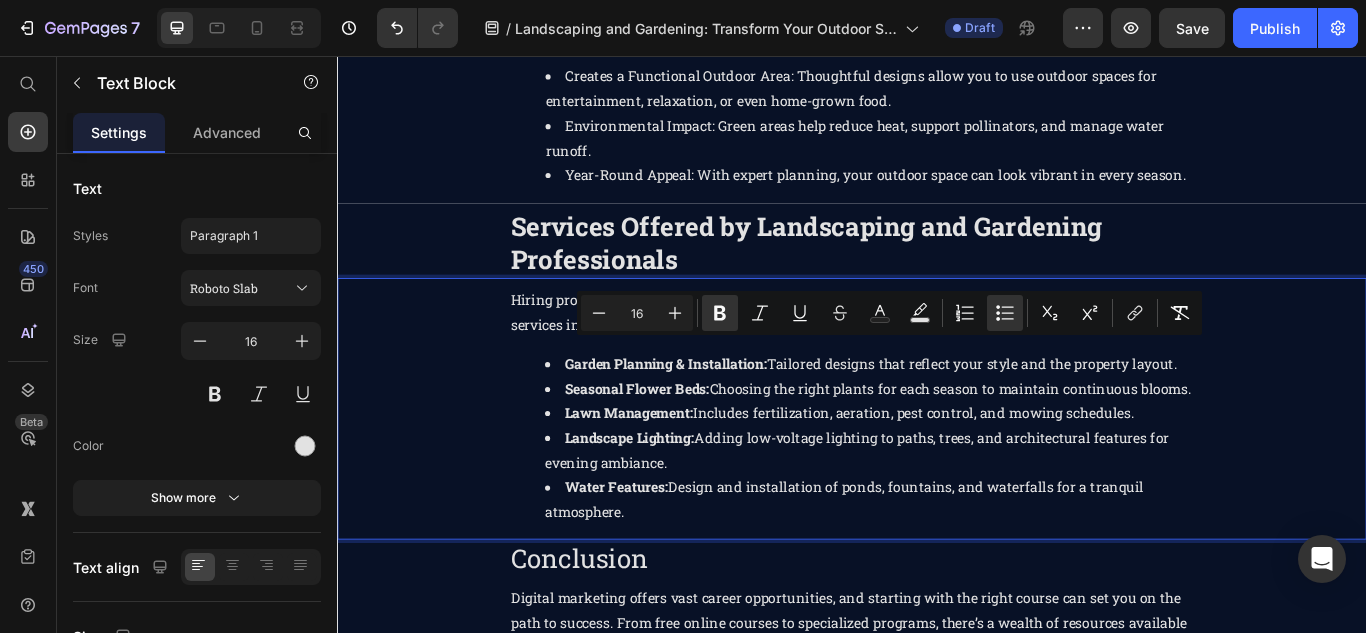 click on "Seasonal Flower Beds:  Choosing the right plants for each season to maintain continuous blooms." at bounding box center (957, 444) 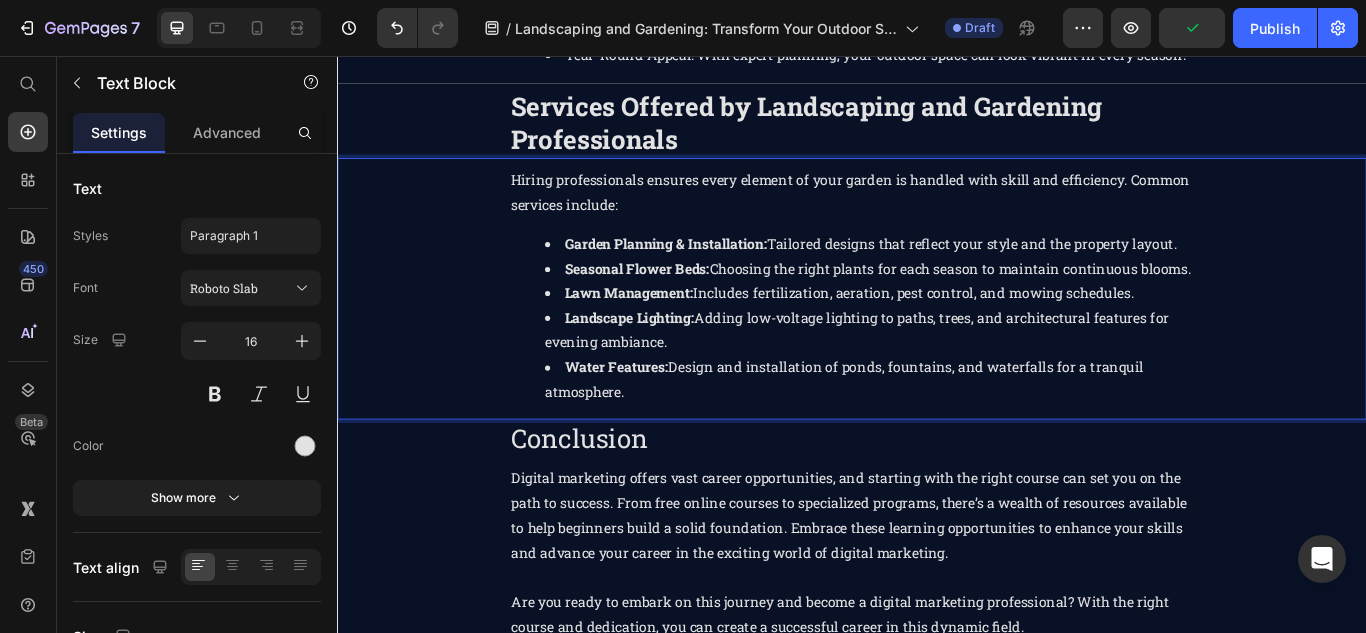 scroll, scrollTop: 900, scrollLeft: 0, axis: vertical 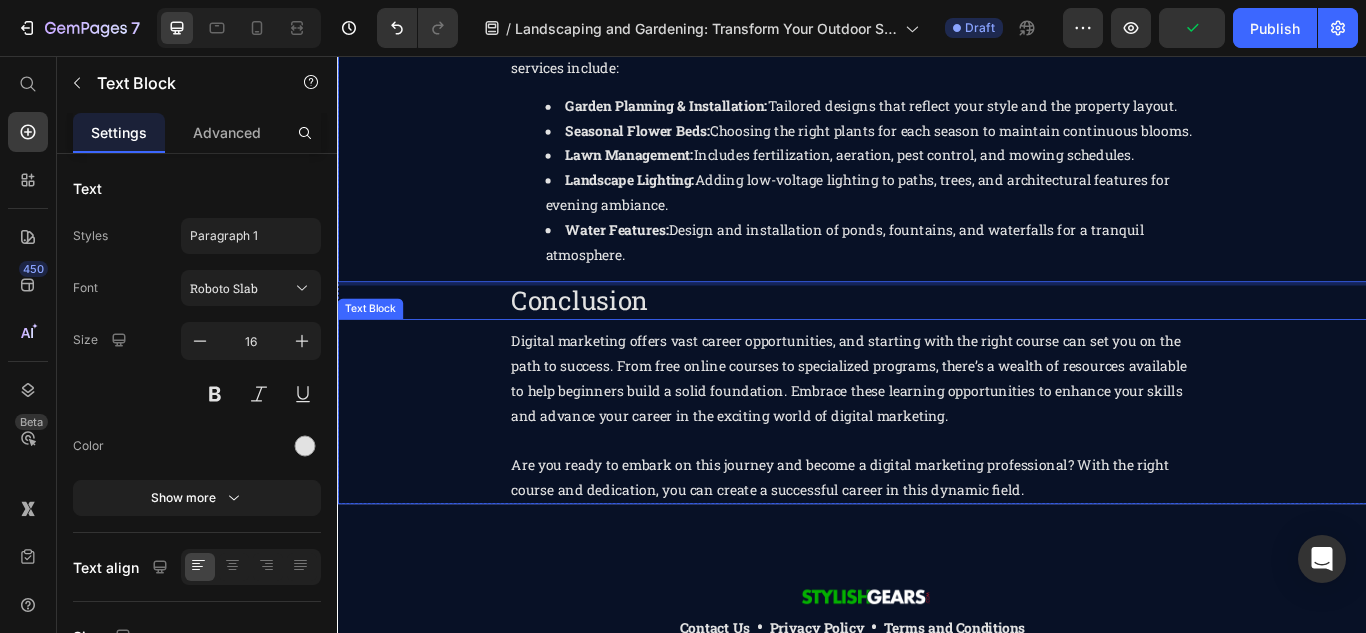 click on "Conclusion" at bounding box center (937, 341) 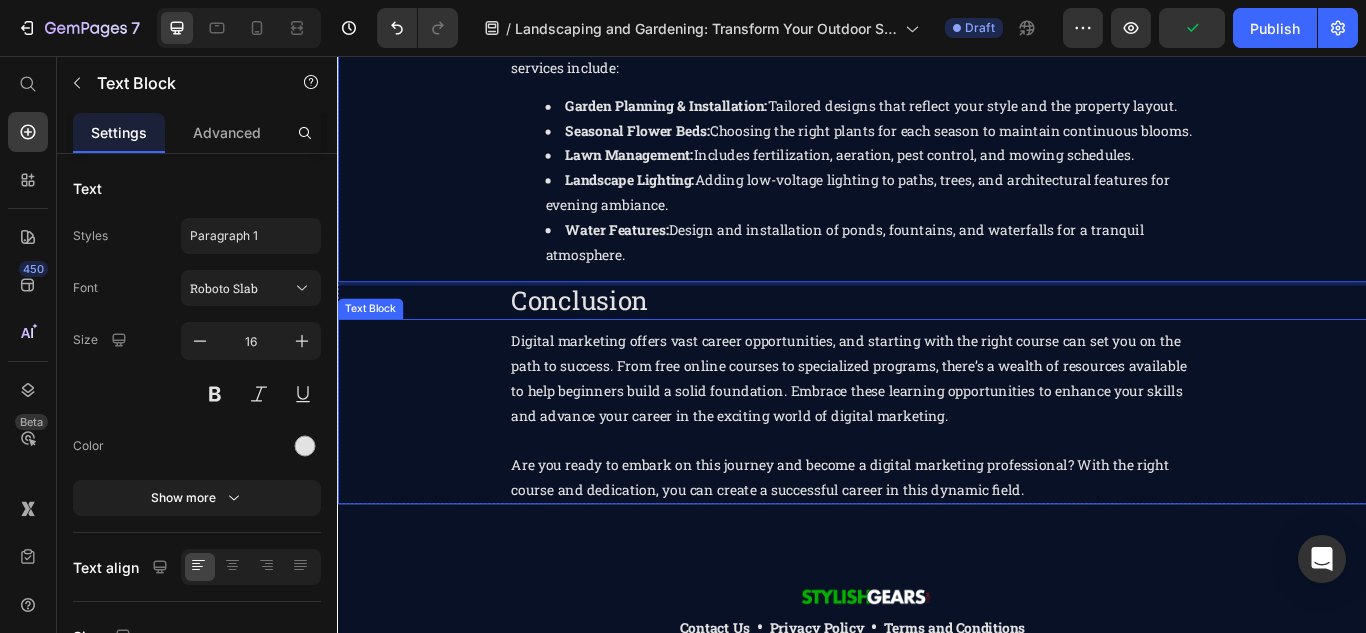 click on "Conclusion" at bounding box center [937, 341] 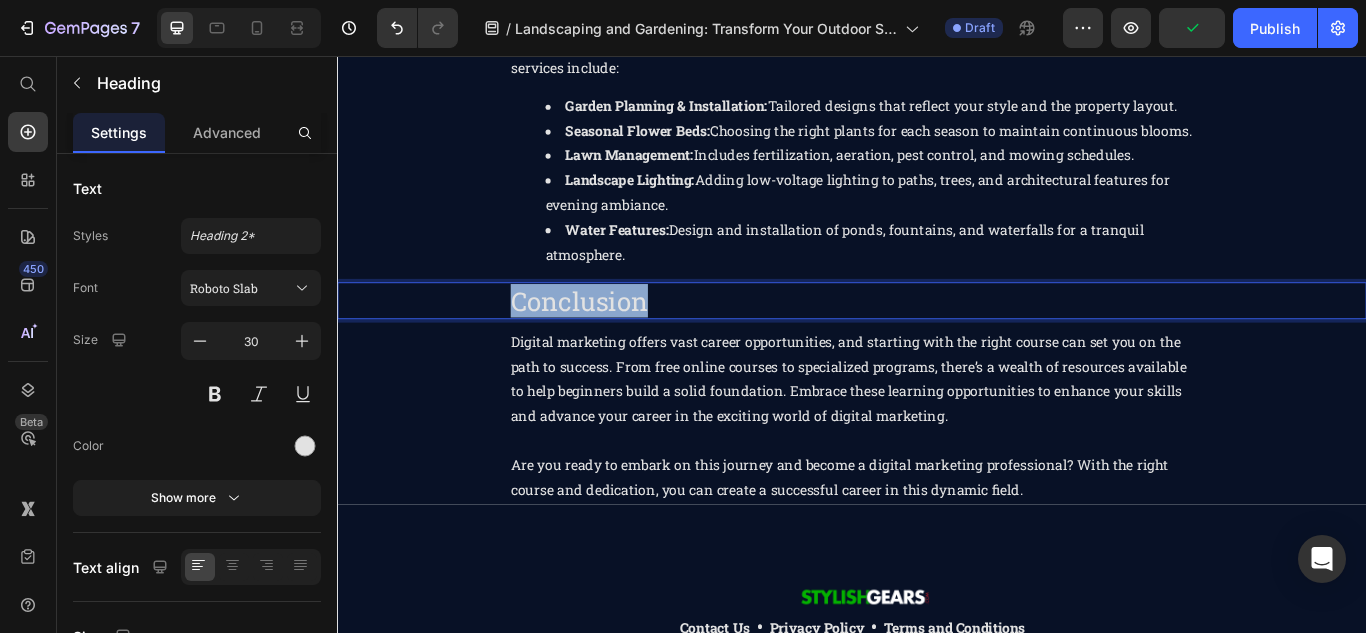 click on "Conclusion" at bounding box center [937, 341] 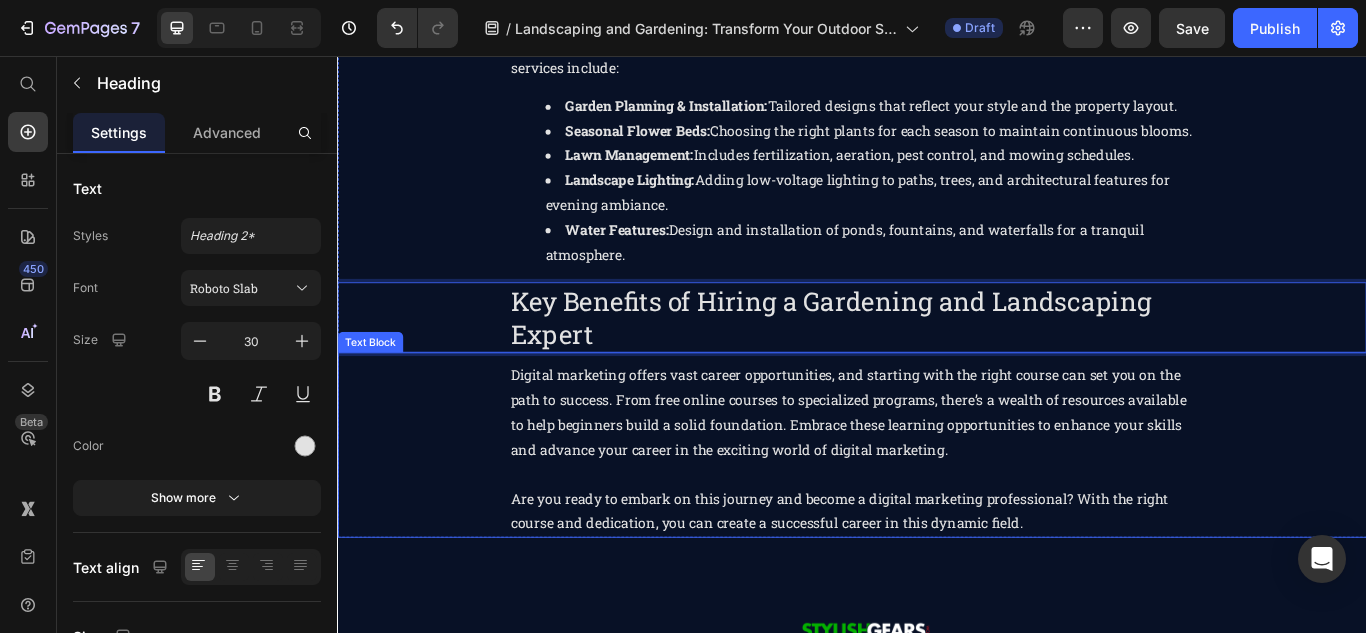 click on "Digital marketing offers vast career opportunities, and starting with the right course can set you on the path to success. From free online courses to specialized programs, there’s a wealth of resources available to help beginners build a solid foundation. Embrace these learning opportunities to enhance your skills and advance your career in the exciting world of digital marketing." at bounding box center [937, 471] 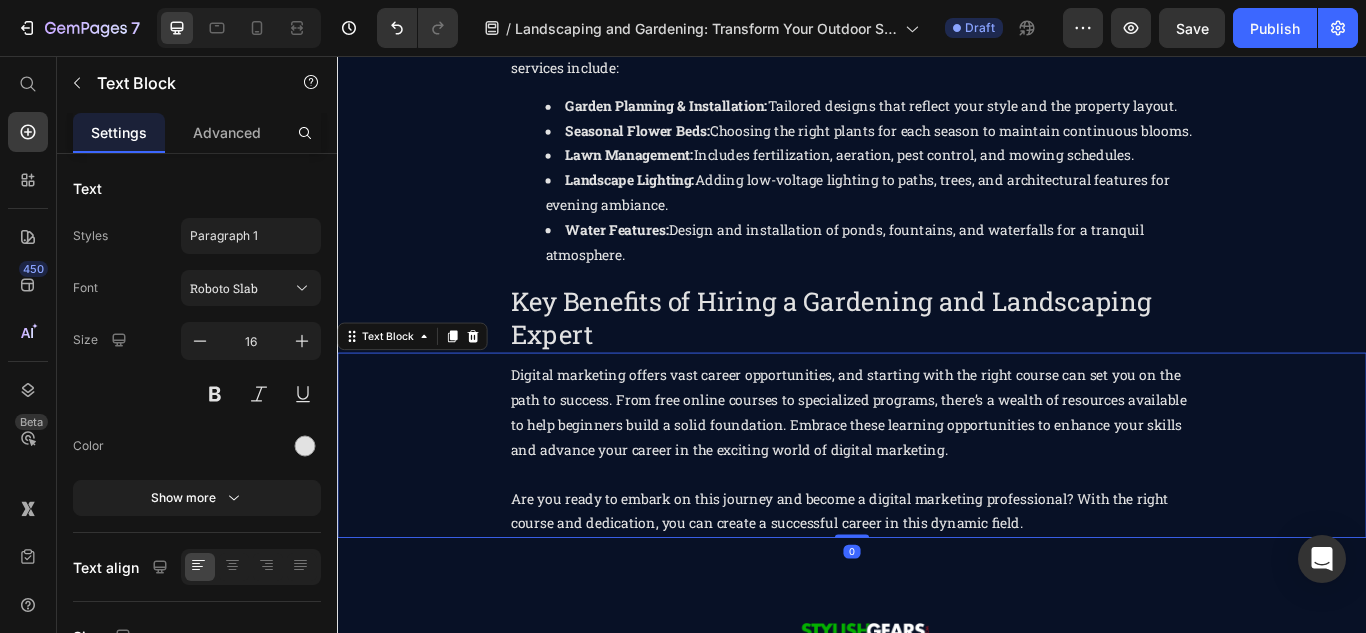 click on "Digital marketing offers vast career opportunities, and starting with the right course can set you on the path to success. From free online courses to specialized programs, there’s a wealth of resources available to help beginners build a solid foundation. Embrace these learning opportunities to enhance your skills and advance your career in the exciting world of digital marketing." at bounding box center (937, 471) 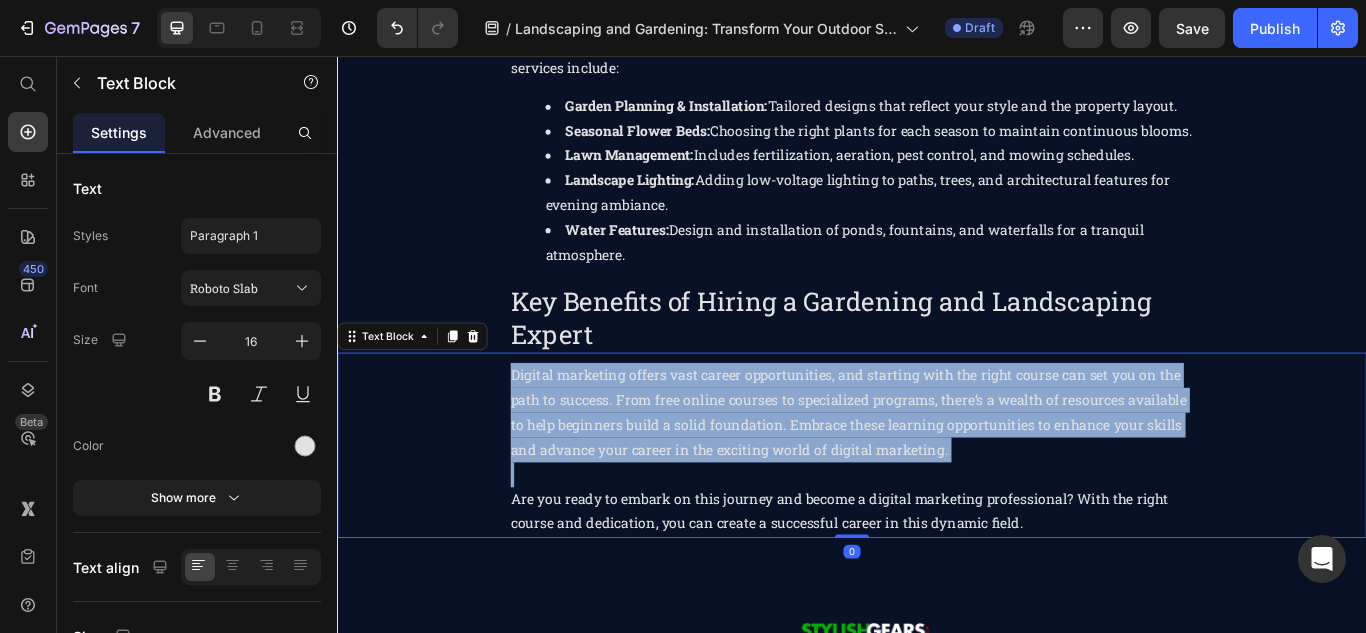 click on "Digital marketing offers vast career opportunities, and starting with the right course can set you on the path to success. From free online courses to specialized programs, there’s a wealth of resources available to help beginners build a solid foundation. Embrace these learning opportunities to enhance your skills and advance your career in the exciting world of digital marketing." at bounding box center (937, 471) 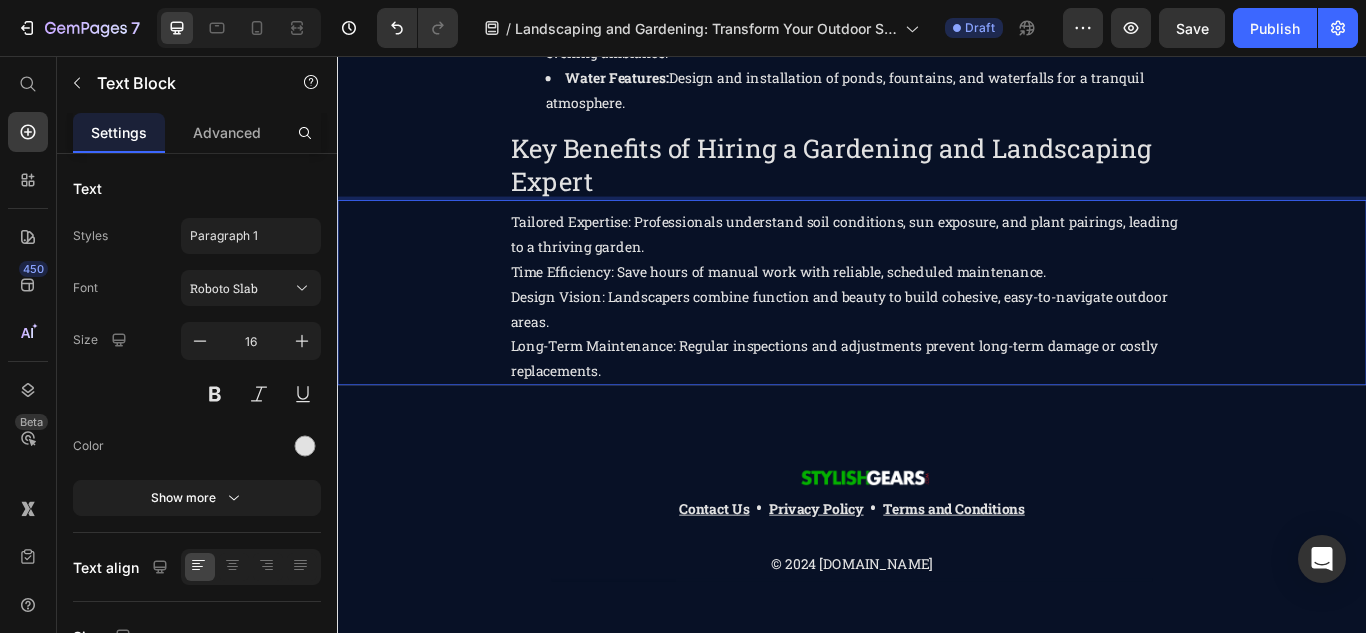 scroll, scrollTop: 1100, scrollLeft: 0, axis: vertical 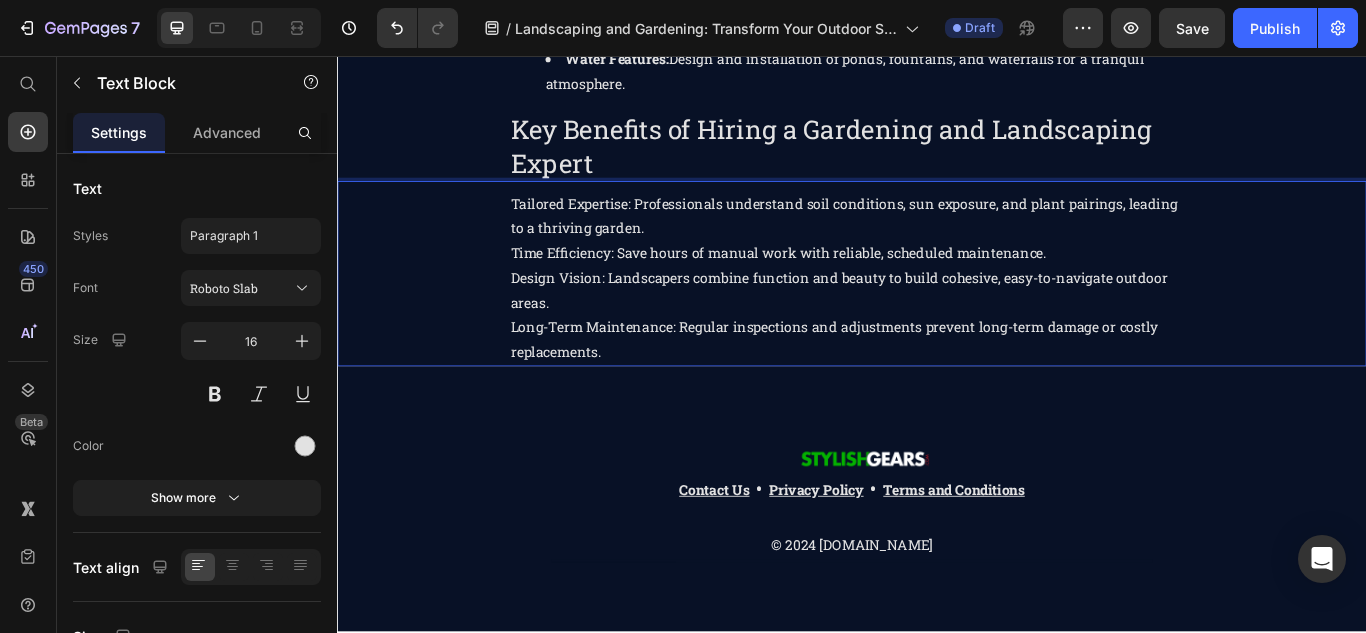 click on "Tailored Expertise: Professionals understand soil conditions, sun exposure, and plant pairings, leading to a thriving garden." at bounding box center [937, 243] 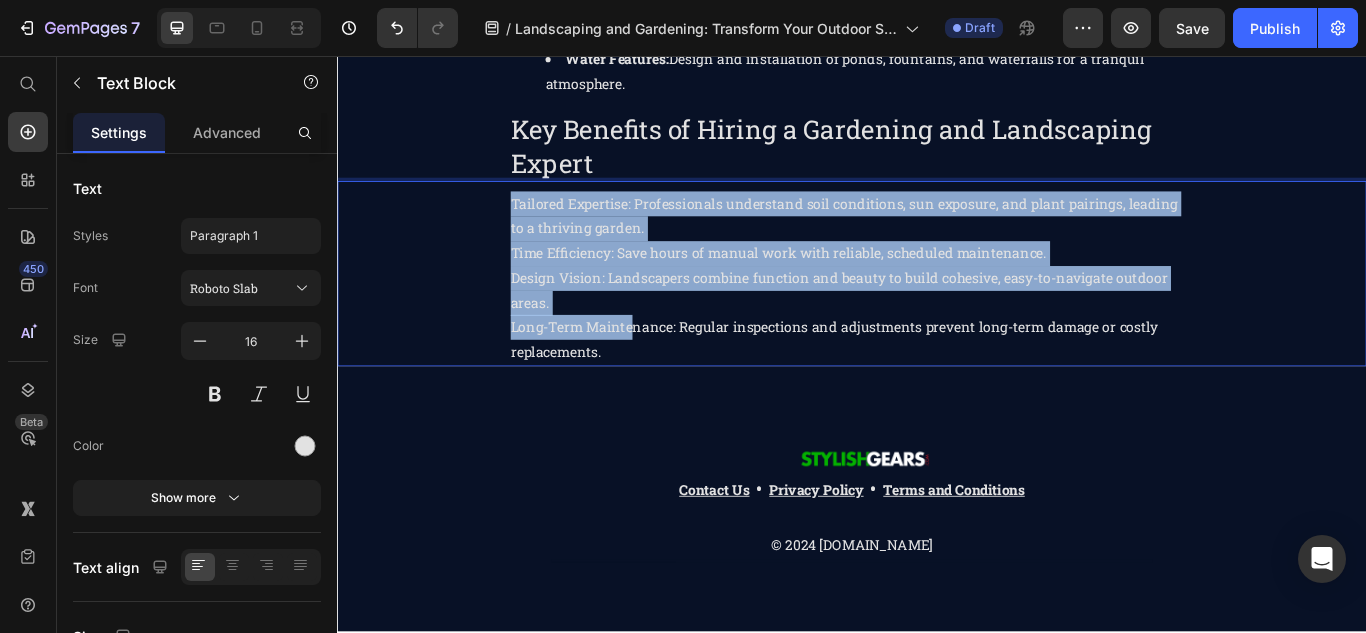 click on "Long-Term Maintenance: Regular inspections and adjustments prevent long-term damage or costly replacements." at bounding box center [937, 387] 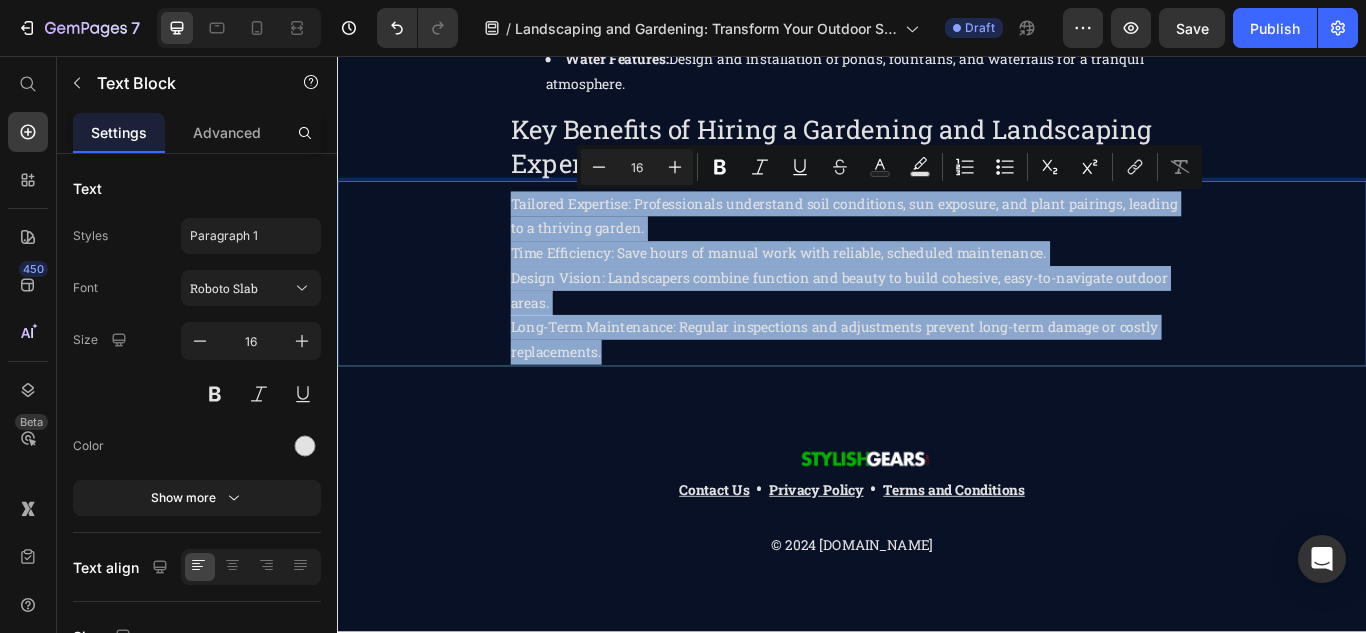 click on "Long-Term Maintenance: Regular inspections and adjustments prevent long-term damage or costly replacements." at bounding box center [937, 387] 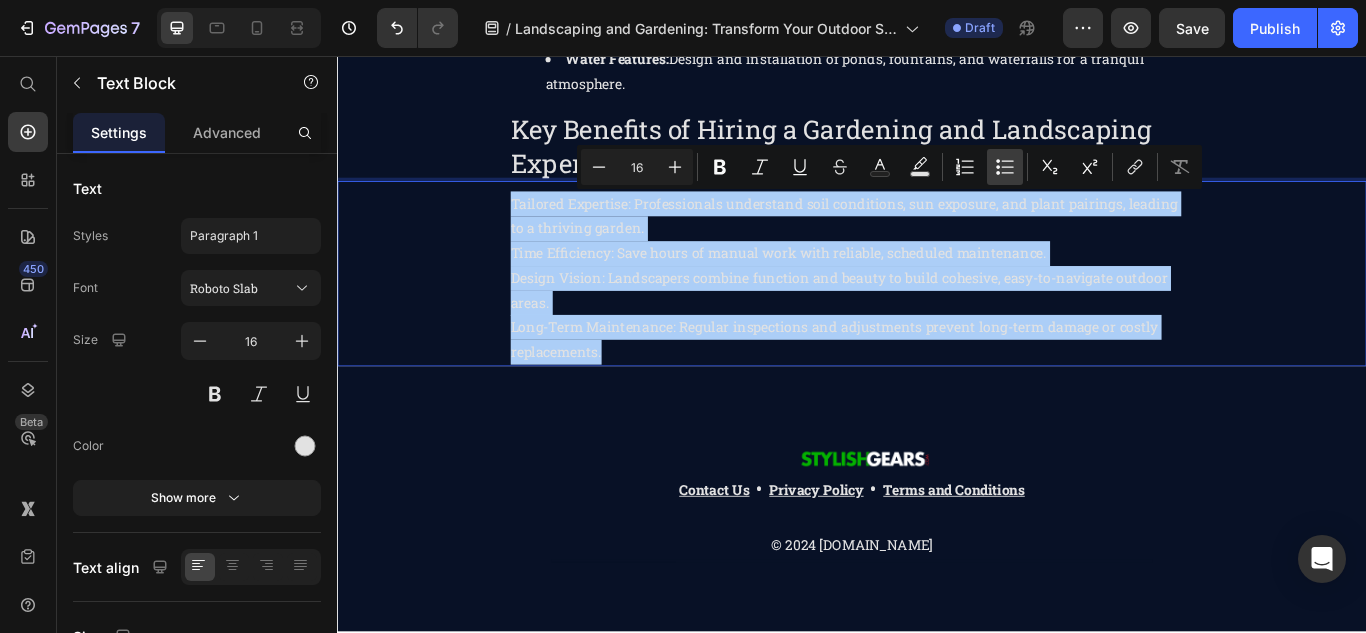 click 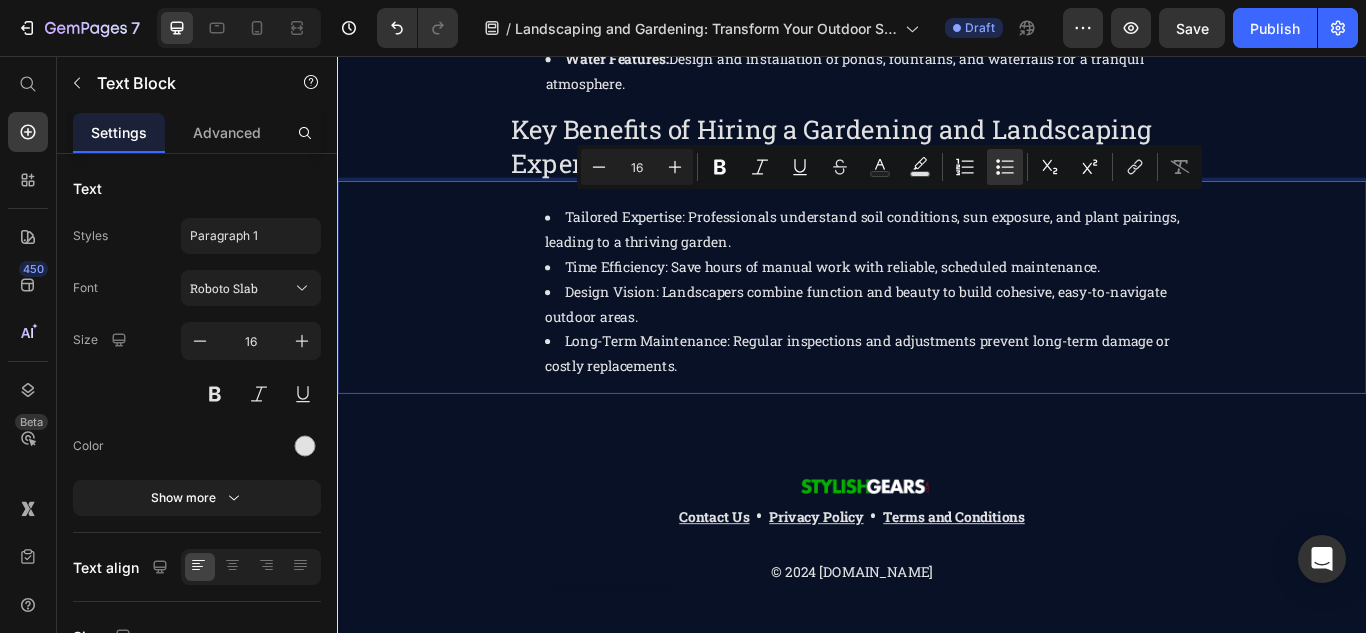 click on "Key Benefits of Hiring a Gardening and Landscaping Expert" at bounding box center [937, 161] 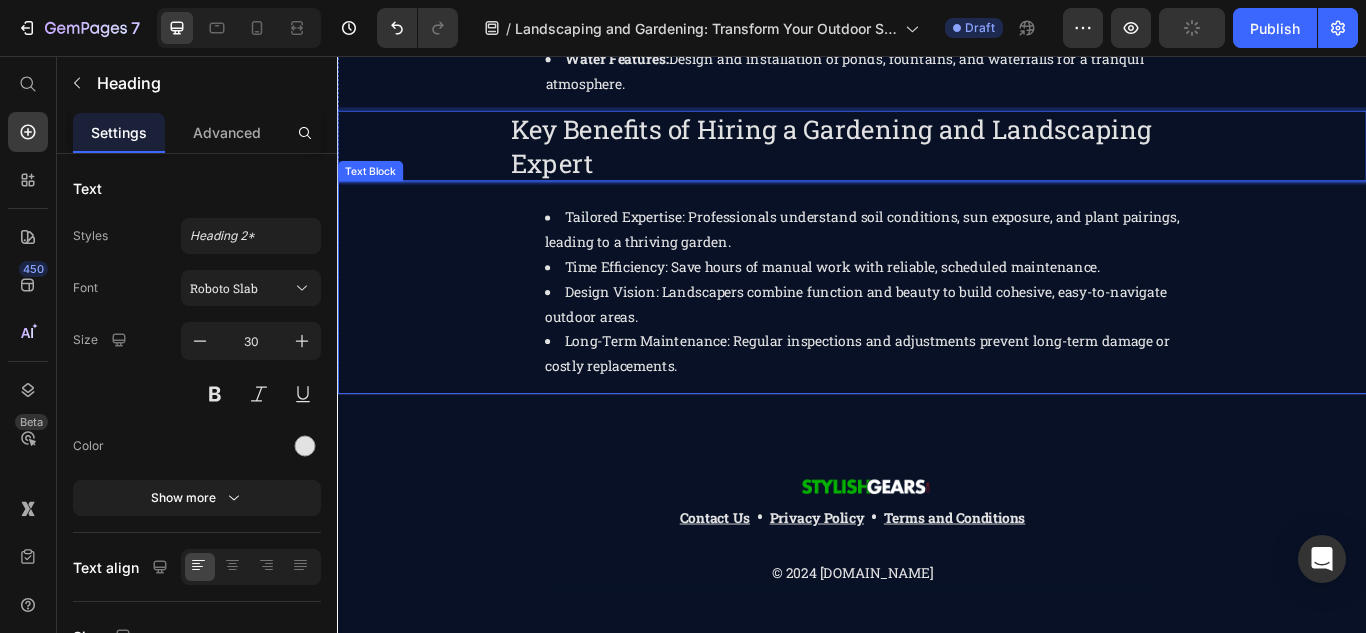 click on "Tailored Expertise: Professionals understand soil conditions, sun exposure, and plant pairings, leading to a thriving garden. Time Efficiency: Save hours of manual work with reliable, scheduled maintenance. Design Vision: Landscapers combine function and beauty to build cohesive, easy-to-navigate outdoor areas. Long-Term Maintenance: Regular inspections and adjustments prevent long-term damage or costly replacements." at bounding box center [937, 331] 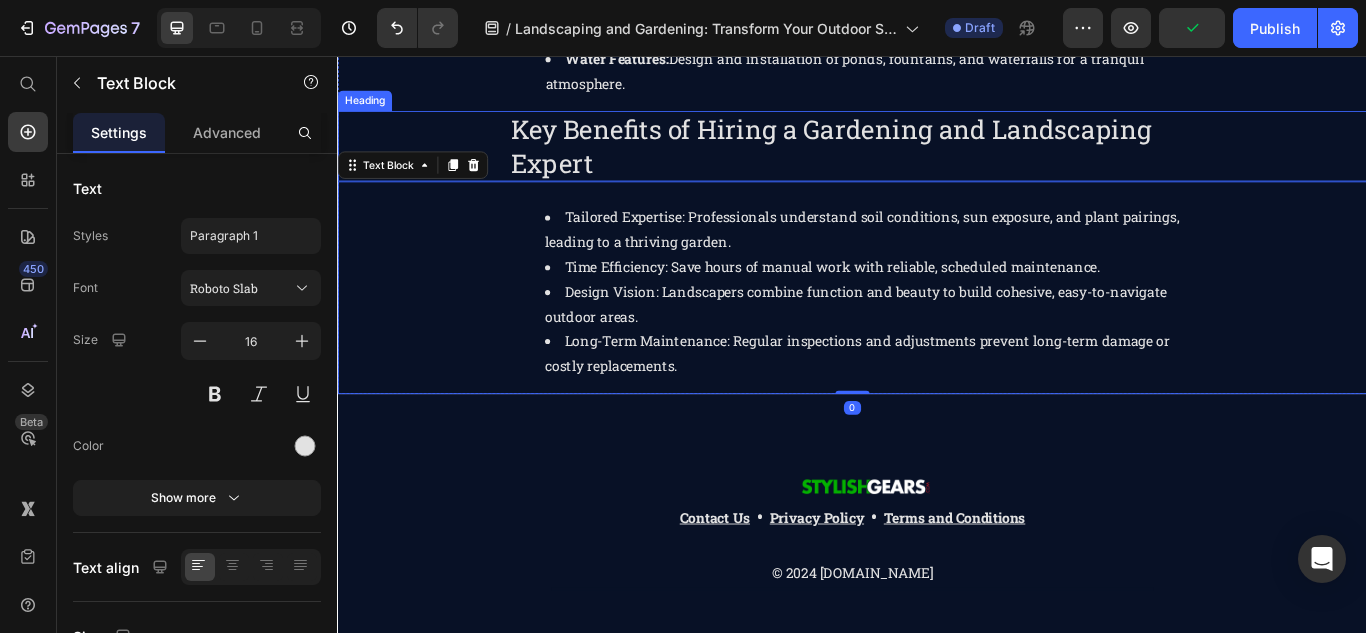 click on "Key Benefits of Hiring a Gardening and Landscaping Expert" at bounding box center [937, 161] 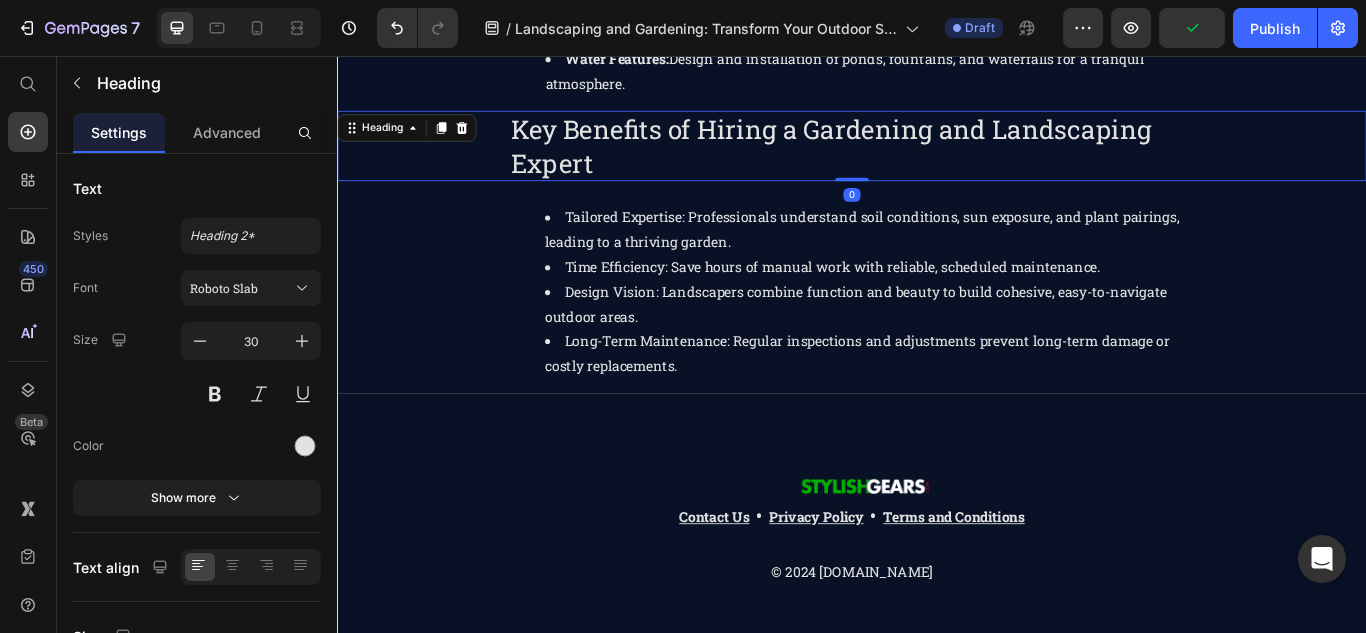 click on "Tailored Expertise: Professionals understand soil conditions, sun exposure, and plant pairings, leading to a thriving garden. Time Efficiency: Save hours of manual work with reliable, scheduled maintenance. Design Vision: Landscapers combine function and beauty to build cohesive, easy-to-navigate outdoor areas. Long-Term Maintenance: Regular inspections and adjustments prevent long-term damage or costly replacements." at bounding box center (937, 331) 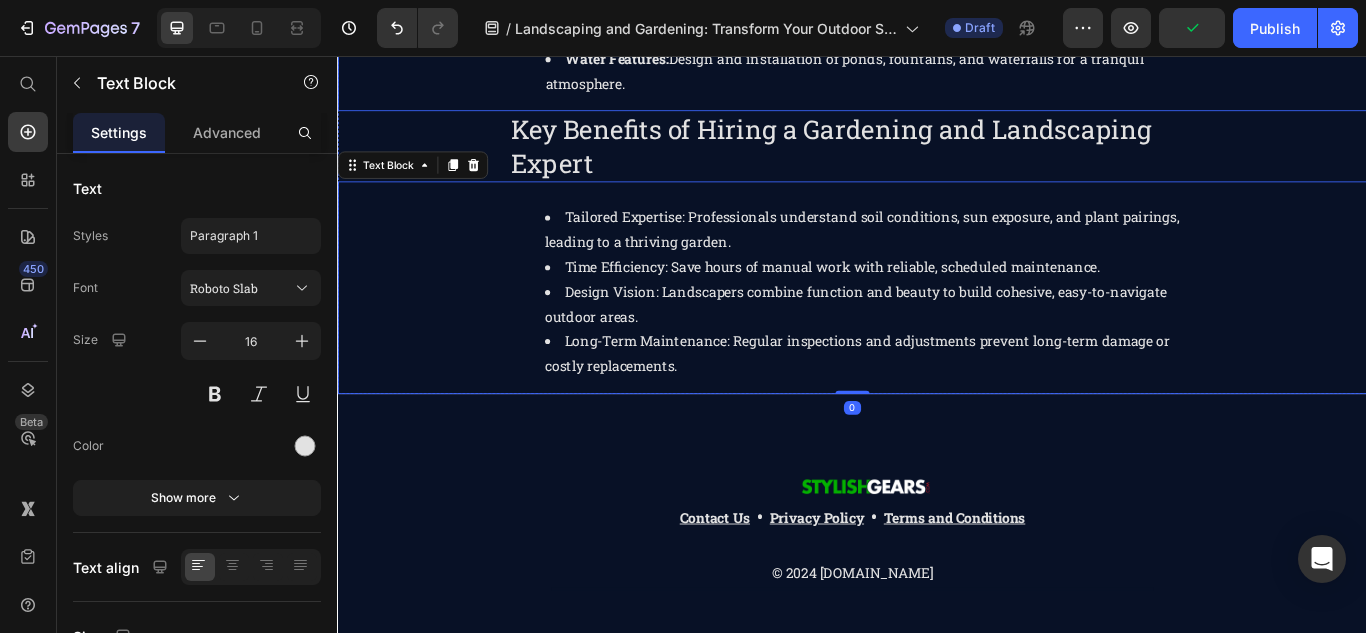 click on "Hiring professionals ensures every element of your garden is handled with skill and efficiency. Common services include: Garden Planning & Installation:  Tailored designs that reflect your style and the property layout. Seasonal Flower Beds:  Choosing the right plants for each season to maintain continuous blooms. Lawn Management:  Includes fertilization, aeration, pest control, and mowing schedules. Landscape Lighting:  Adding low-voltage lighting to paths, trees, and architectural features for evening ambiance. Water Features:  Design and installation of ponds, fountains, and waterfalls for a tranquil atmosphere." at bounding box center [937, -28] 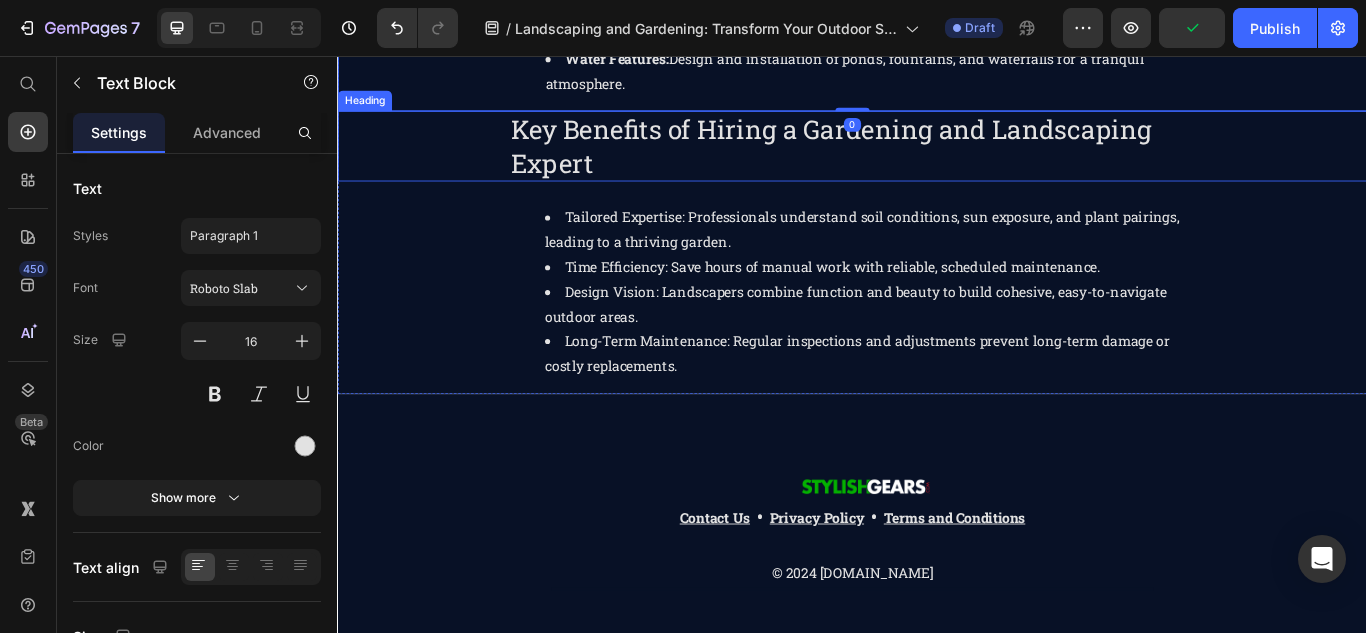 click on "Key Benefits of Hiring a Gardening and Landscaping Expert" at bounding box center [937, 161] 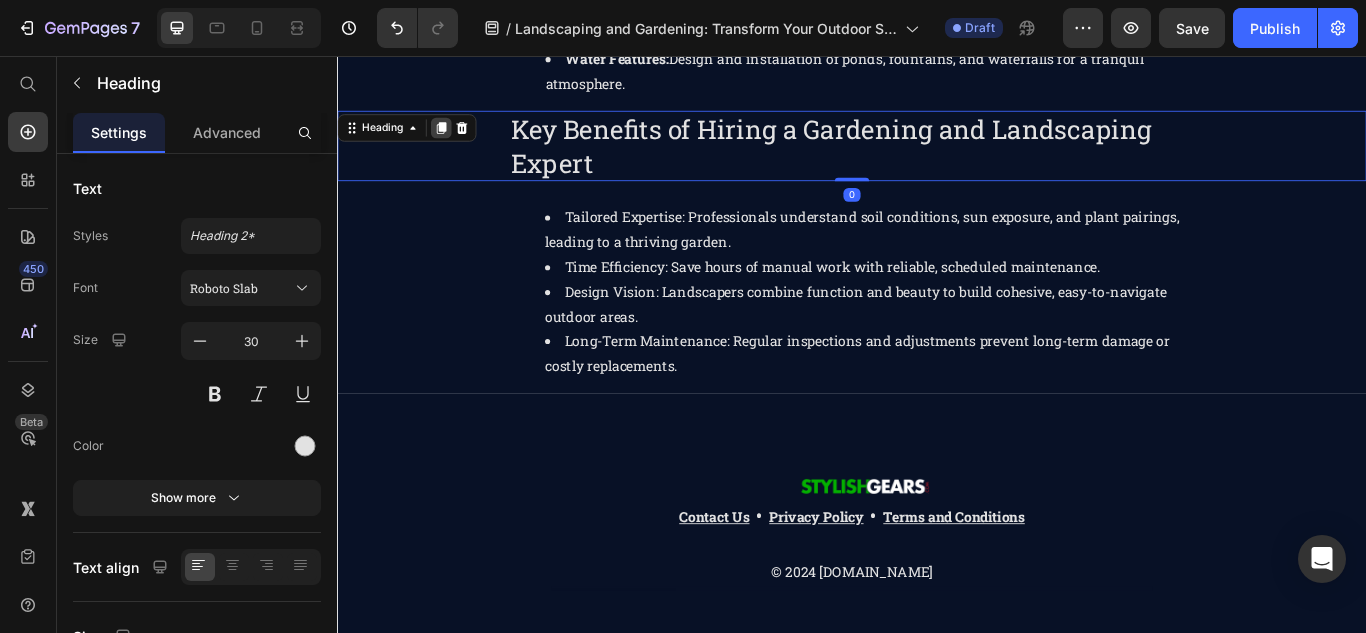 click at bounding box center (458, 140) 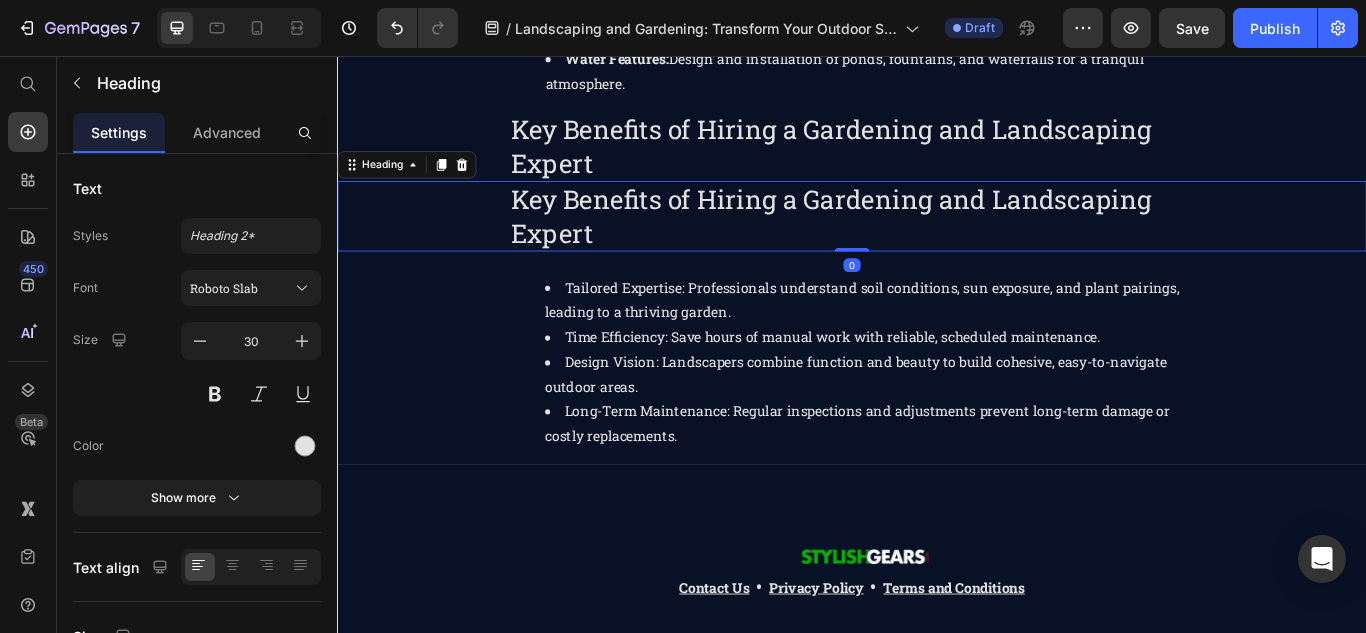 click on "Tailored Expertise: Professionals understand soil conditions, sun exposure, and plant pairings, leading to a thriving garden. Time Efficiency: Save hours of manual work with reliable, scheduled maintenance. Design Vision: Landscapers combine function and beauty to build cohesive, easy-to-navigate outdoor areas. Long-Term Maintenance: Regular inspections and adjustments prevent long-term damage or costly replacements." at bounding box center (937, 413) 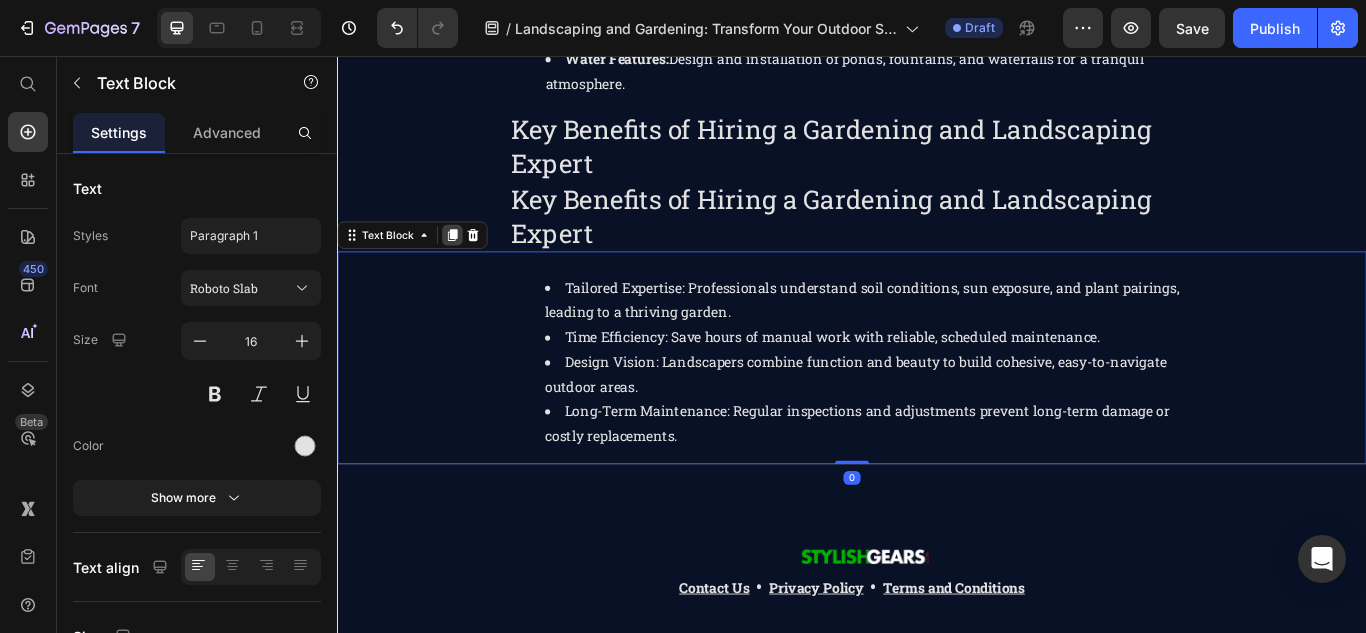 click 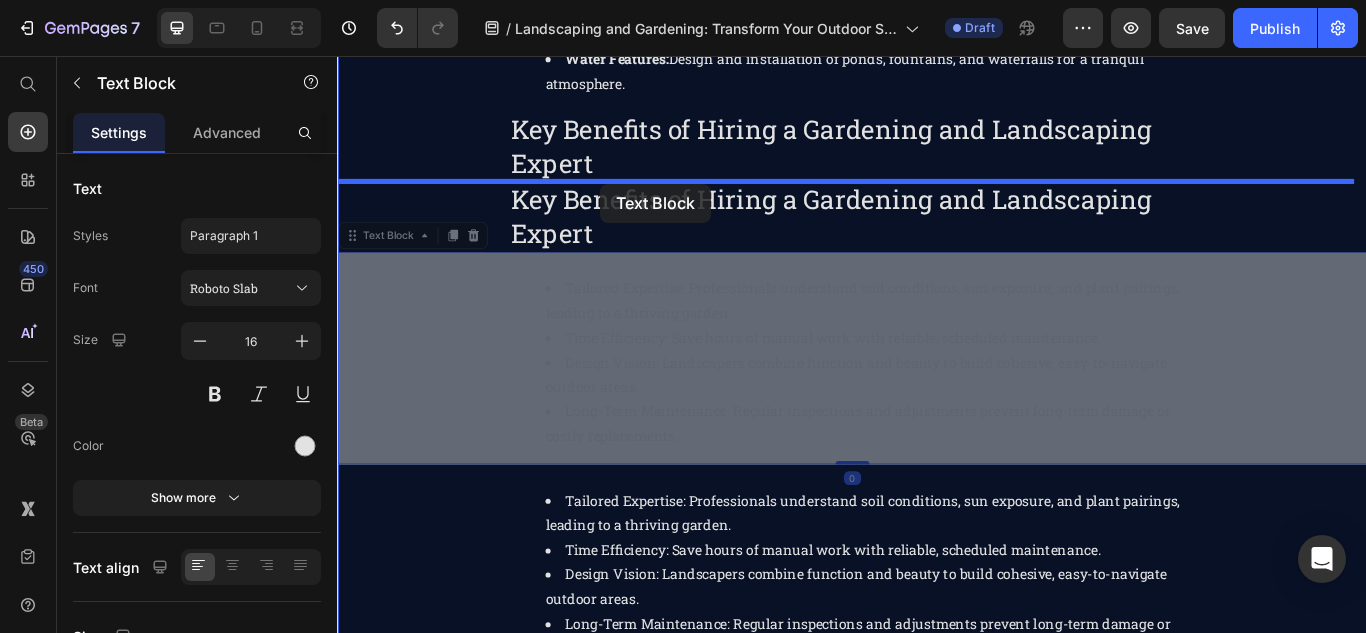 drag, startPoint x: 646, startPoint y: 370, endPoint x: 644, endPoint y: 205, distance: 165.01212 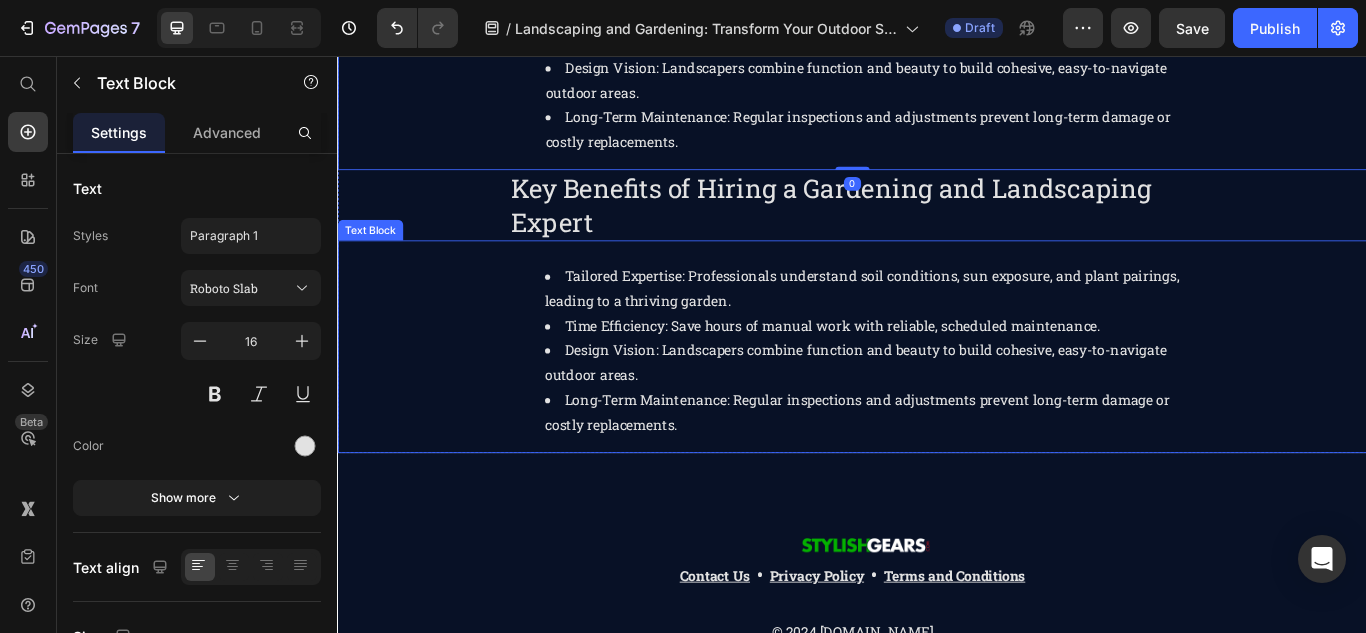 scroll, scrollTop: 1400, scrollLeft: 0, axis: vertical 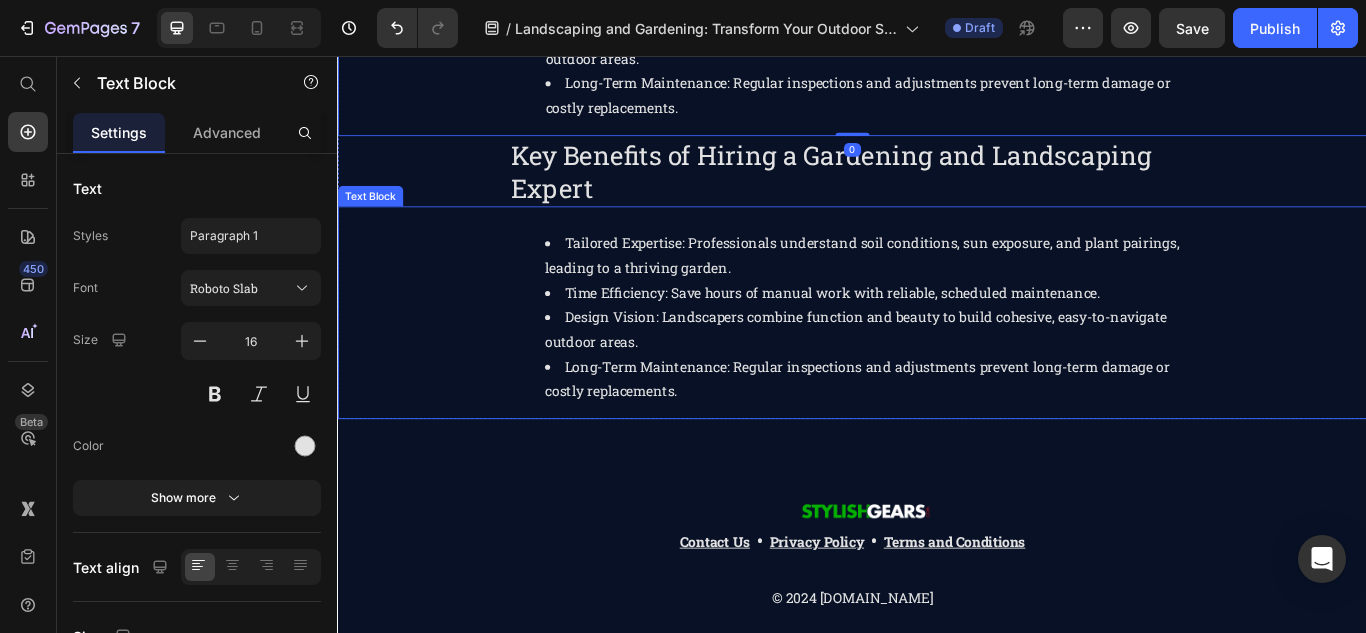 click on "Design Vision: Landscapers combine function and beauty to build cohesive, easy-to-navigate outdoor areas." at bounding box center (957, 375) 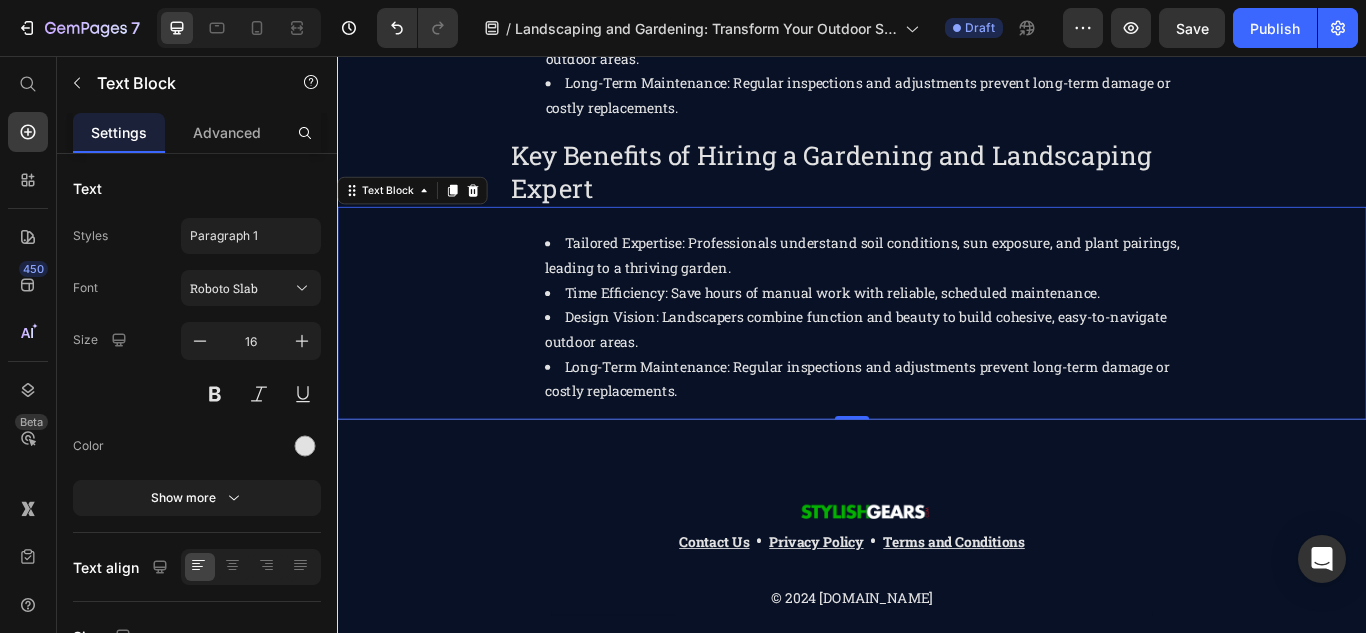 click on "Key Benefits of Hiring a Gardening and Landscaping Expert" at bounding box center [937, 191] 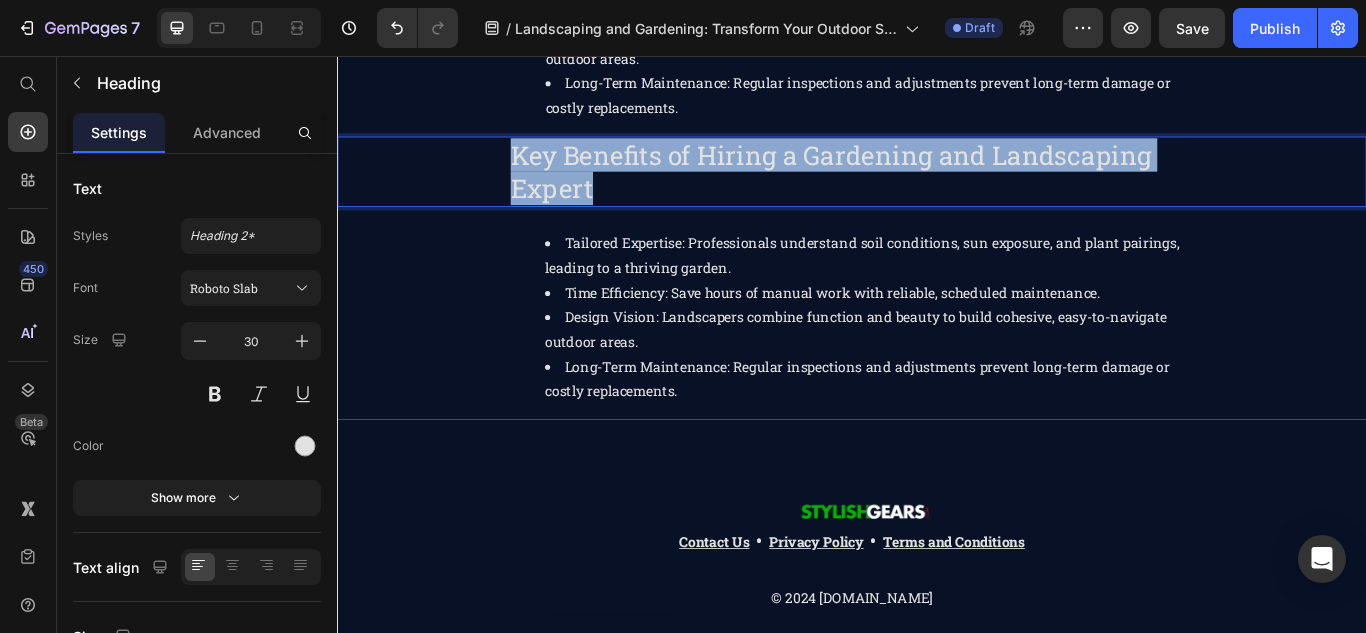 click on "Key Benefits of Hiring a Gardening and Landscaping Expert" at bounding box center [937, 191] 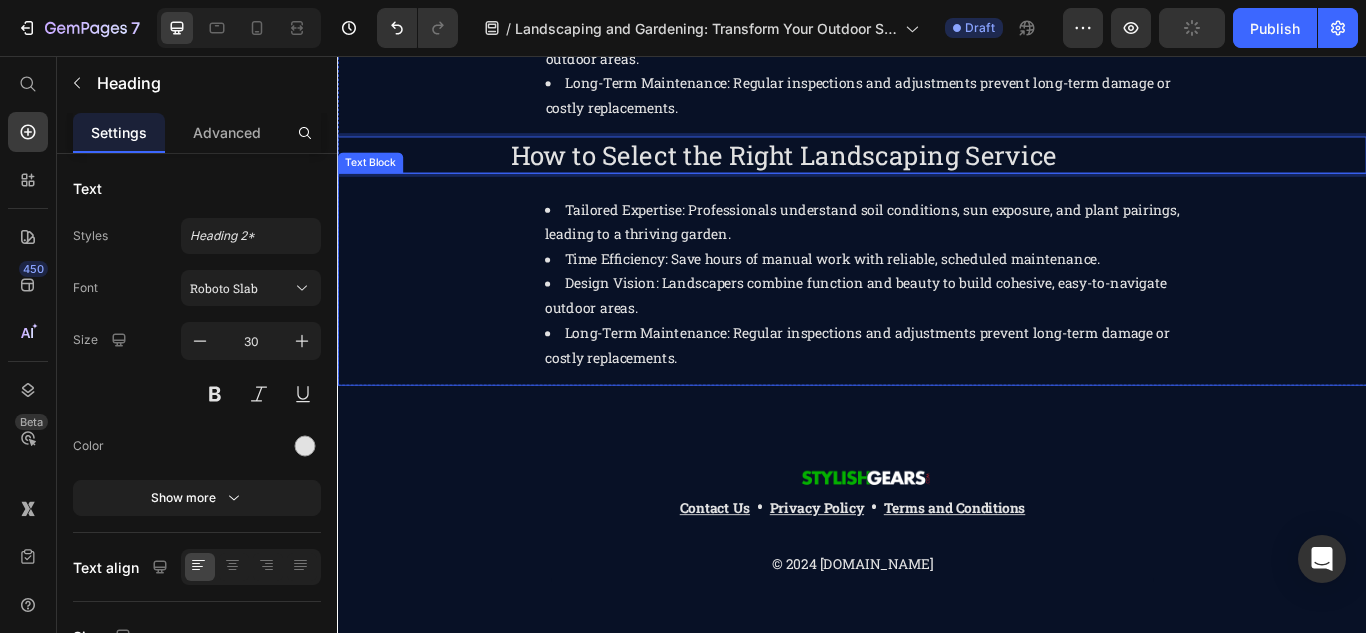 click on "Design Vision: Landscapers combine function and beauty to build cohesive, easy-to-navigate outdoor areas." at bounding box center (957, 336) 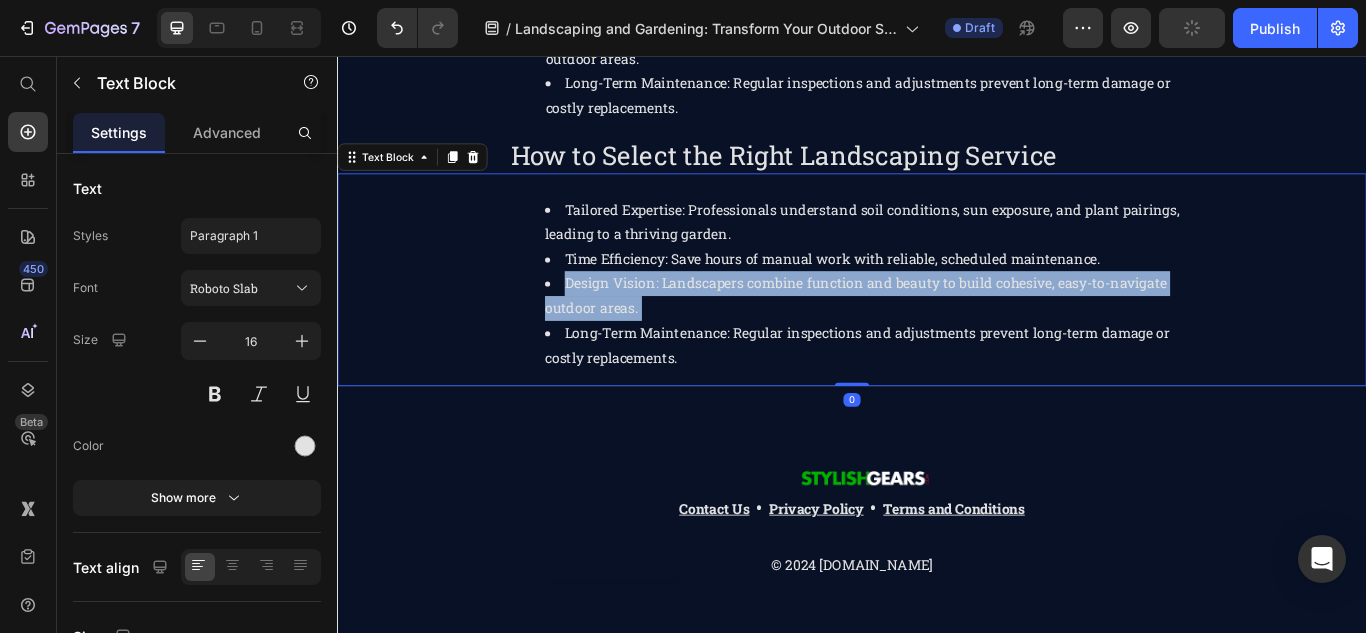 click on "Design Vision: Landscapers combine function and beauty to build cohesive, easy-to-navigate outdoor areas." at bounding box center [957, 336] 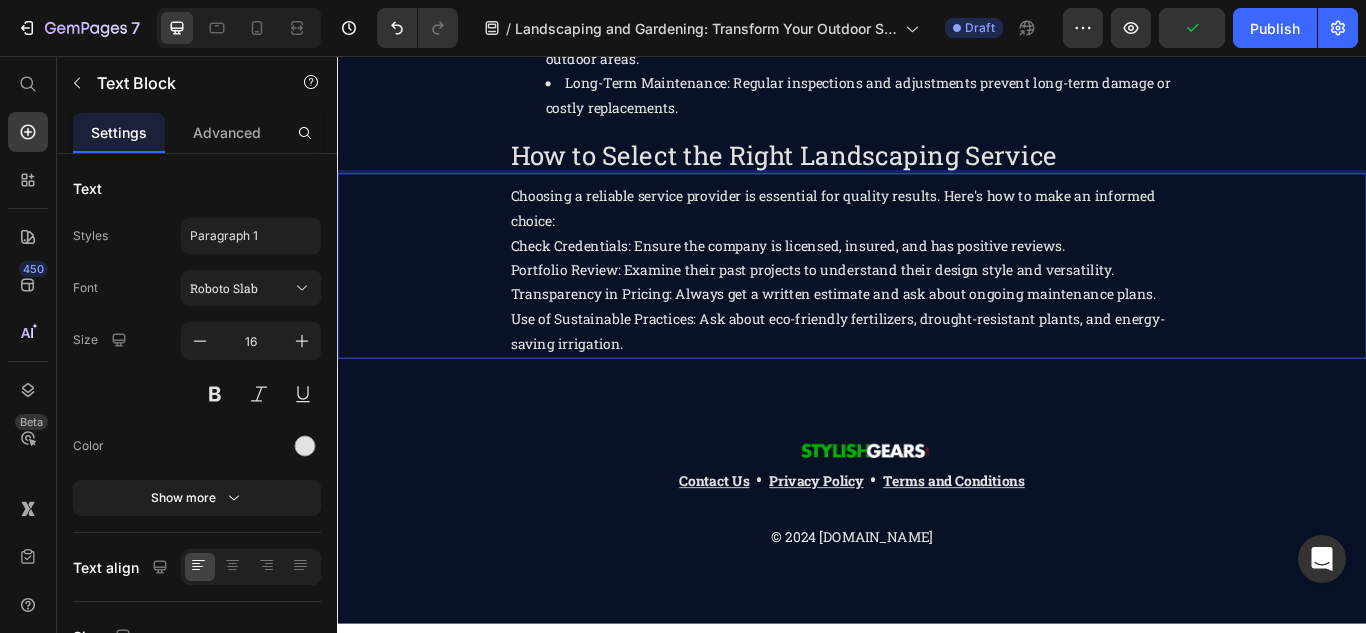 click on "Choosing a reliable service provider is essential for quality results. Here's how to make an informed choice: Check Credentials: Ensure the company is licensed, insured, and has positive reviews. Portfolio Review: Examine their past projects to understand their design style and versatility. Transparency in Pricing: Always get a written estimate and ask about ongoing maintenance plans. Use of Sustainable Practices: Ask about eco-friendly fertilizers, drought-resistant plants, and energy-saving irrigation." at bounding box center (937, 306) 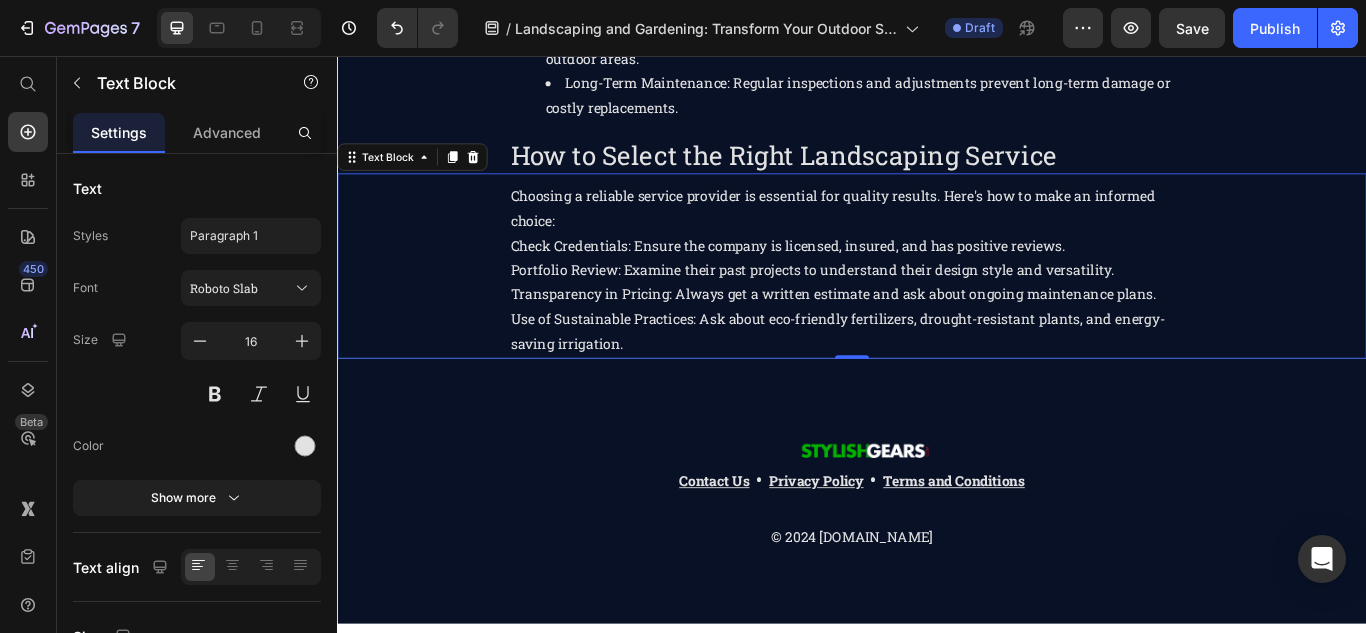 click on "Choosing a reliable service provider is essential for quality results. Here's how to make an informed choice: Check Credentials: Ensure the company is licensed, insured, and has positive reviews. Portfolio Review: Examine their past projects to understand their design style and versatility. Transparency in Pricing: Always get a written estimate and ask about ongoing maintenance plans. Use of Sustainable Practices: Ask about eco-friendly fertilizers, drought-resistant plants, and energy-saving irrigation." at bounding box center [937, 306] 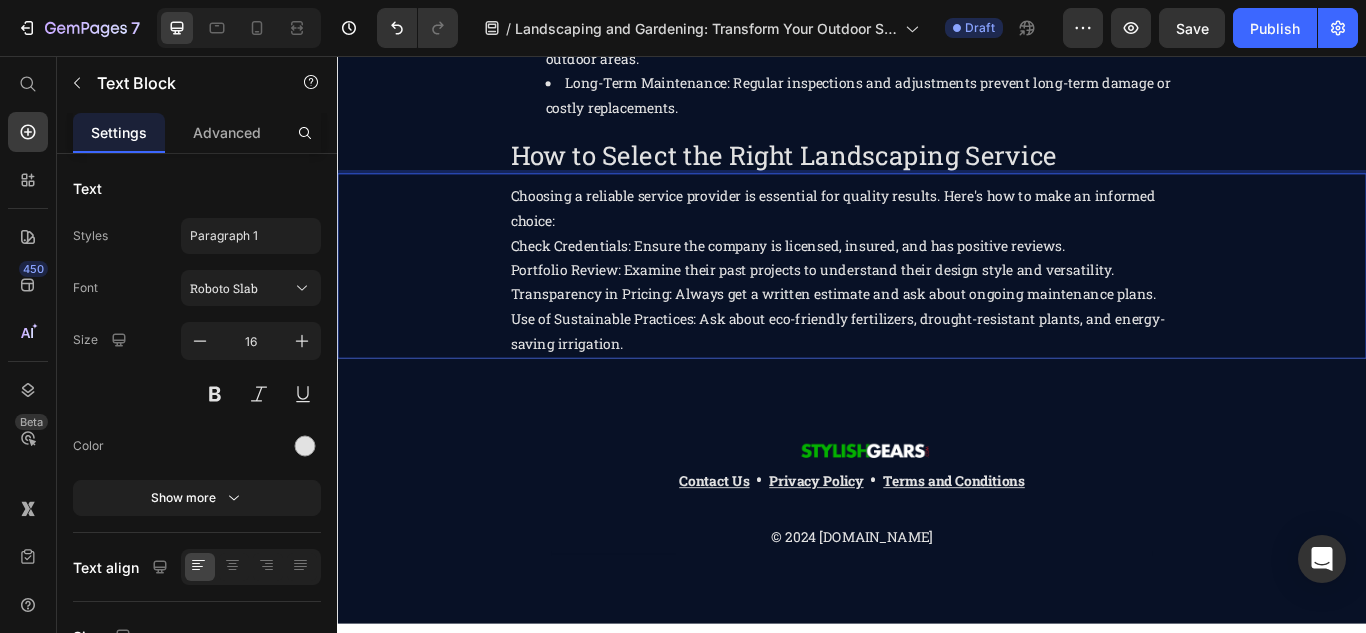 click on "Choosing a reliable service provider is essential for quality results. Here's how to make an informed choice:" at bounding box center (937, 234) 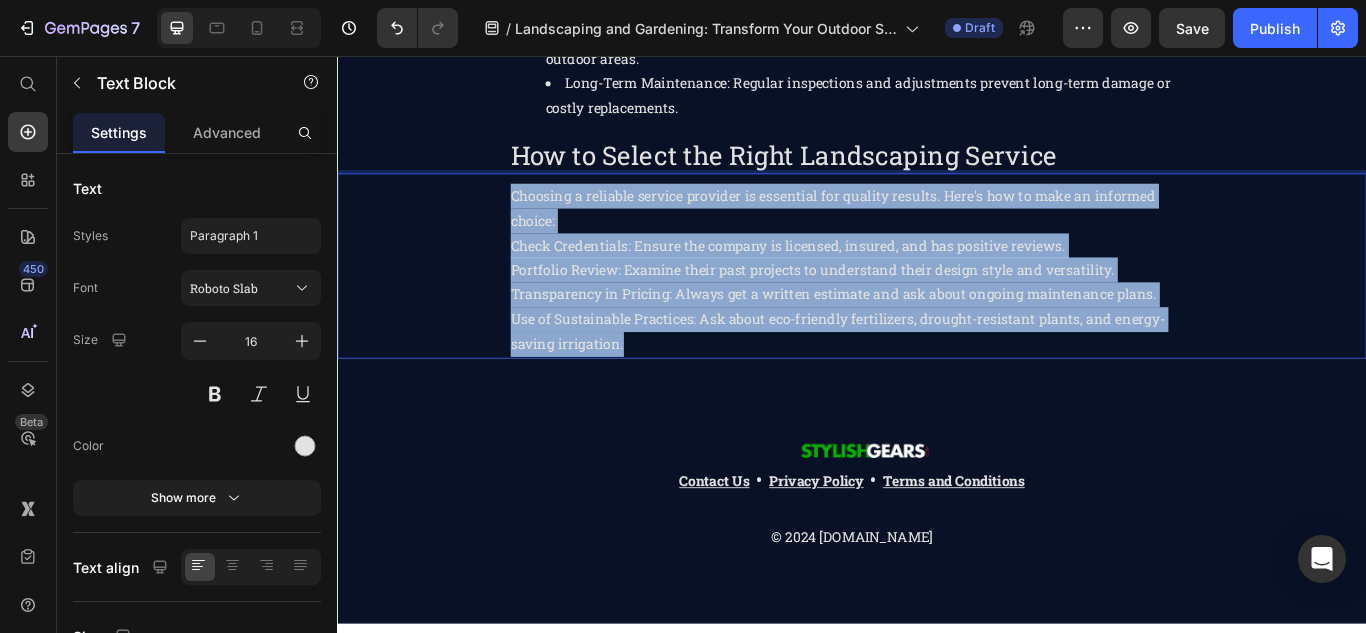 click on "Use of Sustainable Practices: Ask about eco-friendly fertilizers, drought-resistant plants, and energy-saving irrigation." at bounding box center [937, 378] 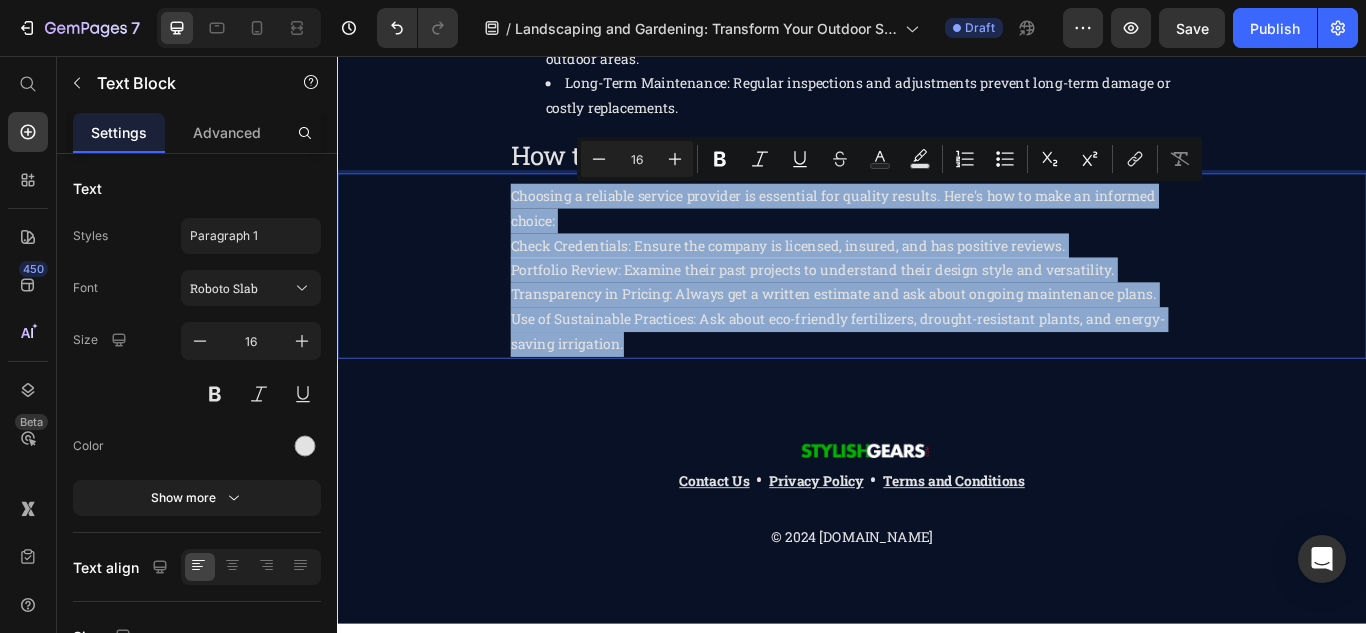 click on "Choosing a reliable service provider is essential for quality results. Here's how to make an informed choice:" at bounding box center [937, 234] 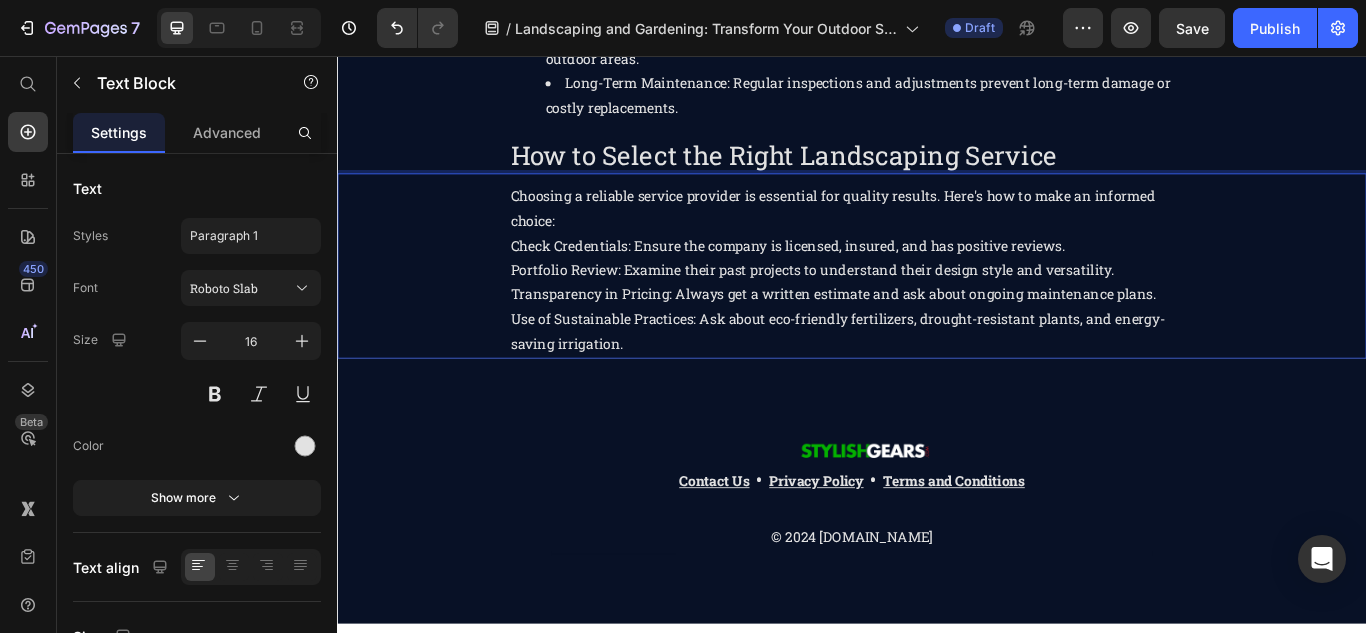 click on "Choosing a reliable service provider is essential for quality results. Here's how to make an informed choice: Check Credentials: Ensure the company is licensed, insured, and has positive reviews. Portfolio Review: Examine their past projects to understand their design style and versatility. Transparency in Pricing: Always get a written estimate and ask about ongoing maintenance plans. Use of Sustainable Practices: Ask about eco-friendly fertilizers, drought-resistant plants, and energy-saving irrigation." at bounding box center (937, 306) 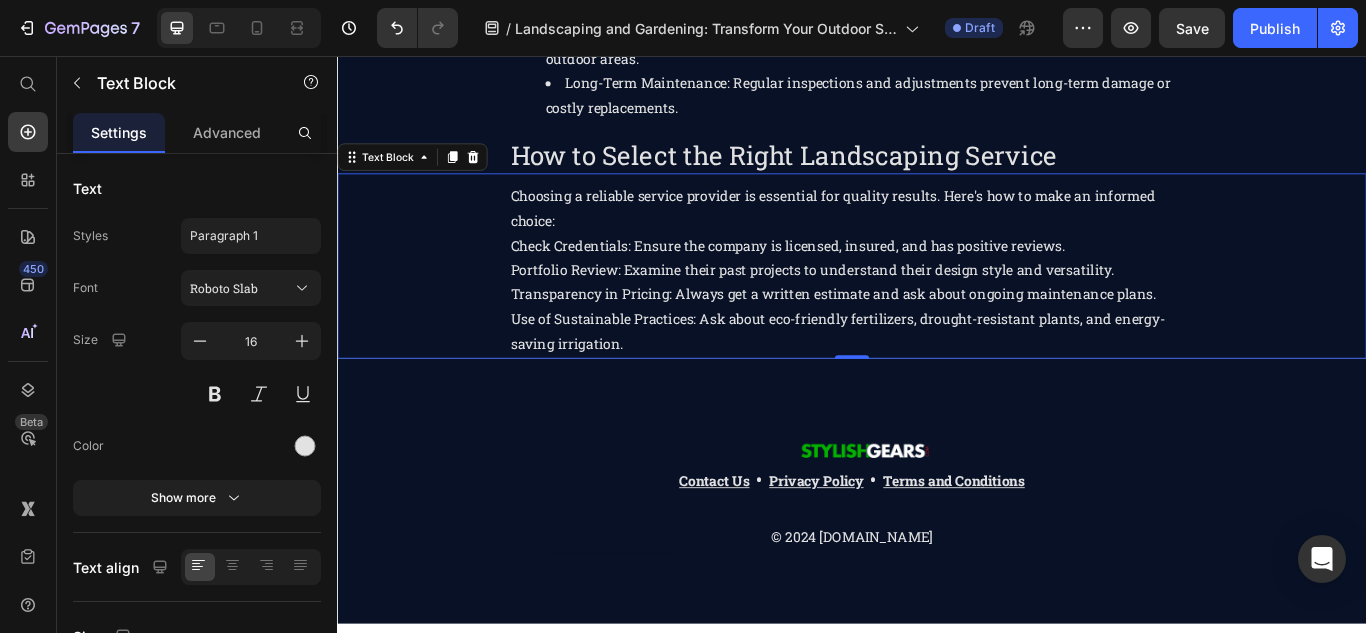 click on "Choosing a reliable service provider is essential for quality results. Here's how to make an informed choice: Check Credentials: Ensure the company is licensed, insured, and has positive reviews. Portfolio Review: Examine their past projects to understand their design style and versatility. Transparency in Pricing: Always get a written estimate and ask about ongoing maintenance plans. Use of Sustainable Practices: Ask about eco-friendly fertilizers, drought-resistant plants, and energy-saving irrigation." at bounding box center [937, 306] 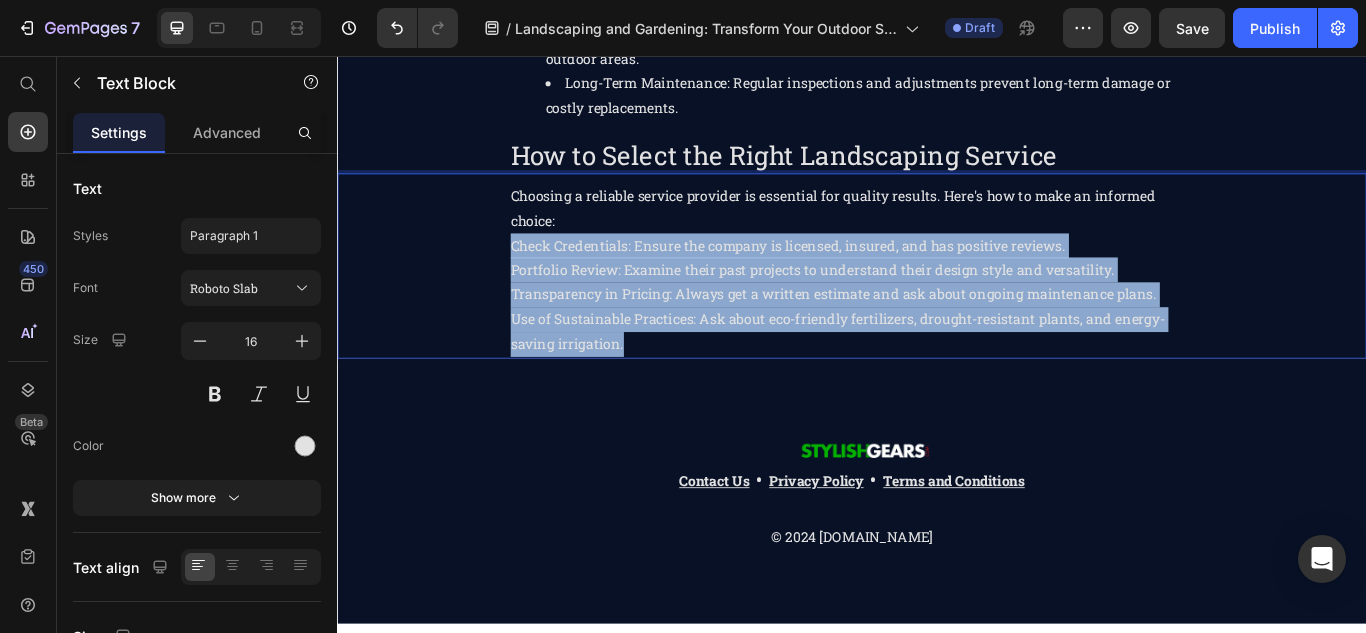 click on "Use of Sustainable Practices: Ask about eco-friendly fertilizers, drought-resistant plants, and energy-saving irrigation." at bounding box center (937, 378) 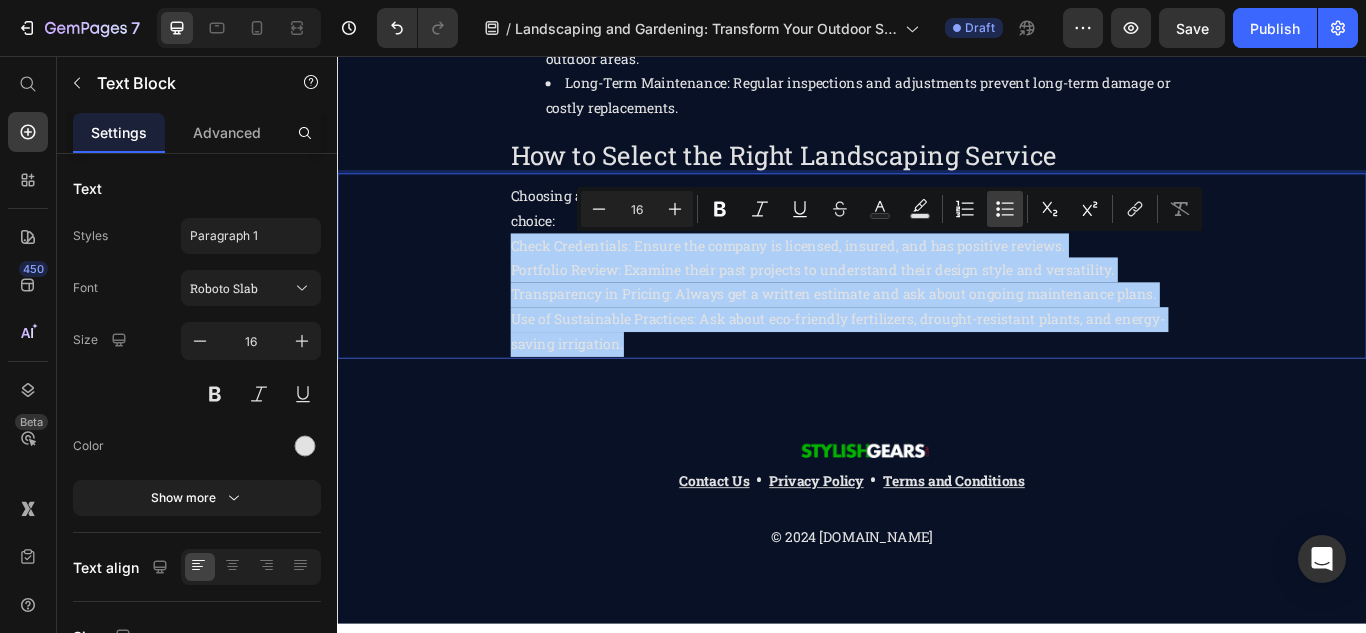 click on "Bulleted List" at bounding box center [1005, 209] 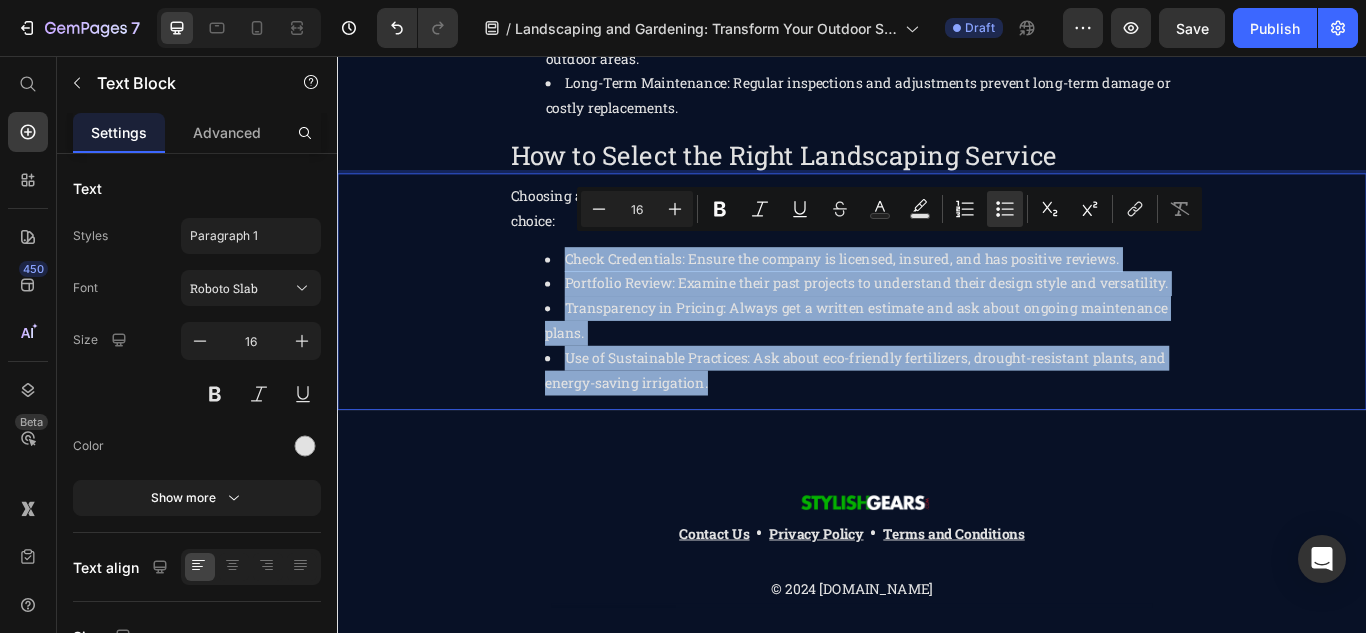 click on "Transparency in Pricing: Always get a written estimate and ask about ongoing maintenance plans." at bounding box center (957, 365) 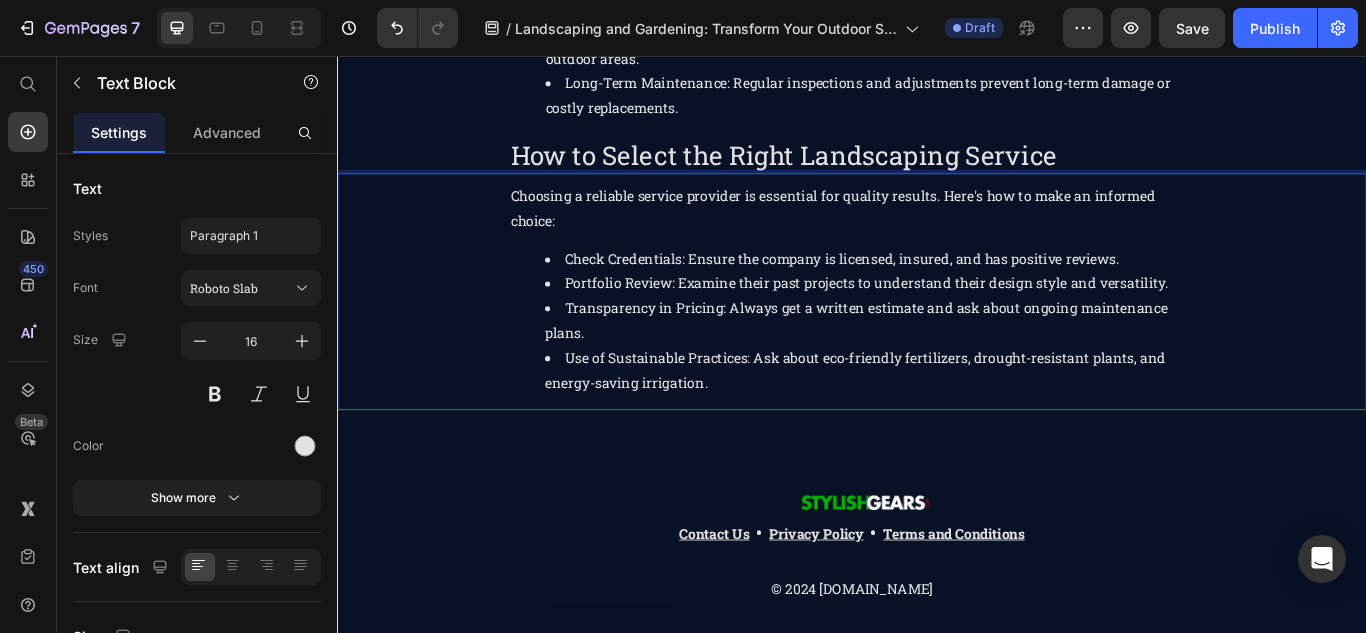 scroll, scrollTop: 1500, scrollLeft: 0, axis: vertical 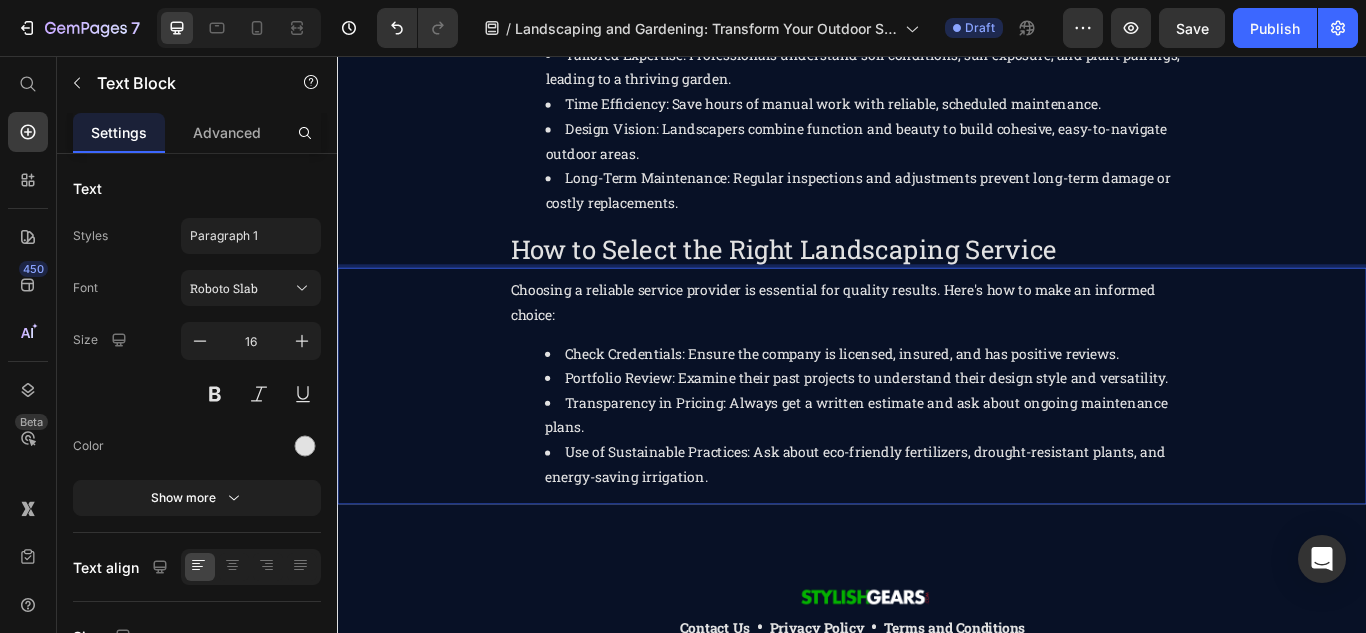 click on "How to Select the Right Landscaping Service" at bounding box center [937, 281] 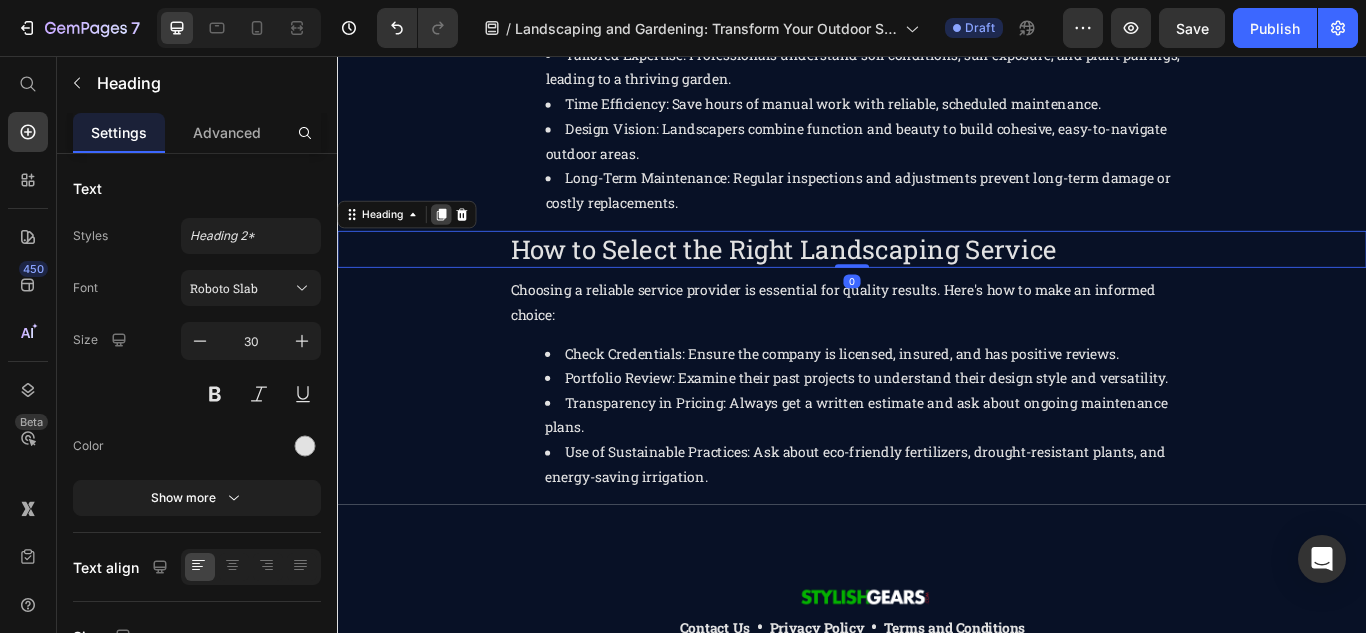 click 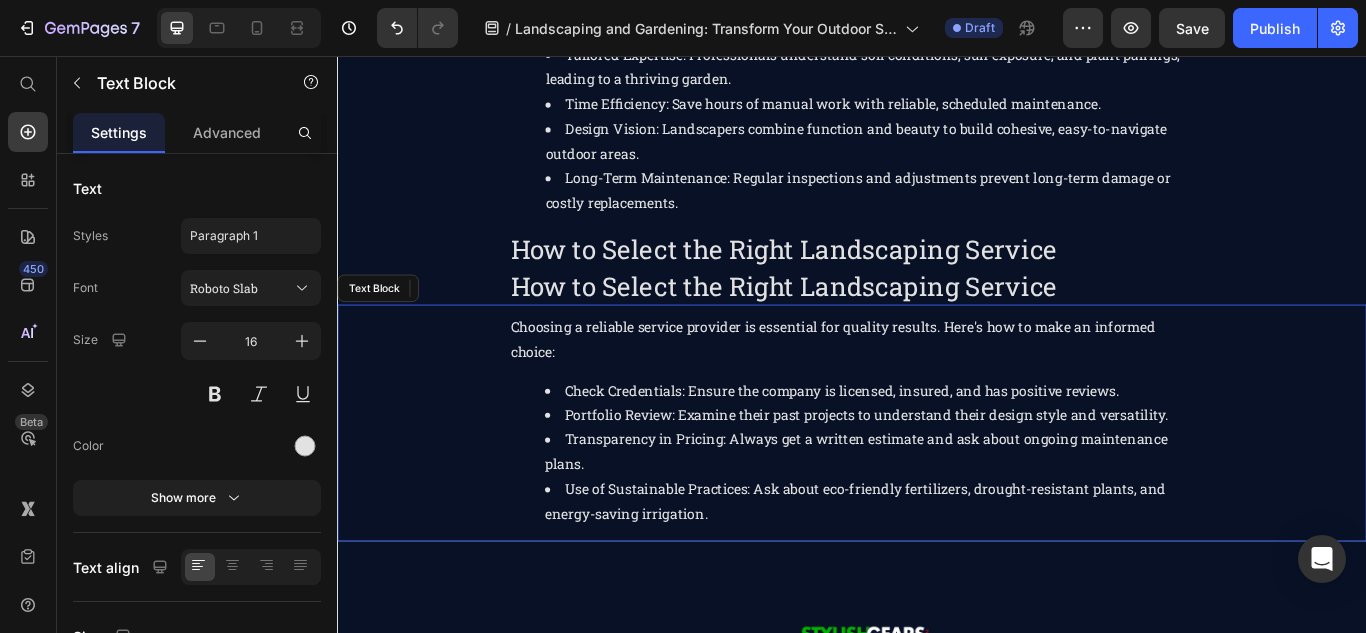 click on "Choosing a reliable service provider is essential for quality results. Here's how to make an informed choice: Check Credentials: Ensure the company is licensed, insured, and has positive reviews. Portfolio Review: Examine their past projects to understand their design style and versatility. Transparency in Pricing: Always get a written estimate and ask about ongoing maintenance plans. Use of Sustainable Practices: Ask about eco-friendly fertilizers, drought-resistant plants, and energy-saving irrigation." at bounding box center (937, 489) 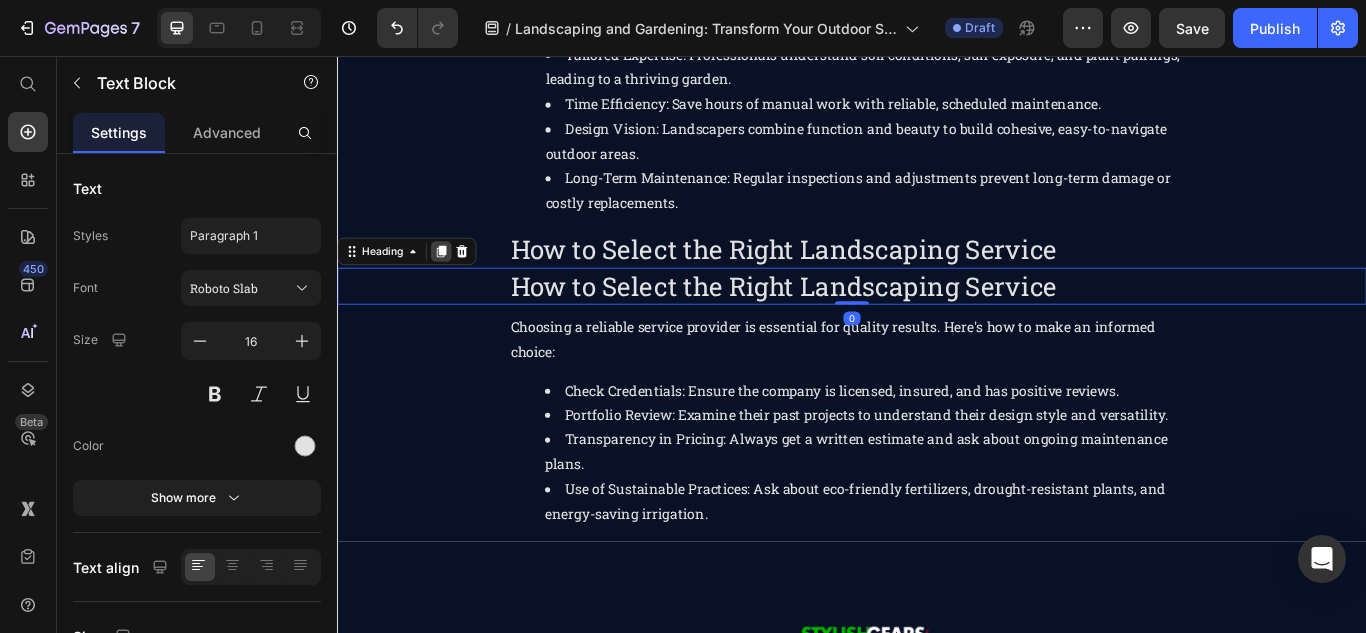 click 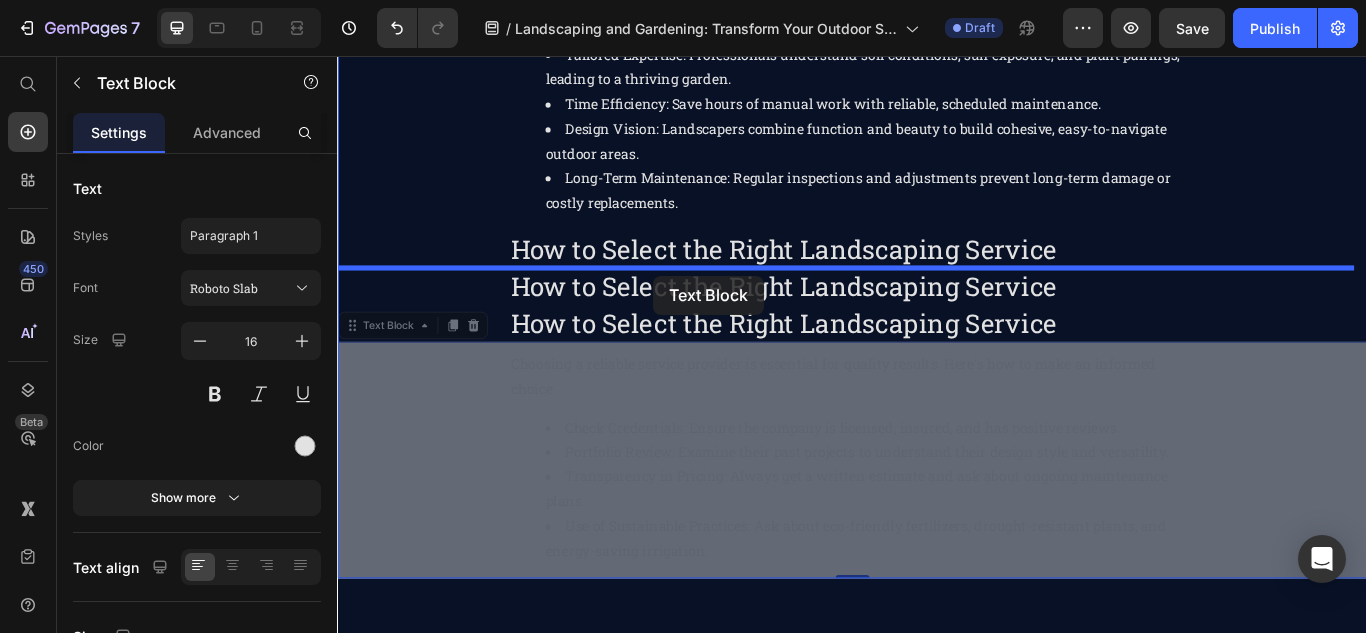 drag, startPoint x: 702, startPoint y: 374, endPoint x: 706, endPoint y: 312, distance: 62.1289 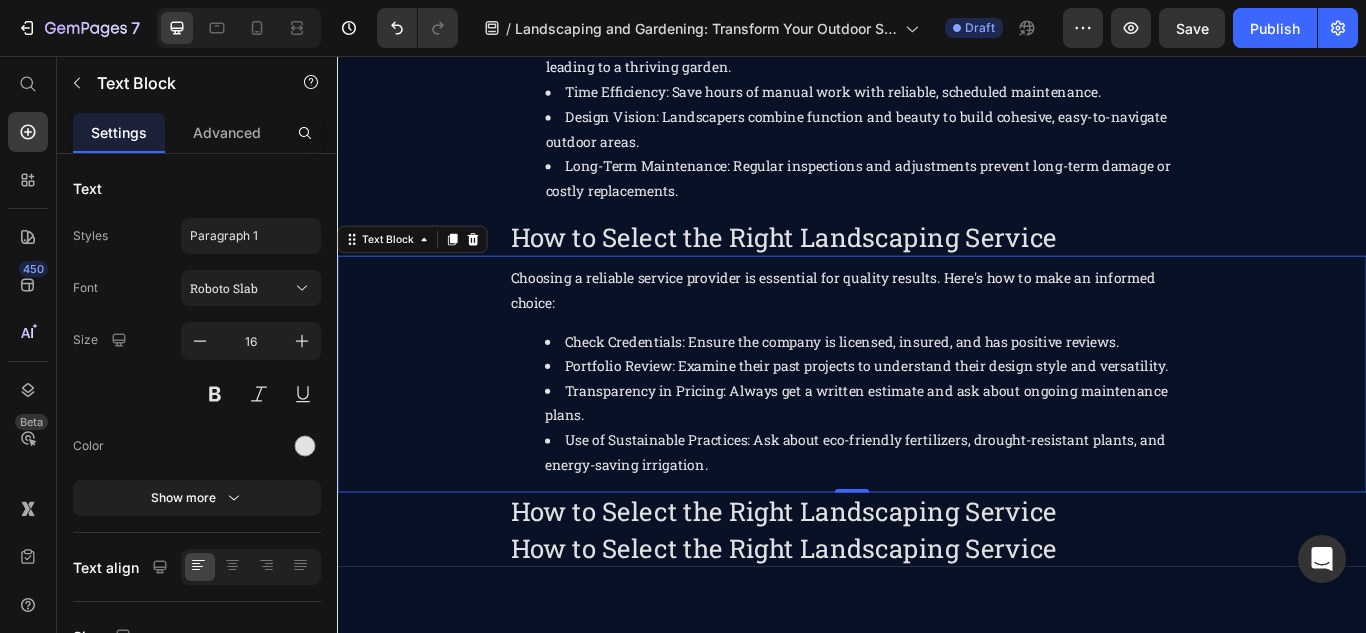 scroll, scrollTop: 1390, scrollLeft: 0, axis: vertical 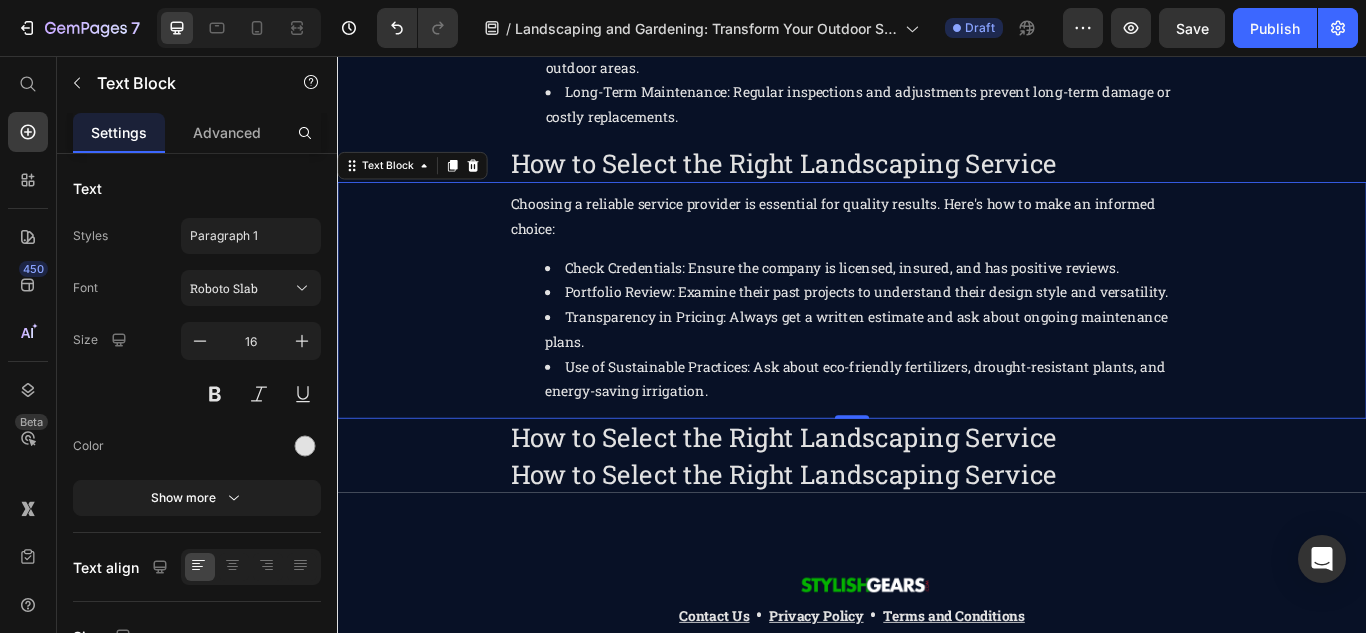 click 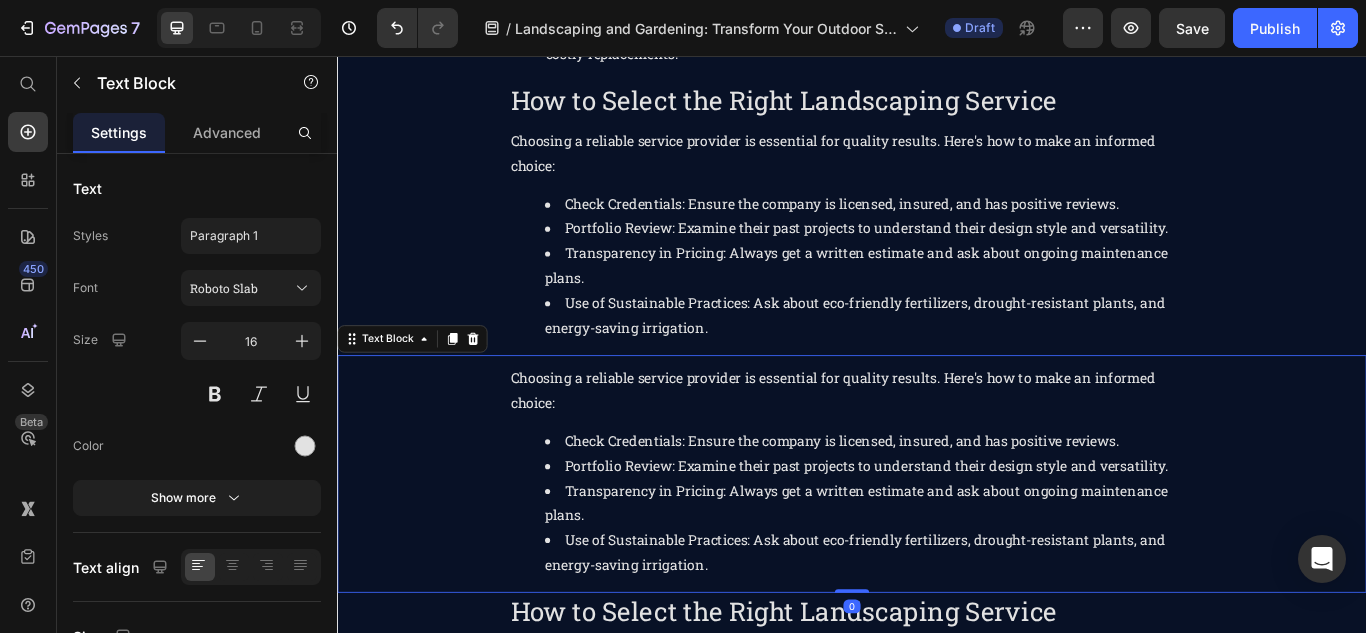 scroll, scrollTop: 1590, scrollLeft: 0, axis: vertical 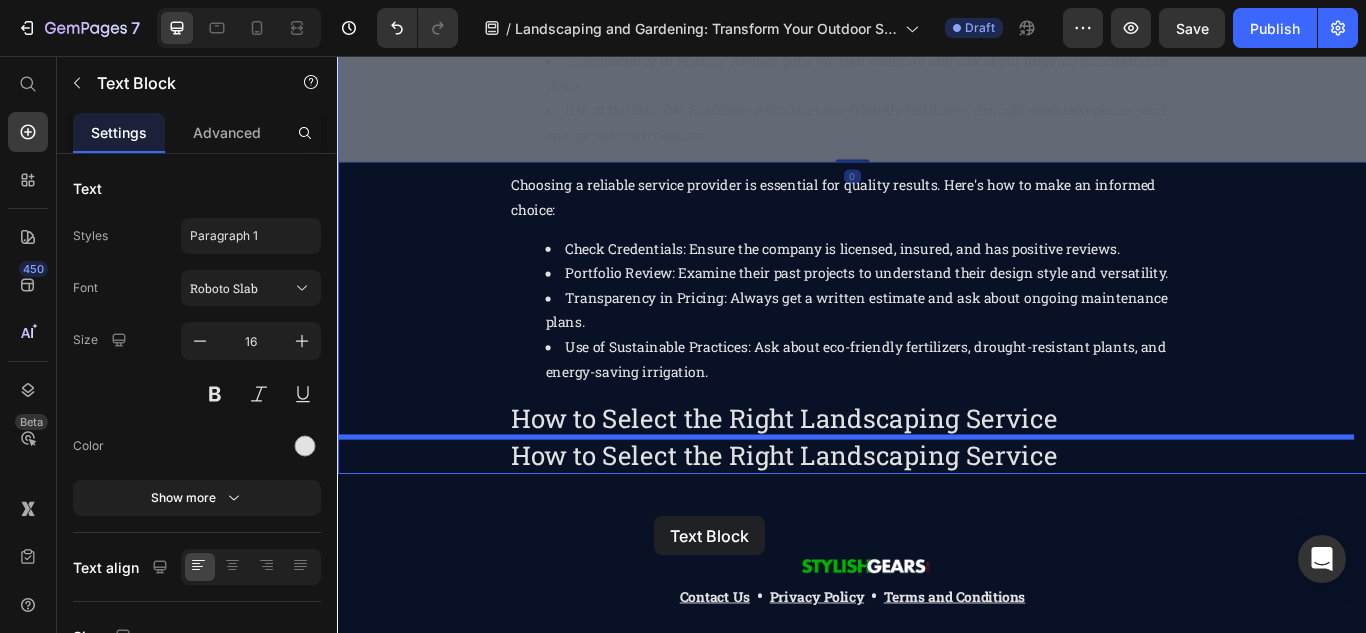 drag, startPoint x: 780, startPoint y: 459, endPoint x: 707, endPoint y: 593, distance: 152.59424 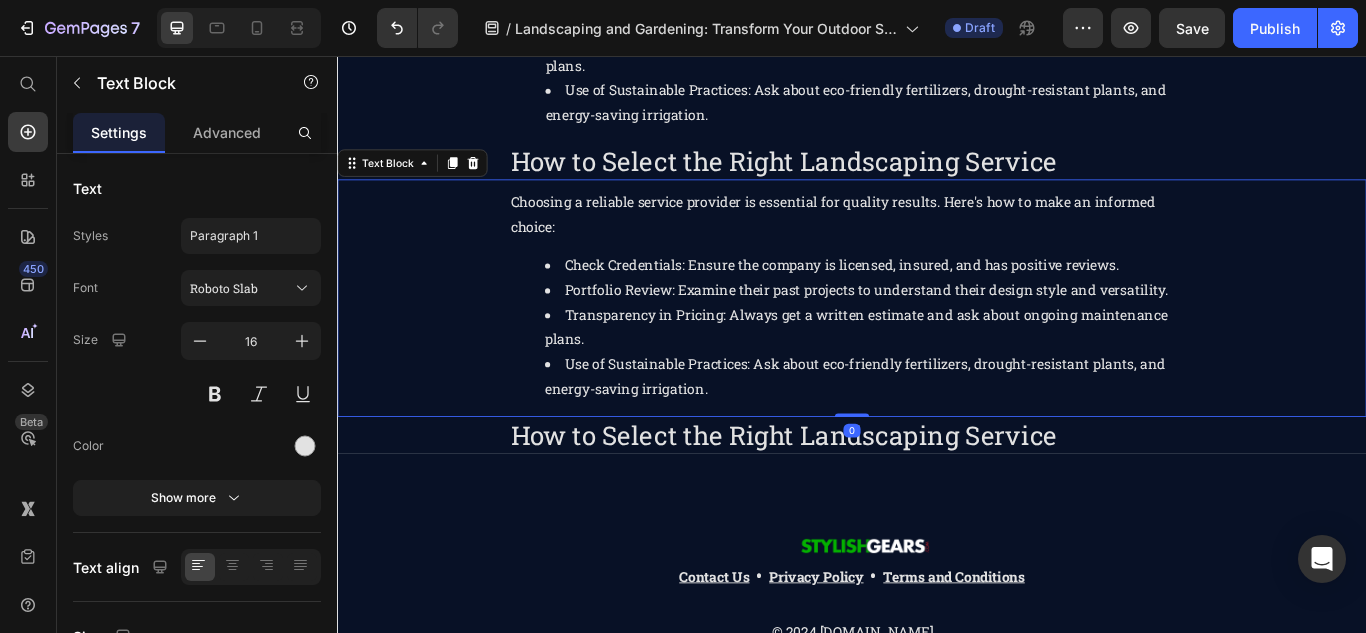 scroll, scrollTop: 1735, scrollLeft: 0, axis: vertical 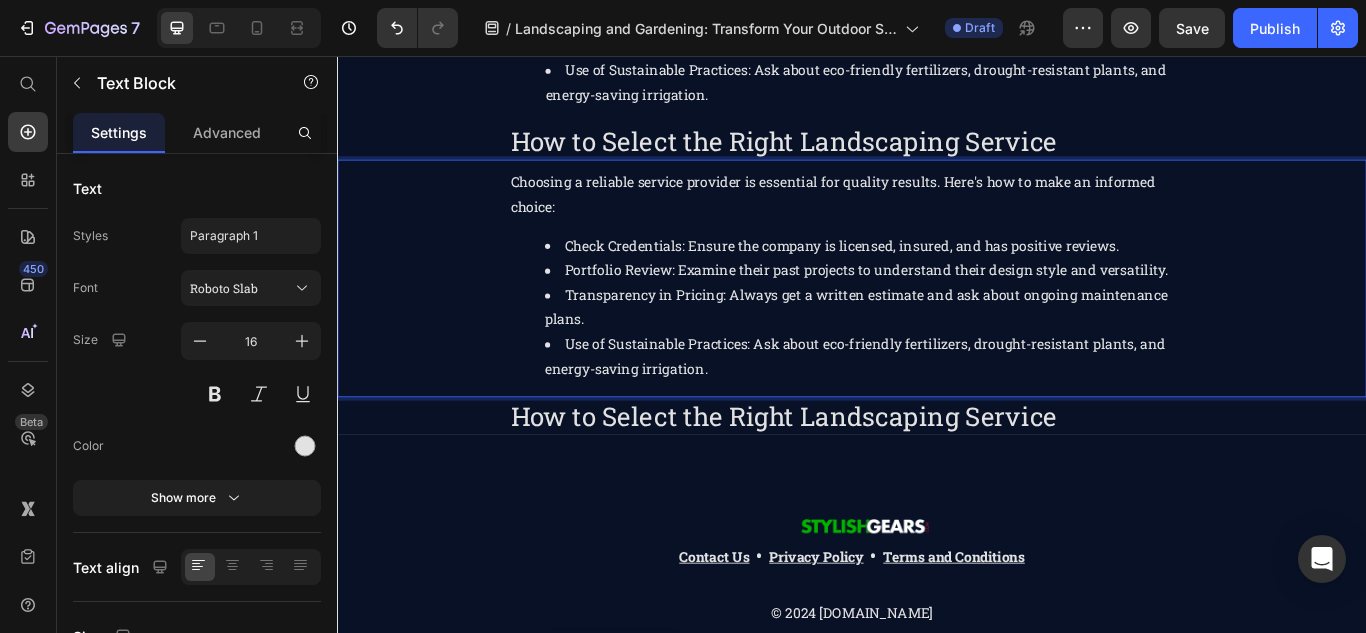 click on "Choosing a reliable service provider is essential for quality results. Here's how to make an informed choice: Check Credentials: Ensure the company is licensed, insured, and has positive reviews. Portfolio Review: Examine their past projects to understand their design style and versatility. Transparency in Pricing: Always get a written estimate and ask about ongoing maintenance plans. Use of Sustainable Practices: Ask about eco-friendly fertilizers, drought-resistant plants, and energy-saving irrigation." at bounding box center (937, 320) 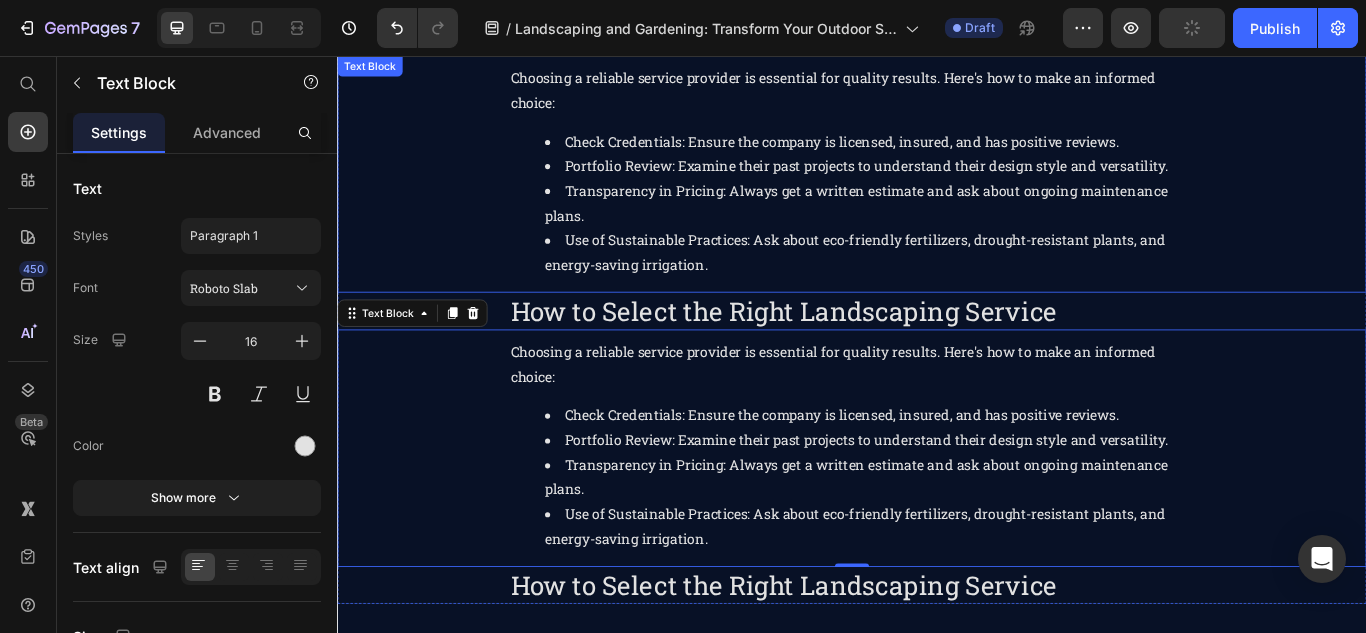 scroll, scrollTop: 1535, scrollLeft: 0, axis: vertical 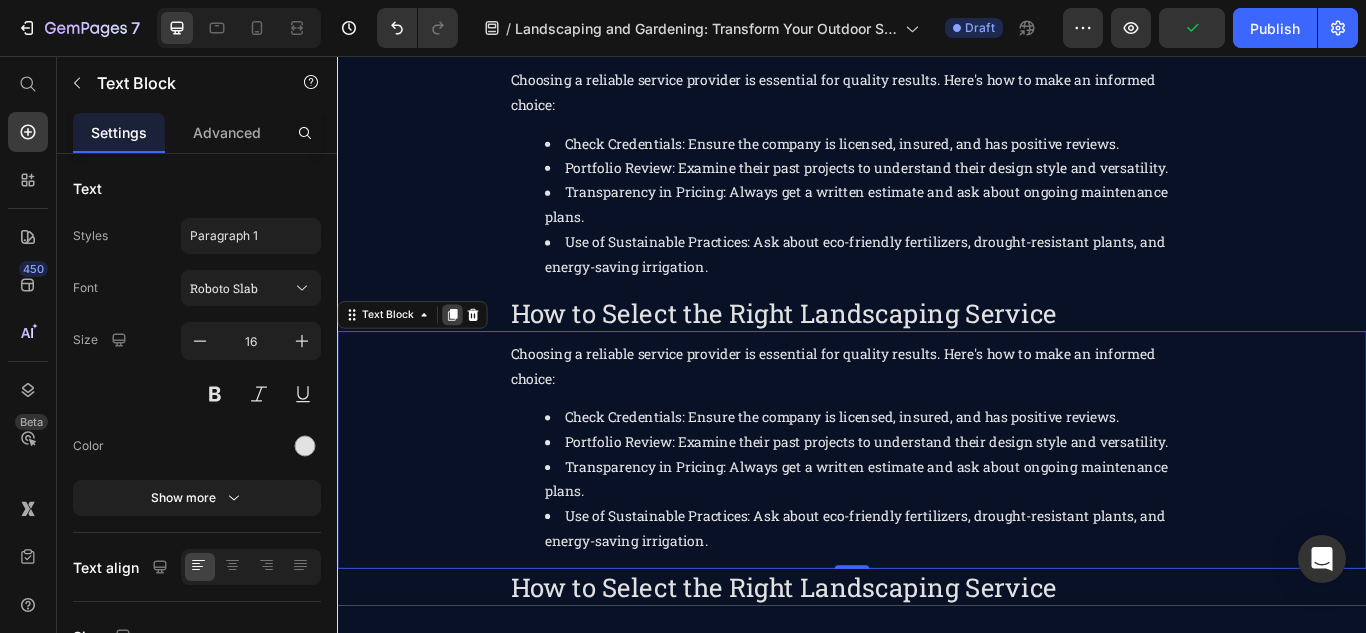click 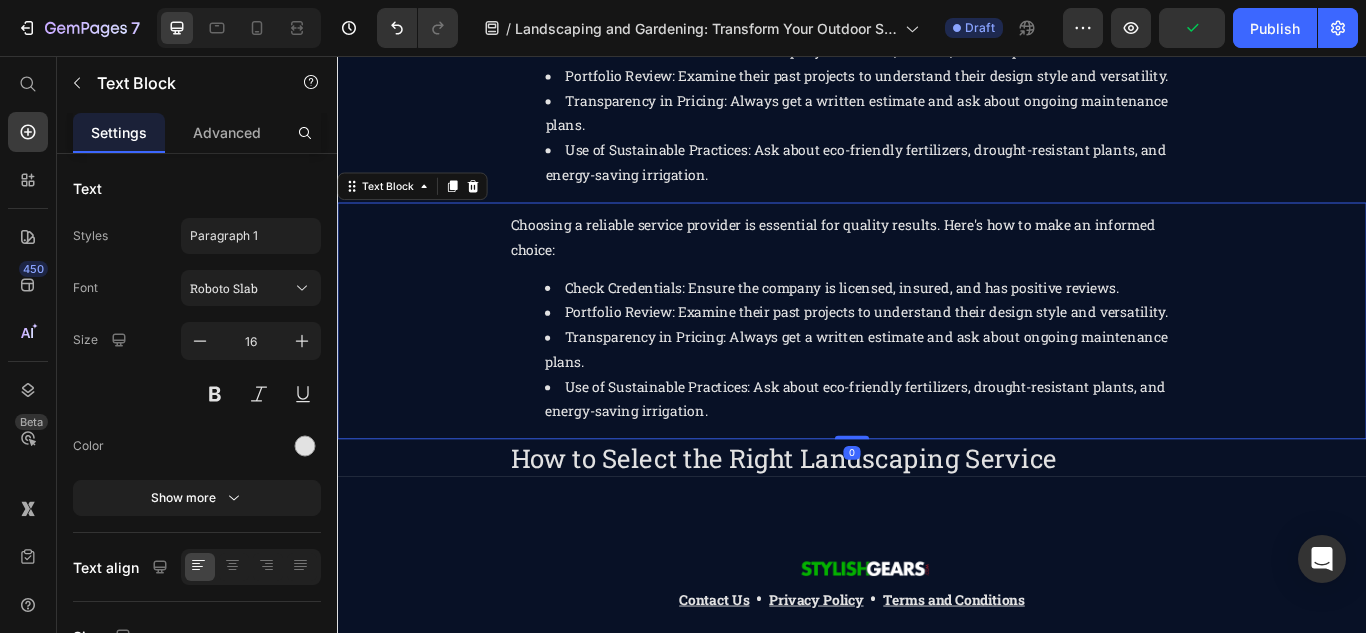scroll, scrollTop: 2063, scrollLeft: 0, axis: vertical 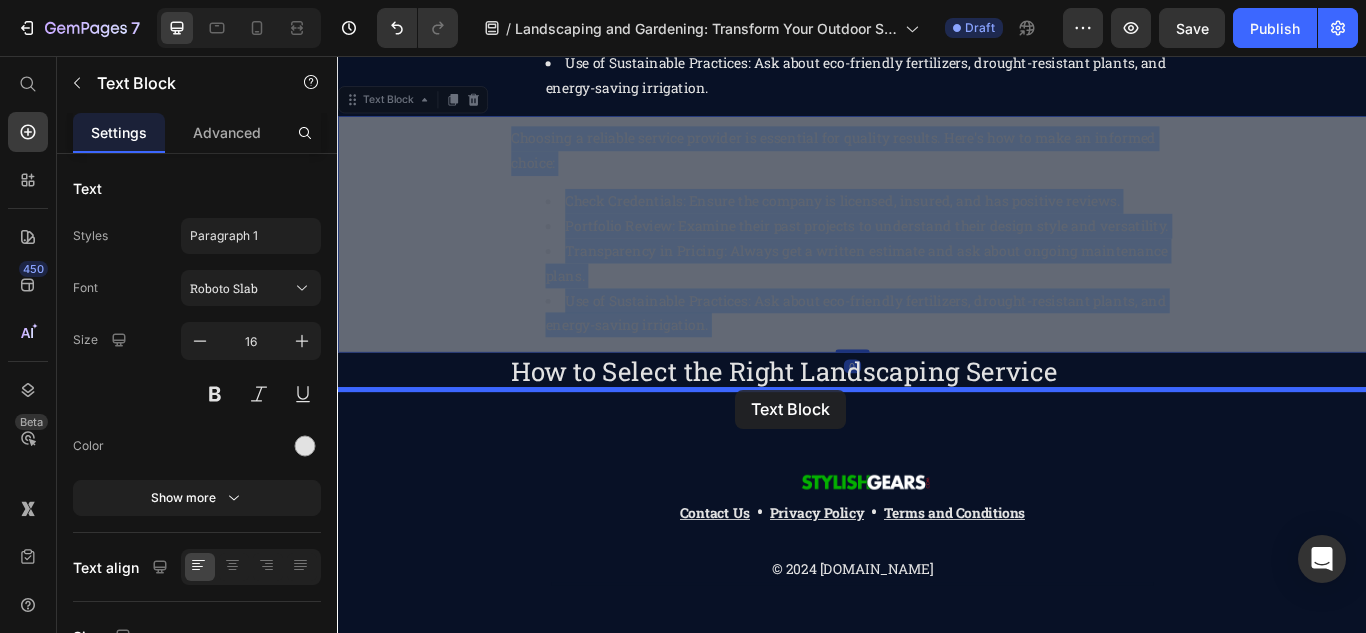 drag, startPoint x: 827, startPoint y: 337, endPoint x: 801, endPoint y: 445, distance: 111.085556 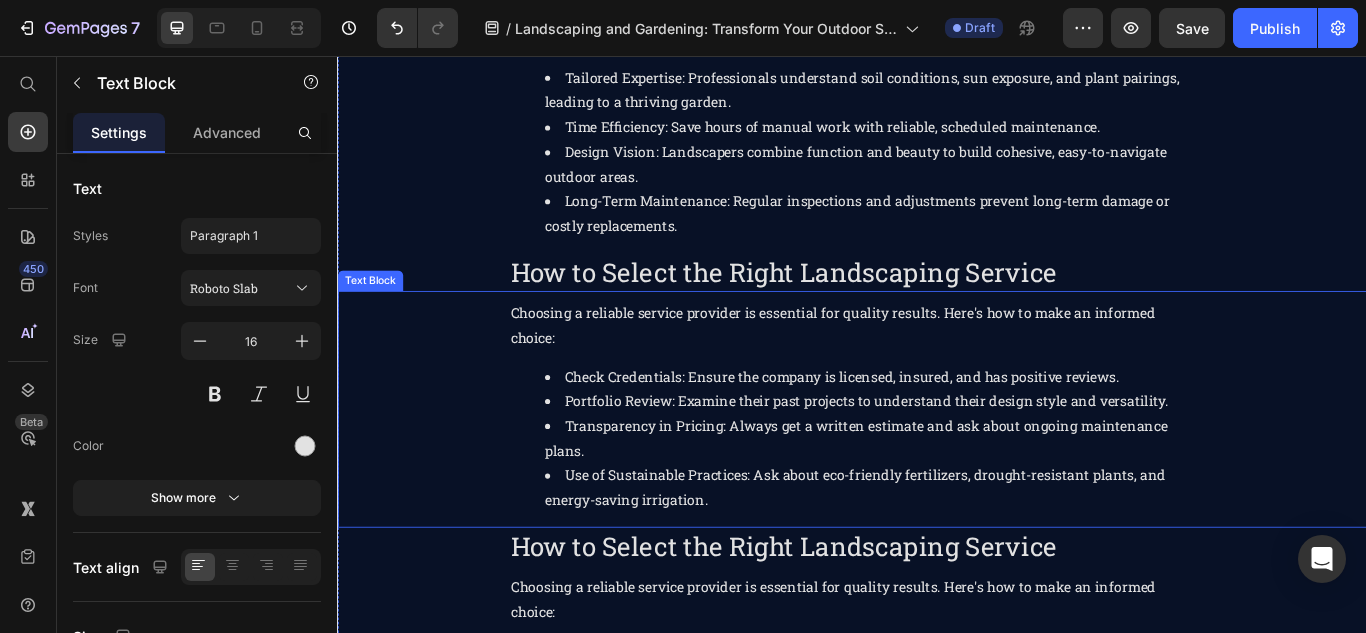 click on "Choosing a reliable service provider is essential for quality results. Here's how to make an informed choice:" at bounding box center [937, 371] 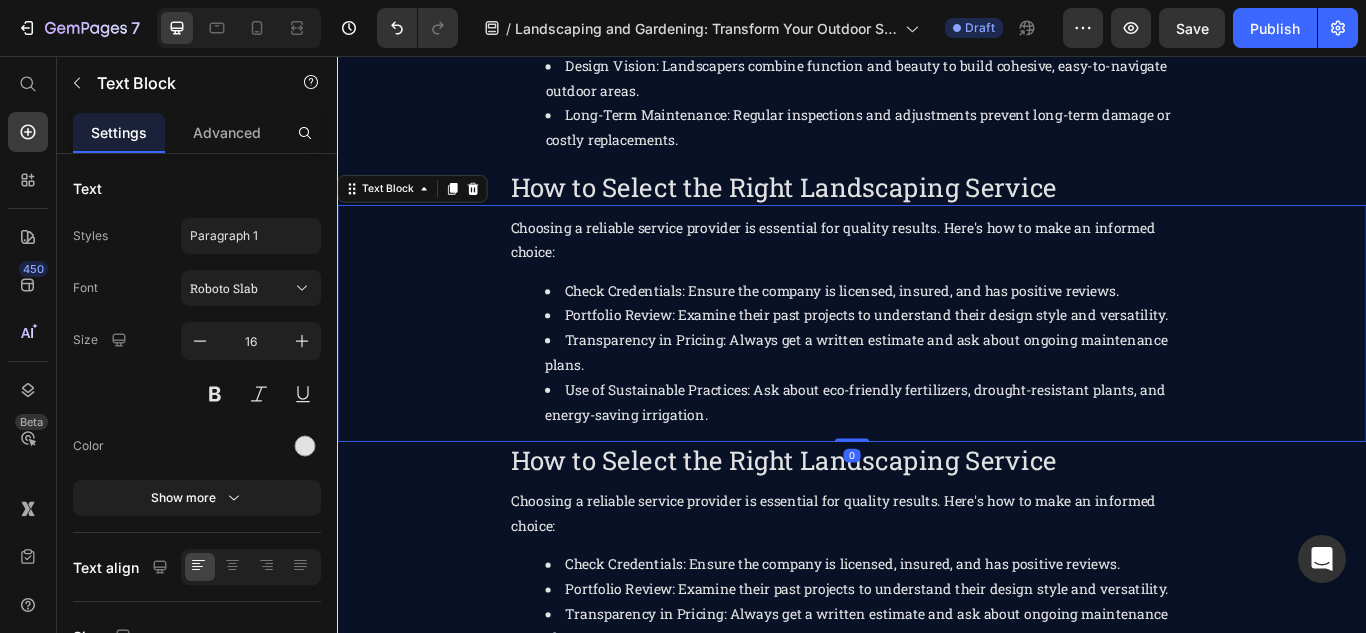 click on "Check Credentials: Ensure the company is licensed, insured, and has positive reviews." at bounding box center [957, 330] 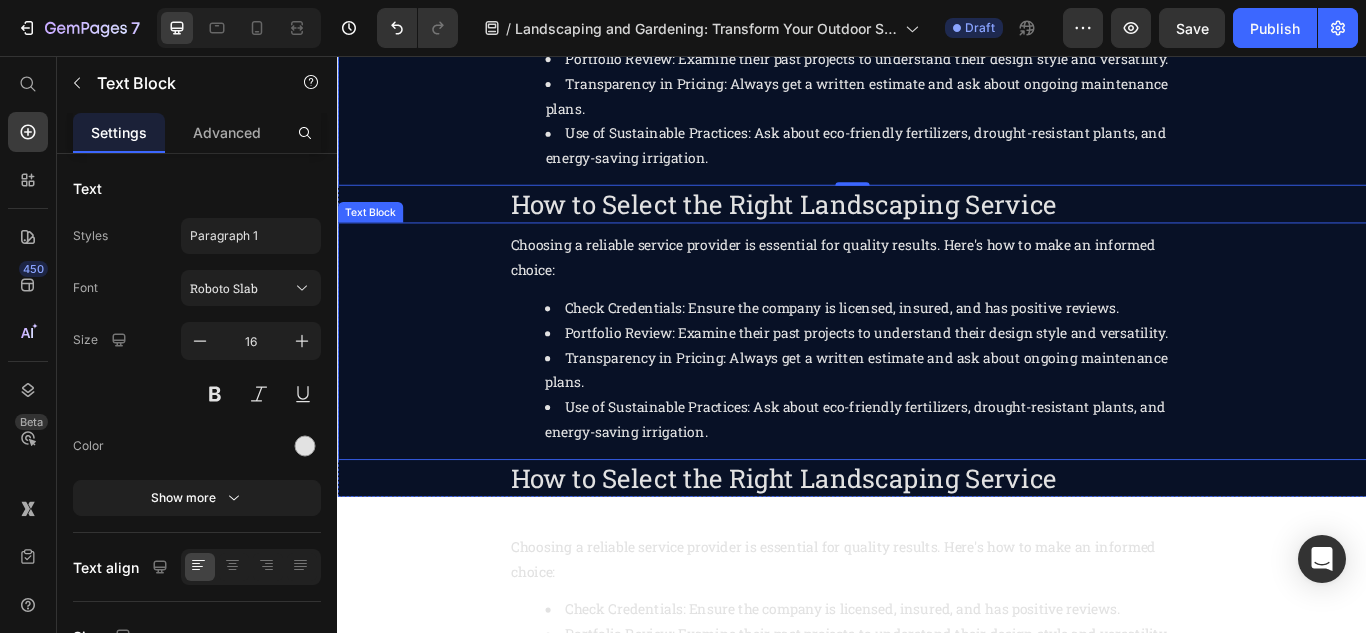 scroll, scrollTop: 1663, scrollLeft: 0, axis: vertical 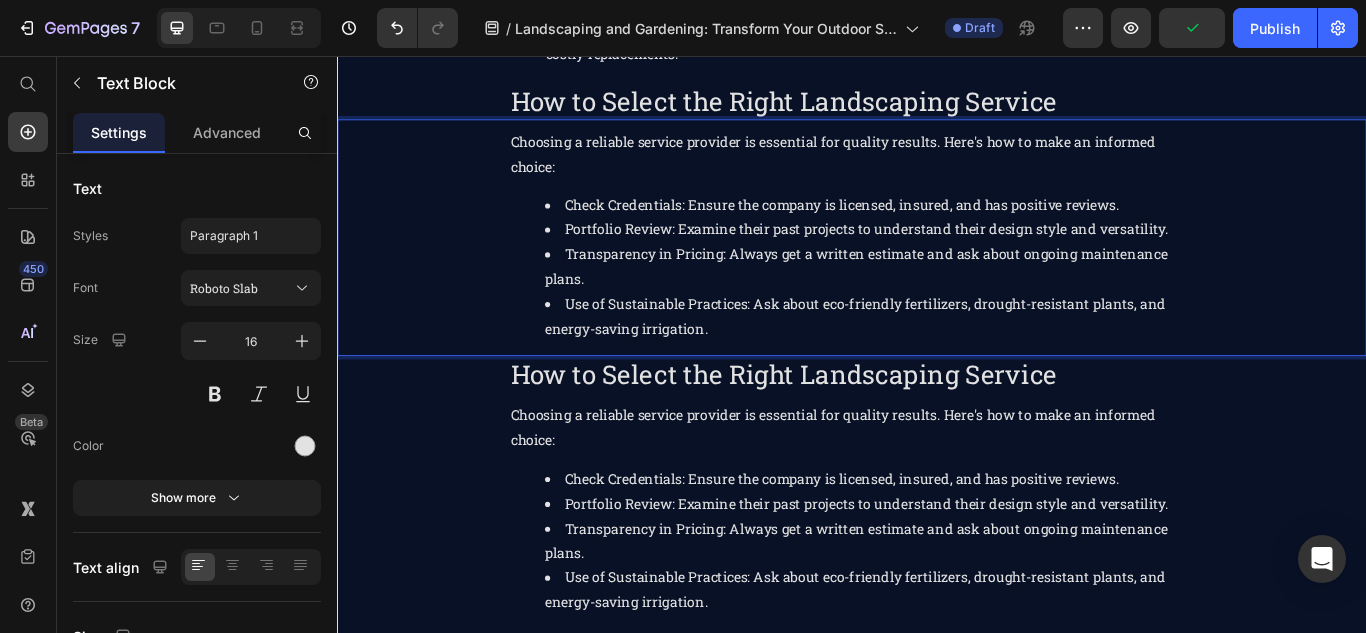click on "How to Select the Right Landscaping Service" at bounding box center [937, 427] 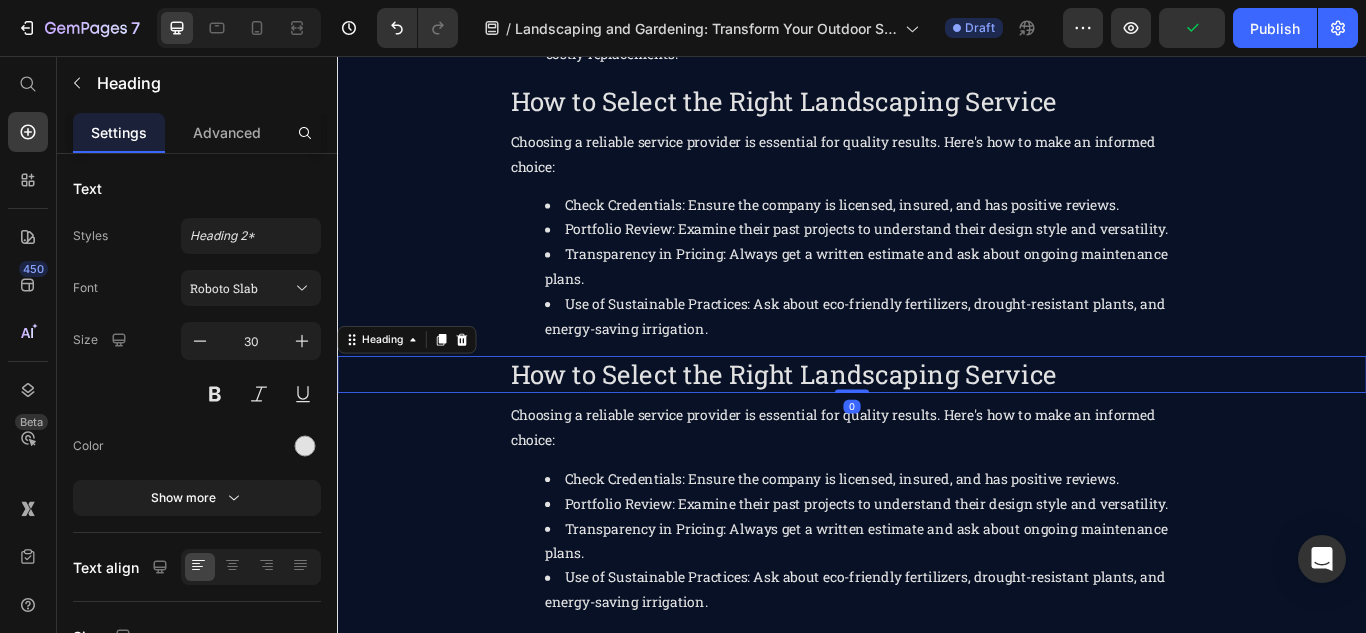 click on "How to Select the Right Landscaping Service" at bounding box center (937, 427) 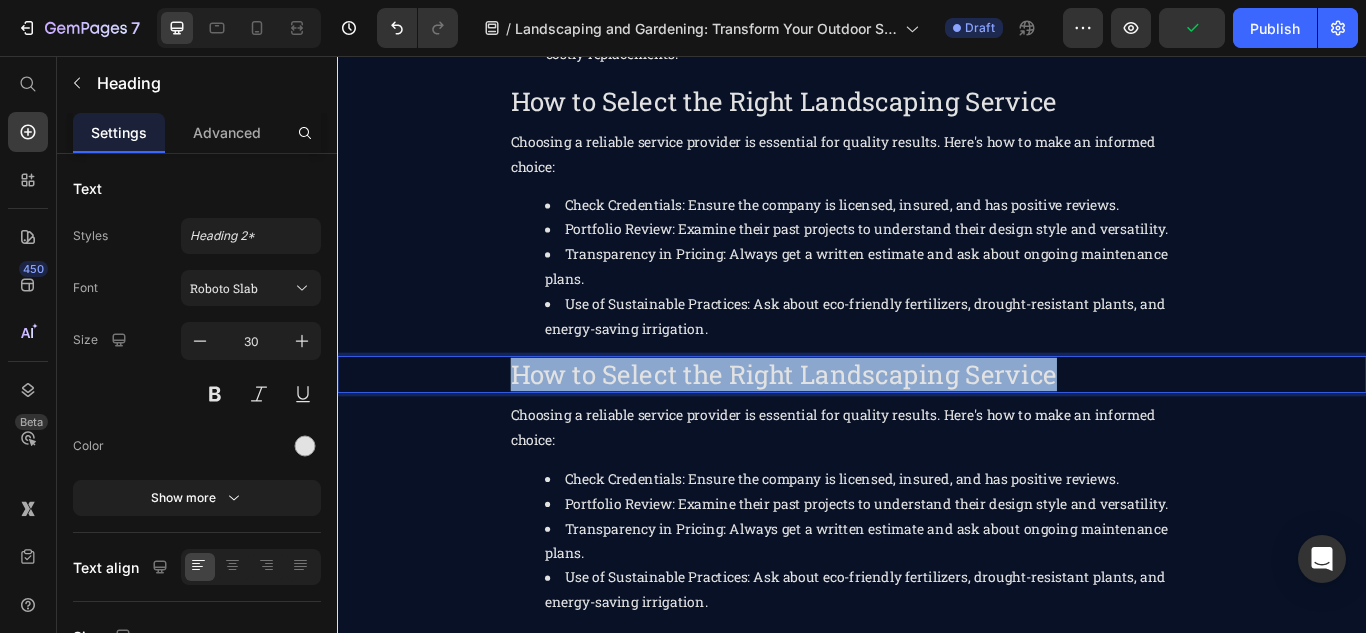 click on "How to Select the Right Landscaping Service" at bounding box center [937, 427] 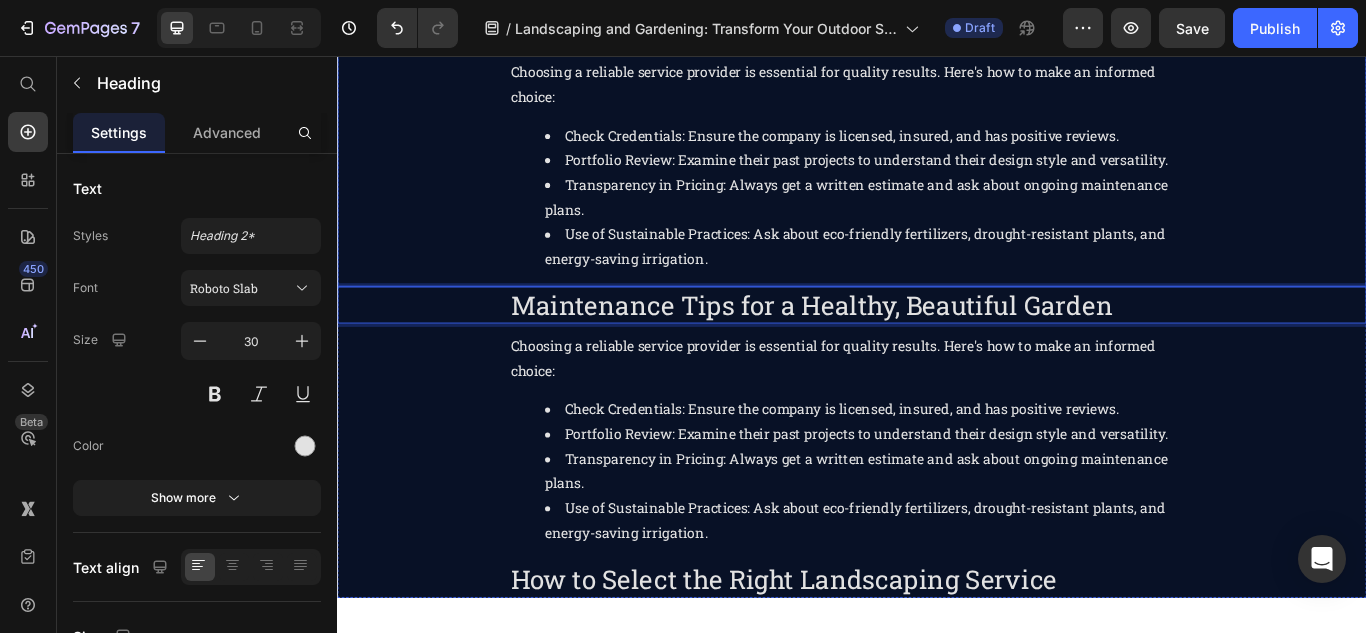 scroll, scrollTop: 1763, scrollLeft: 0, axis: vertical 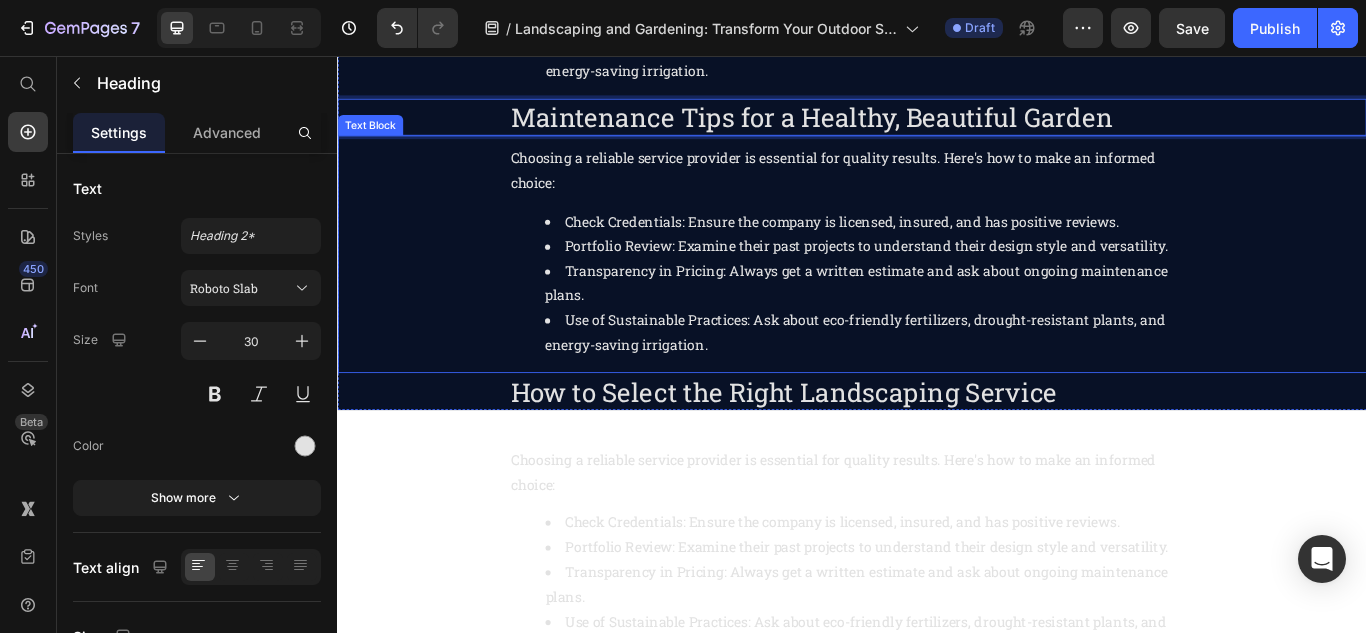 click on "Transparency in Pricing: Always get a written estimate and ask about ongoing maintenance plans." at bounding box center [957, 322] 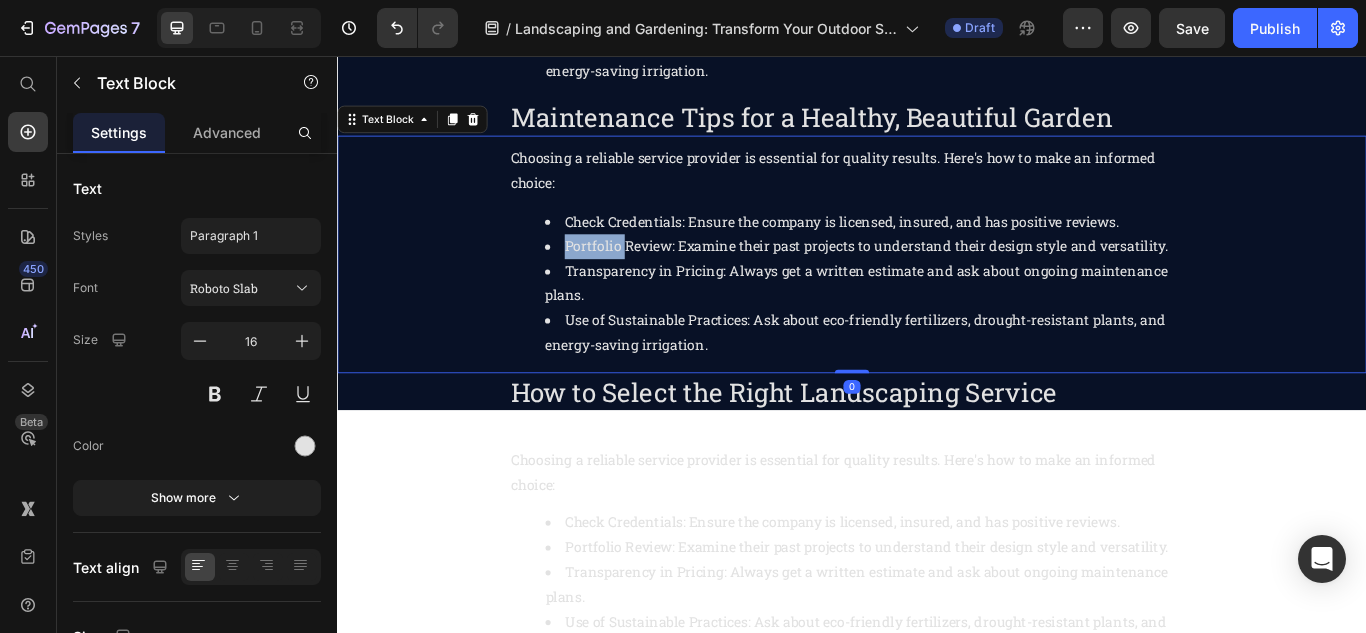 click on "Portfolio Review: Examine their past projects to understand their design style and versatility." at bounding box center (957, 278) 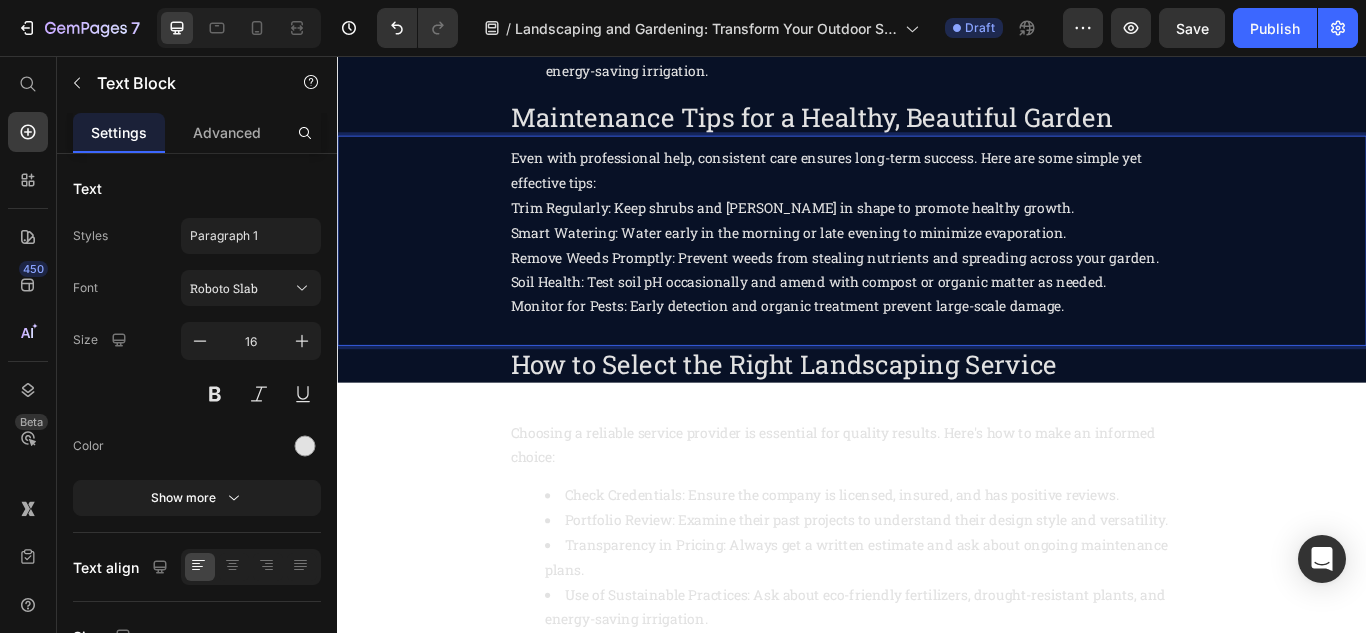 click on "Smart Watering: Water early in the morning or late evening to minimize evaporation." at bounding box center [937, 262] 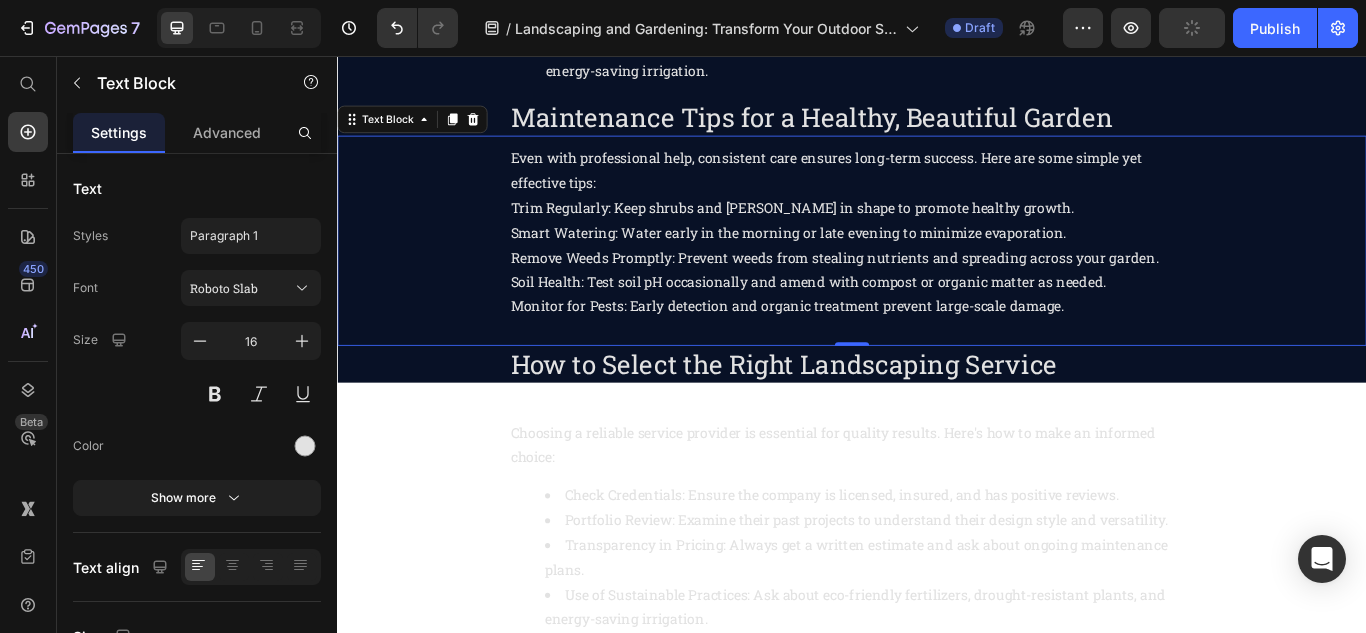 click at bounding box center (937, 377) 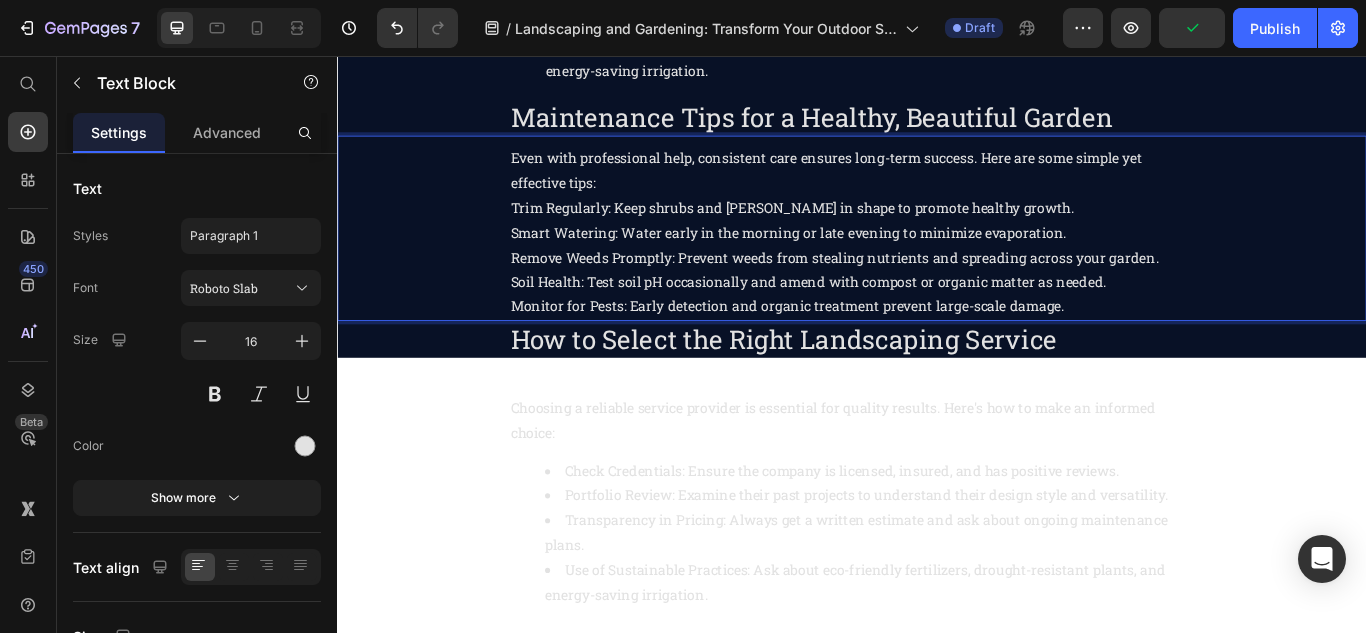 click on "Even with professional help, consistent care ensures long-term success. Here are some simple yet effective tips: Trim Regularly: Keep shrubs and [PERSON_NAME] in shape to promote healthy growth. Smart Watering: Water early in the morning or late evening to minimize evaporation. Remove Weeds Promptly: Prevent weeds from stealing nutrients and spreading across your garden. Soil Health: Test soil pH occasionally and amend with compost or organic matter as needed. Monitor for Pests: Early detection and organic treatment prevent large-scale damage." at bounding box center (937, 262) 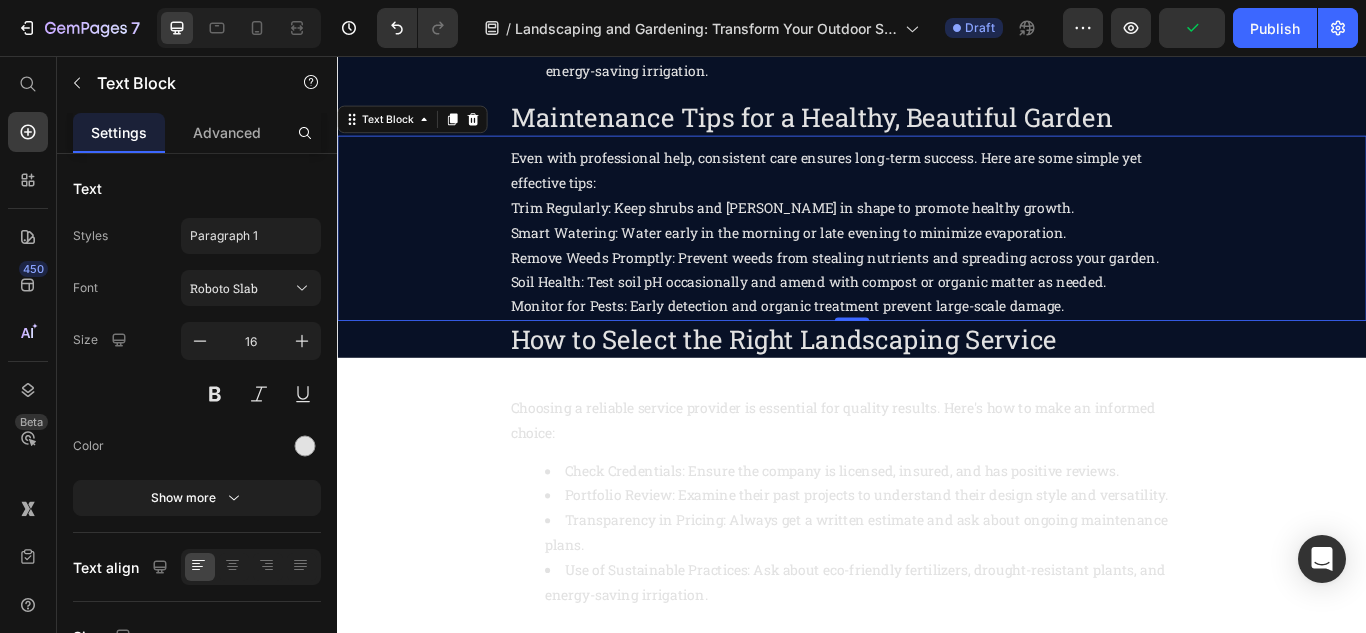 click on "Trim Regularly: Keep shrubs and [PERSON_NAME] in shape to promote healthy growth." at bounding box center (937, 233) 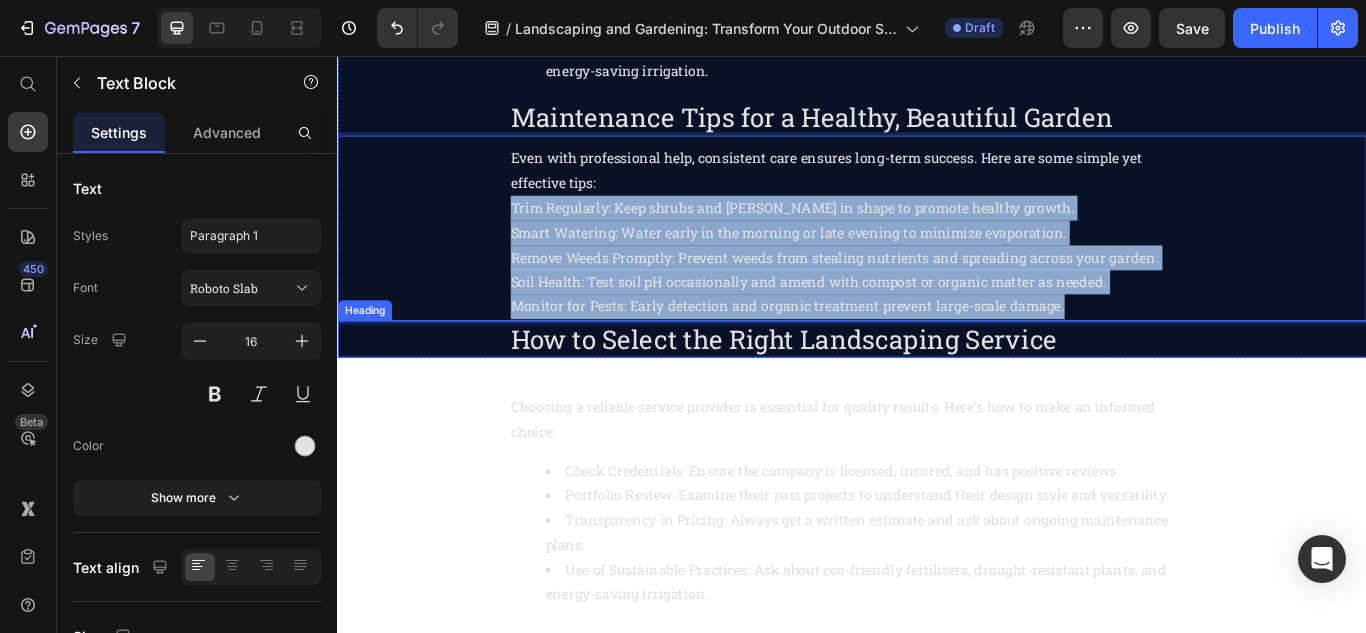click on "Monitor for Pests: Early detection and organic treatment prevent large-scale damage." at bounding box center (937, 348) 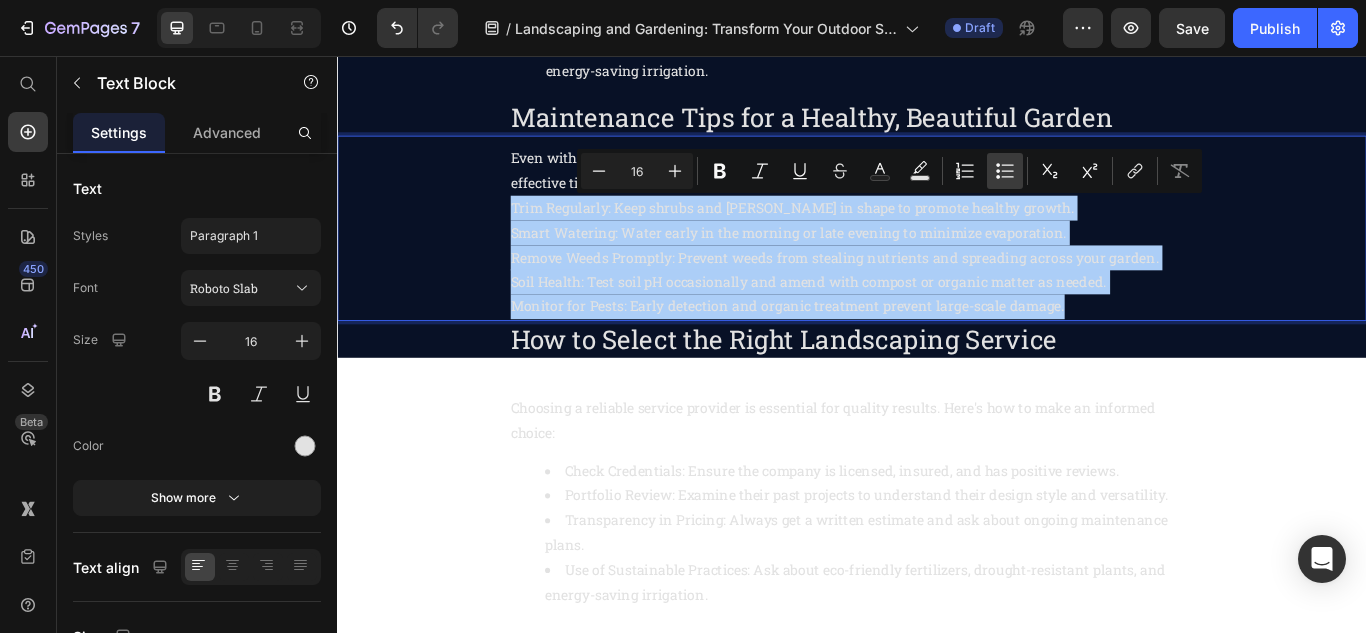 click 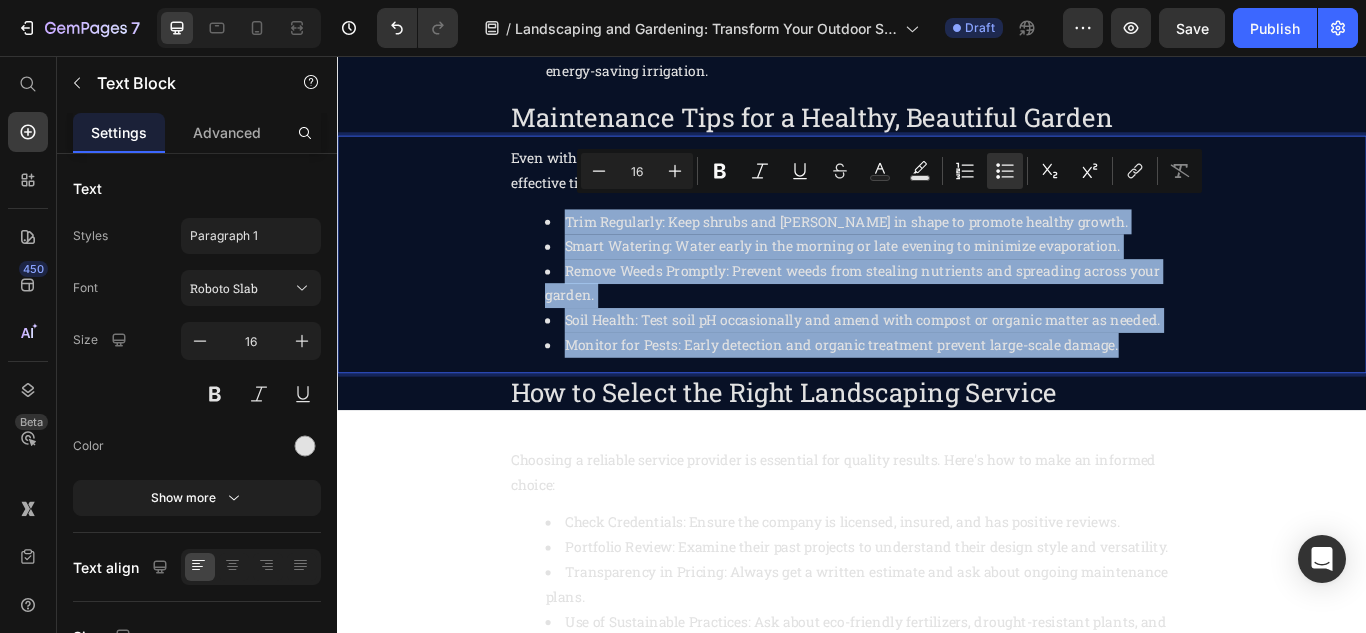 click on "Remove Weeds Promptly: Prevent weeds from stealing nutrients and spreading across your garden." at bounding box center (957, 322) 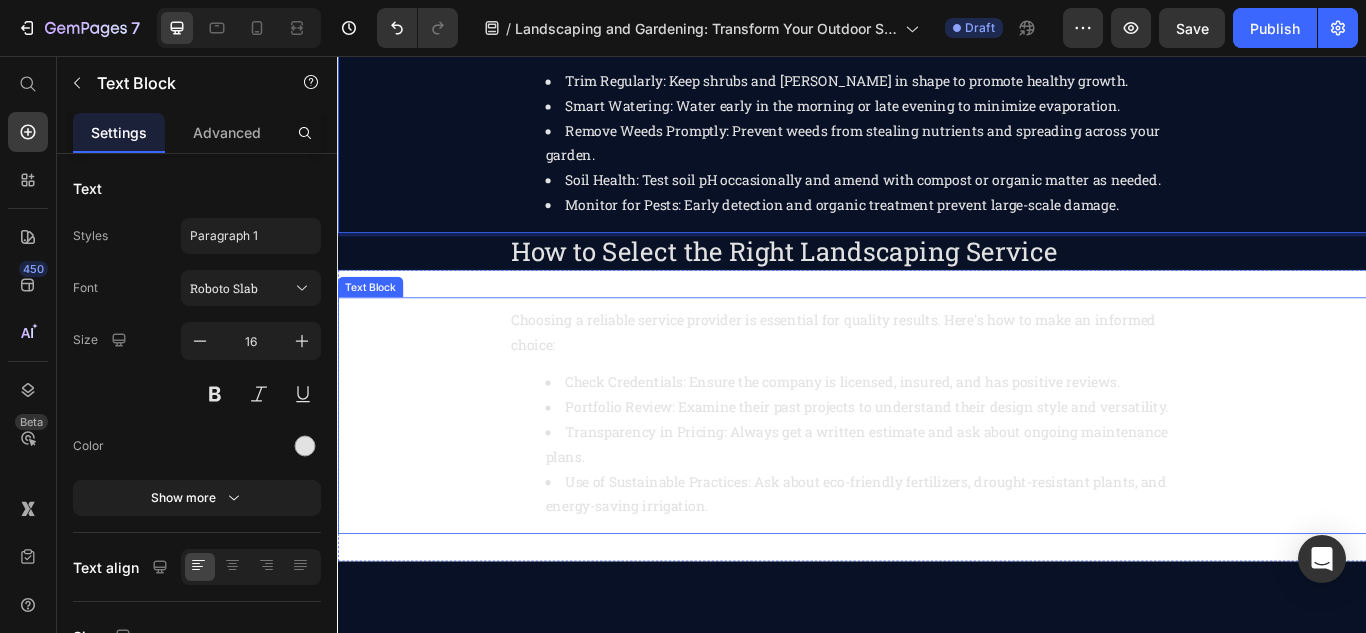 scroll, scrollTop: 1963, scrollLeft: 0, axis: vertical 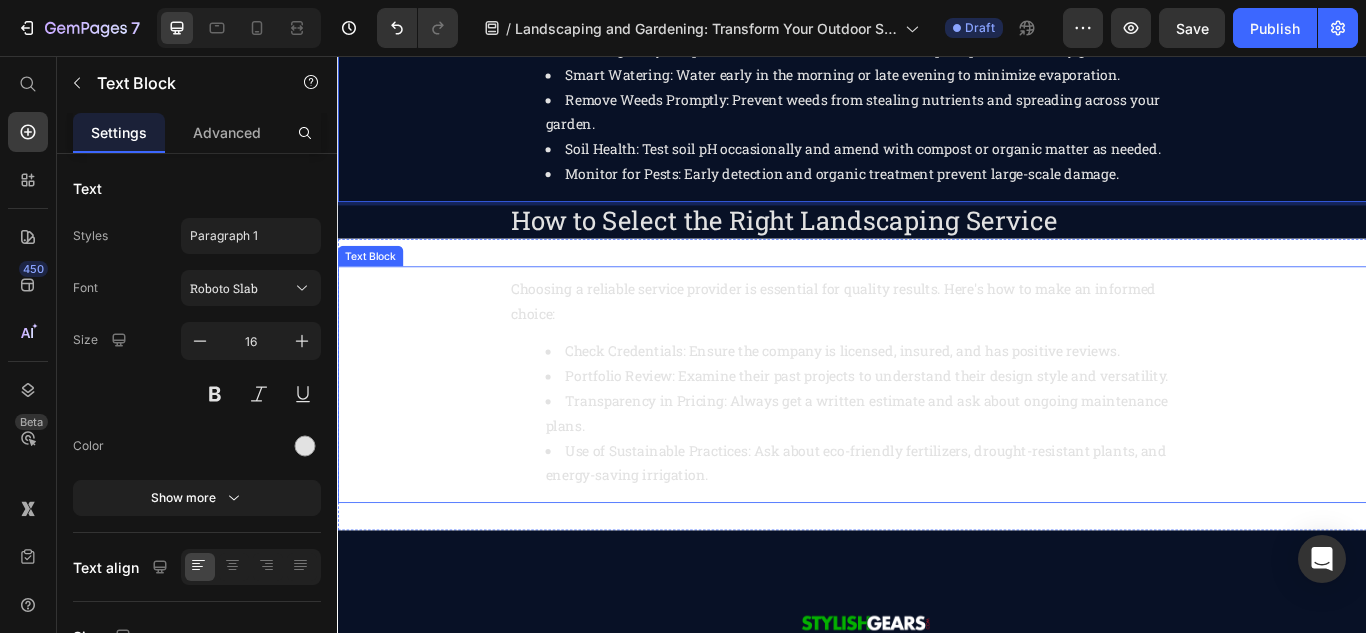 click on "Choosing a reliable service provider is essential for quality results. Here's how to make an informed choice:" at bounding box center [937, 342] 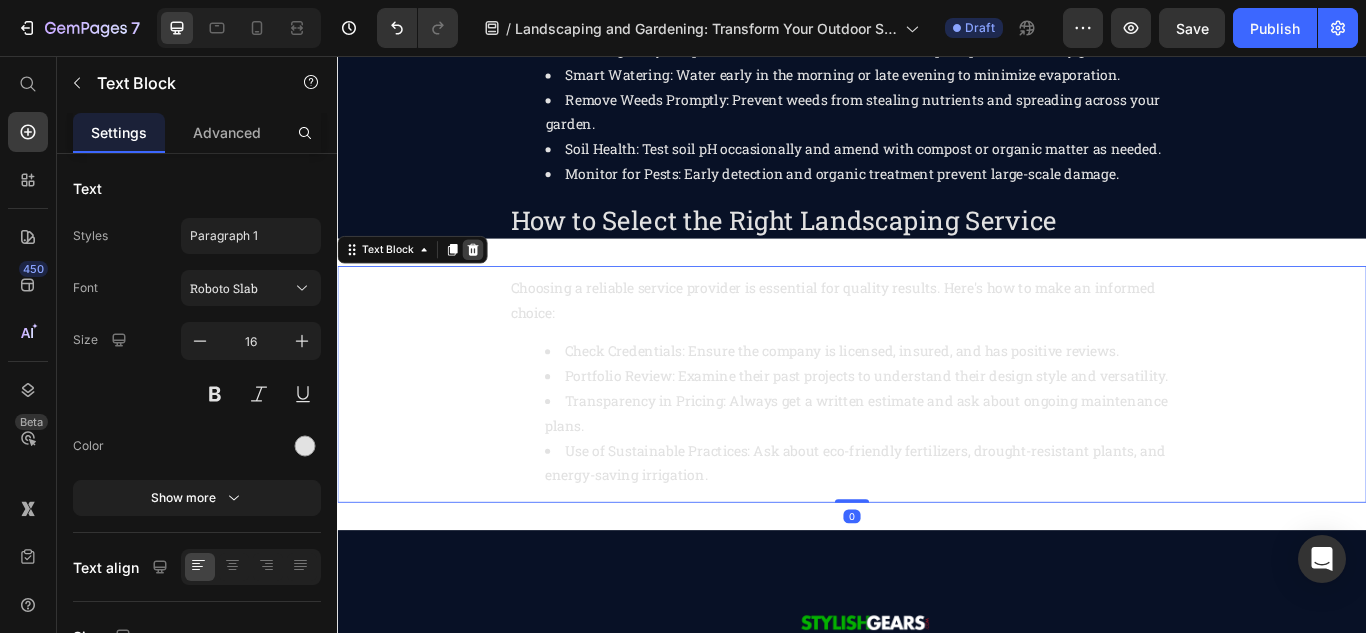 click at bounding box center (495, 282) 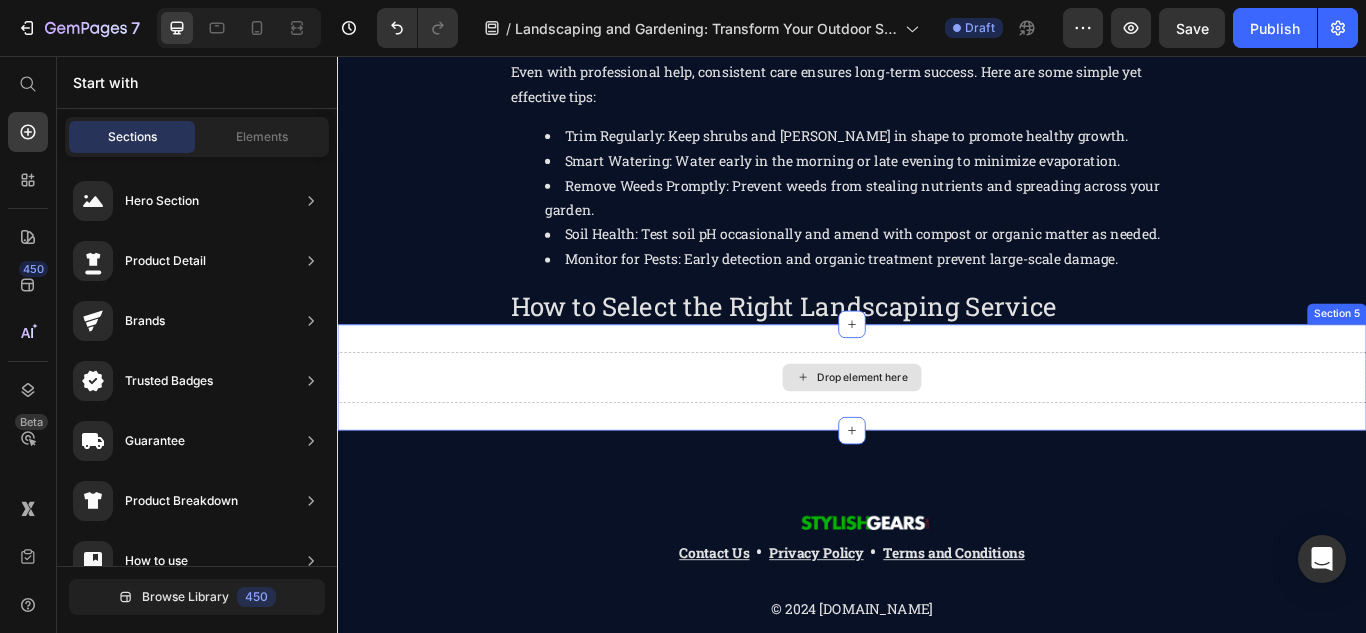 scroll, scrollTop: 1763, scrollLeft: 0, axis: vertical 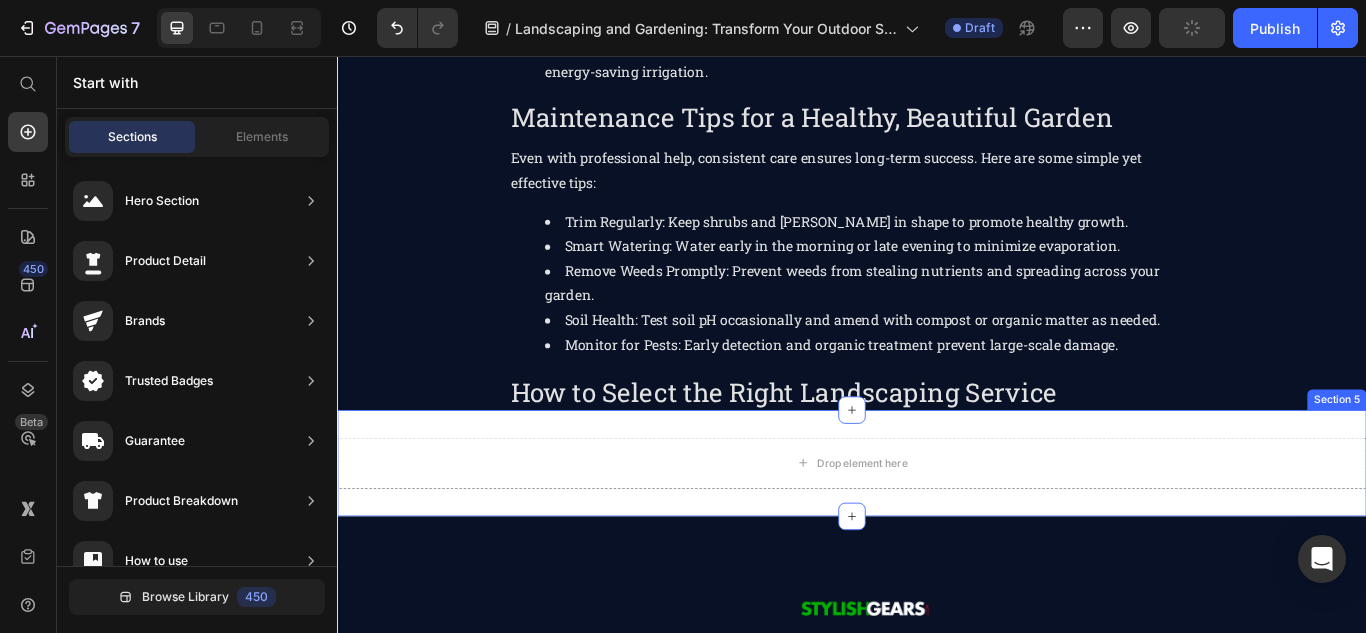 click on "Drop element here Section 5" at bounding box center (937, 531) 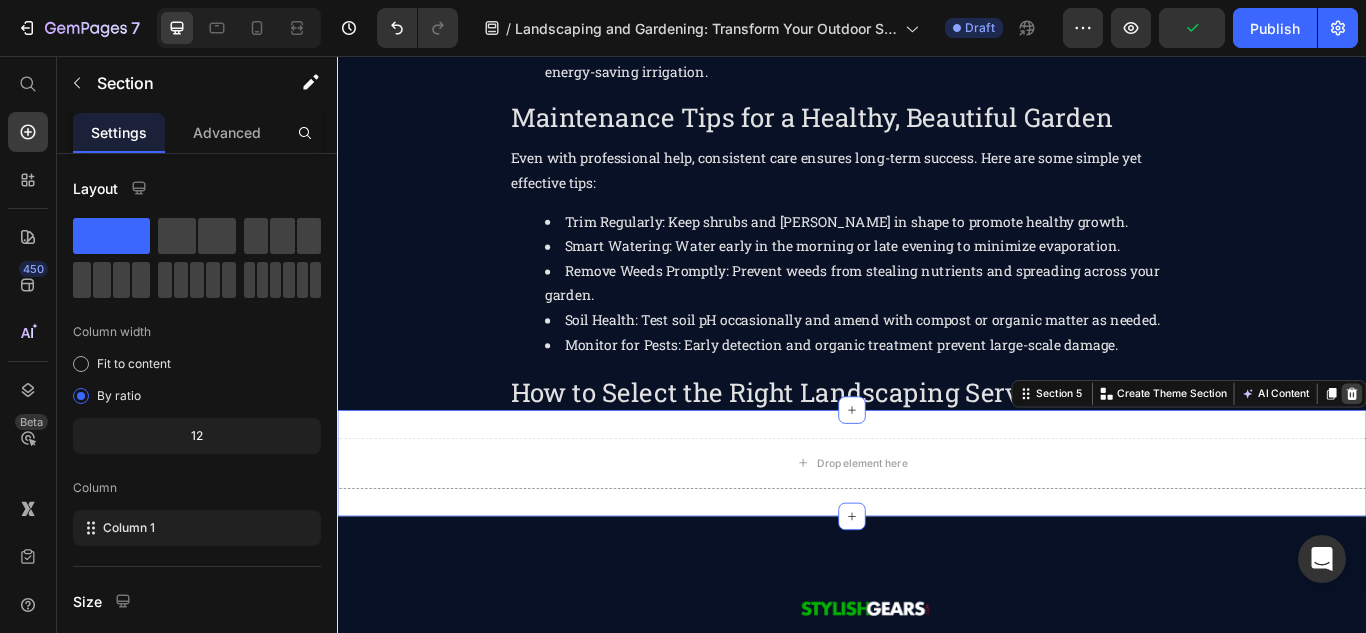 click 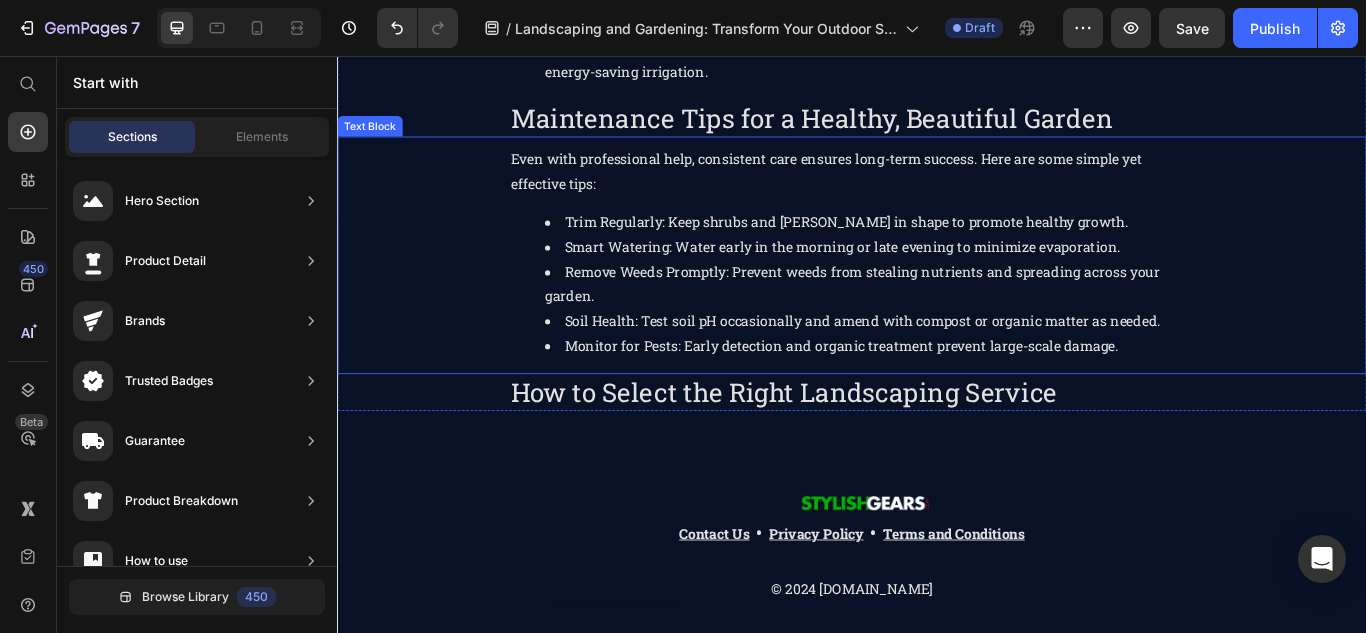 scroll, scrollTop: 1663, scrollLeft: 0, axis: vertical 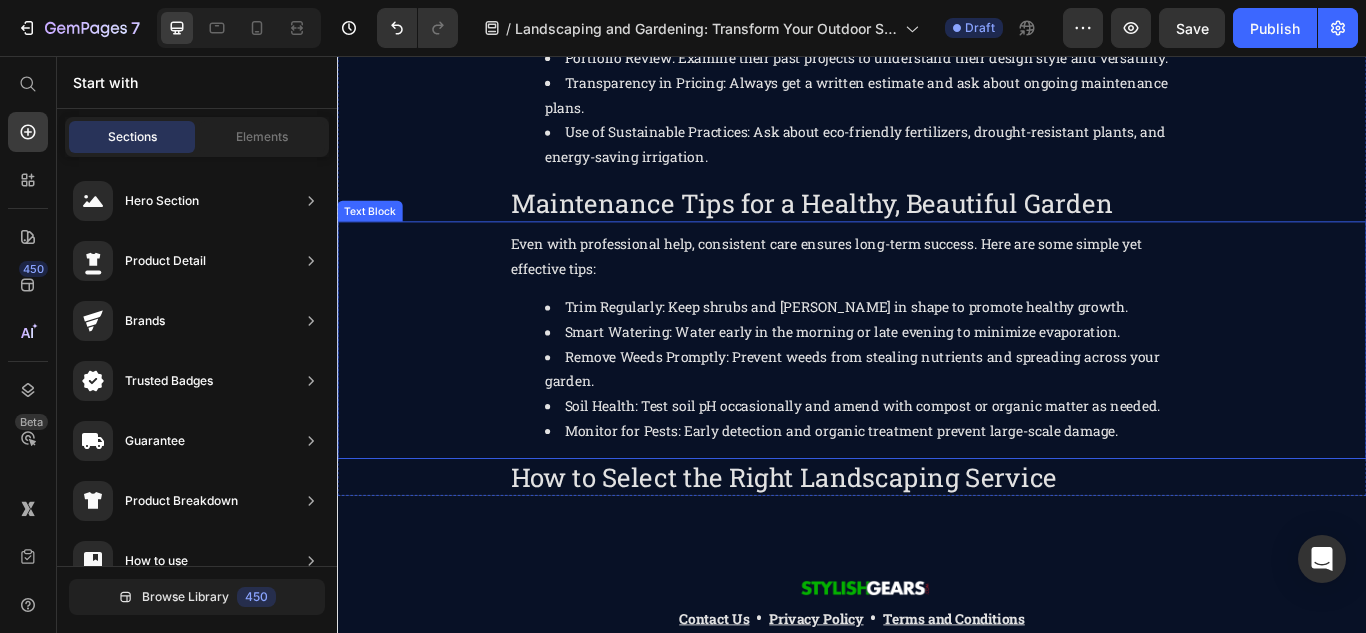 click on "Remove Weeds Promptly: Prevent weeds from stealing nutrients and spreading across your garden." at bounding box center [957, 422] 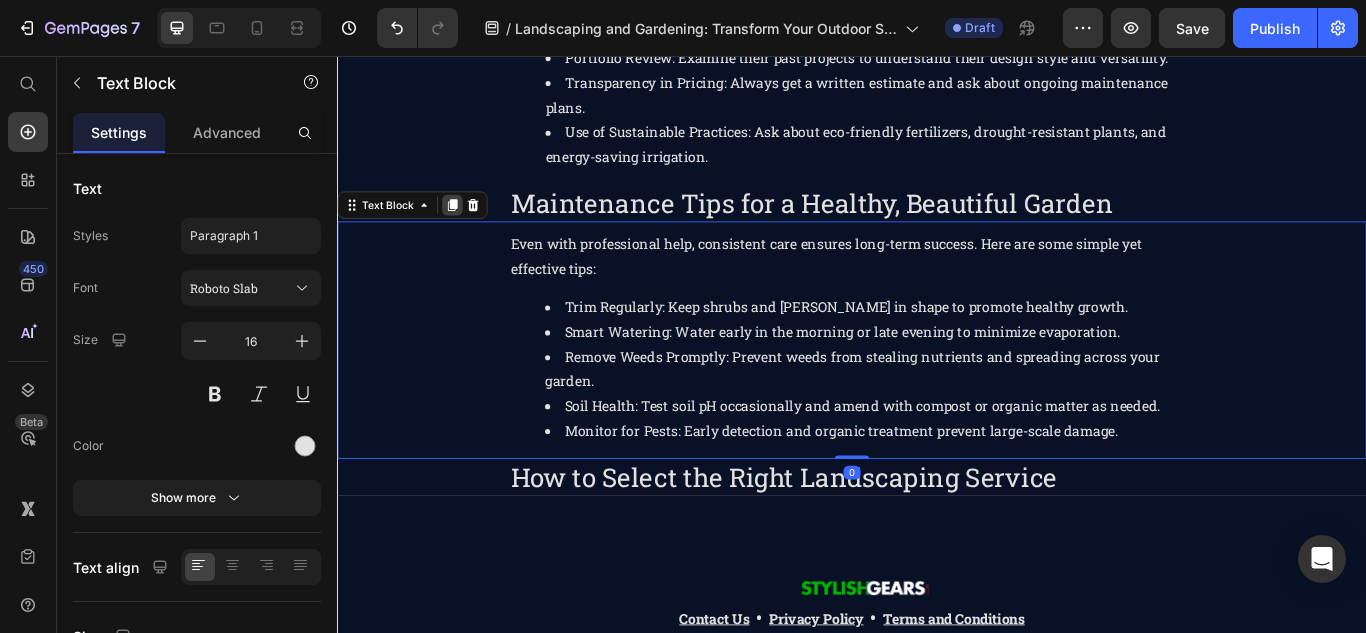 click 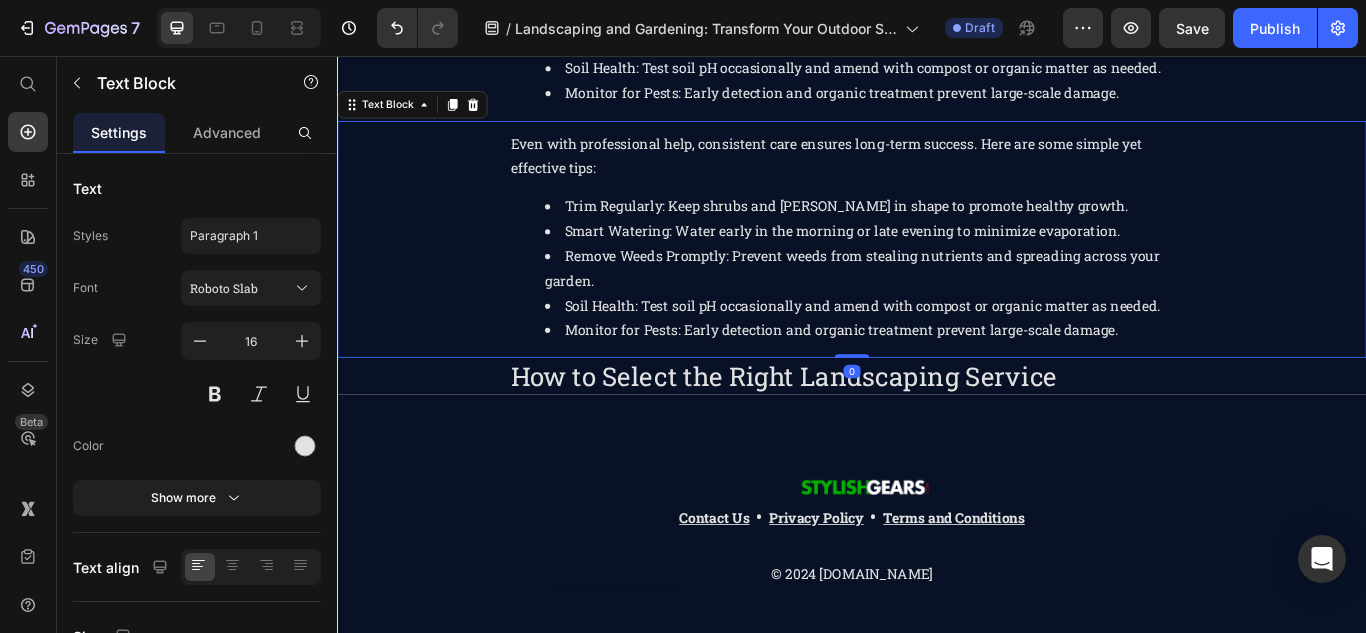 scroll, scrollTop: 2063, scrollLeft: 0, axis: vertical 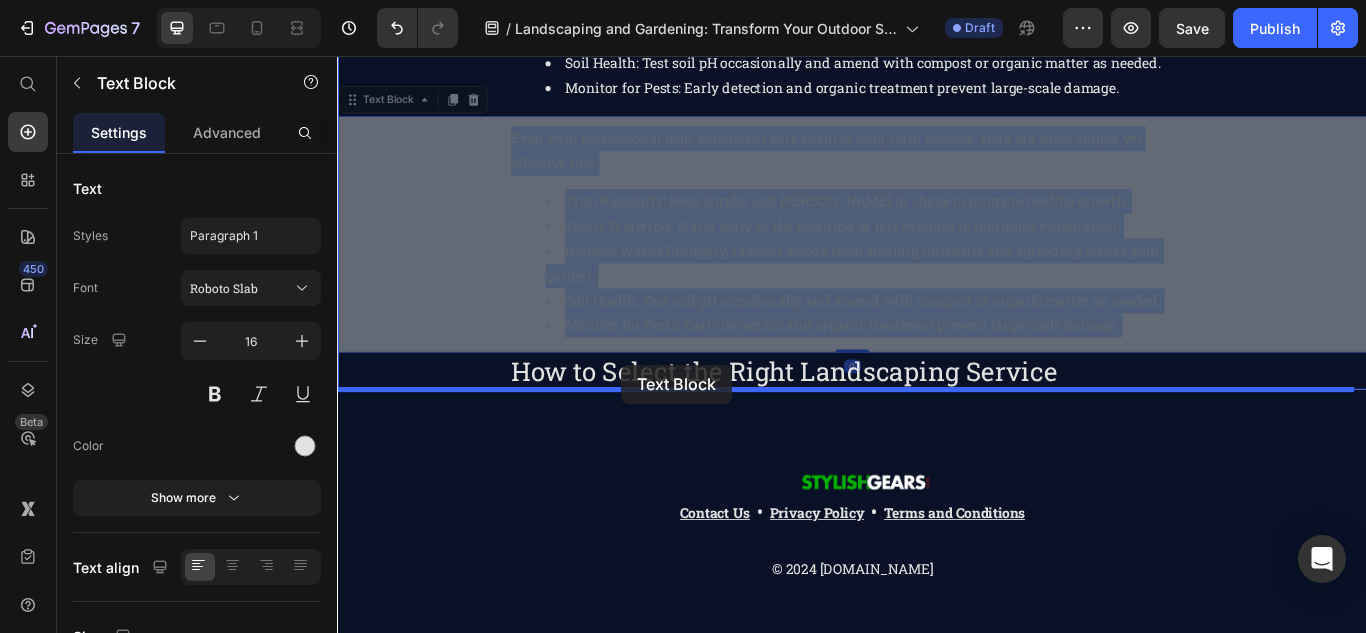 drag, startPoint x: 692, startPoint y: 193, endPoint x: 668, endPoint y: 416, distance: 224.28777 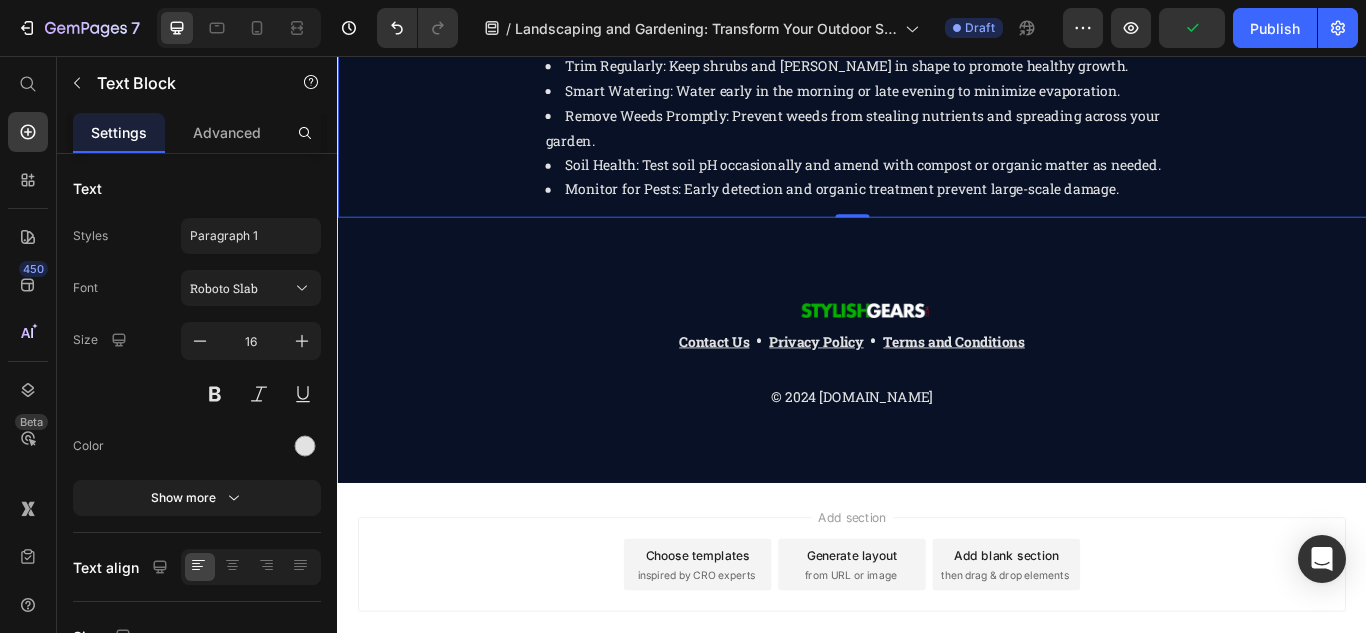 scroll, scrollTop: 1863, scrollLeft: 0, axis: vertical 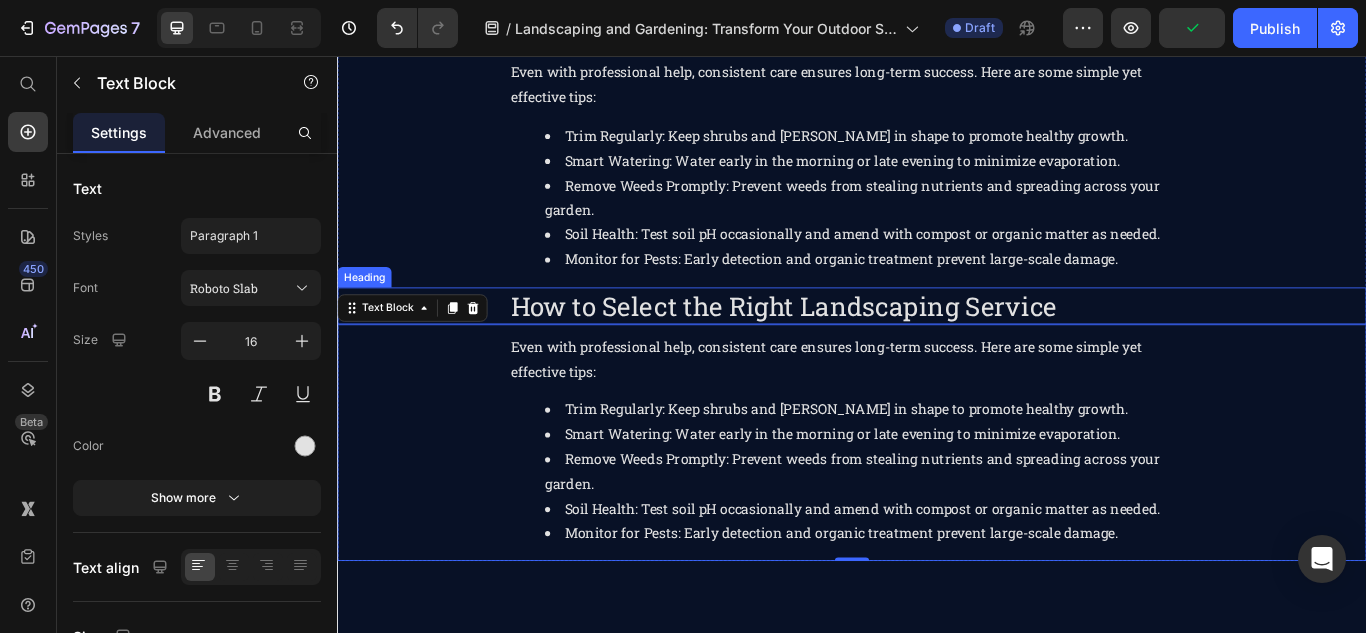click on "How to Select the Right Landscaping Service" at bounding box center (937, 347) 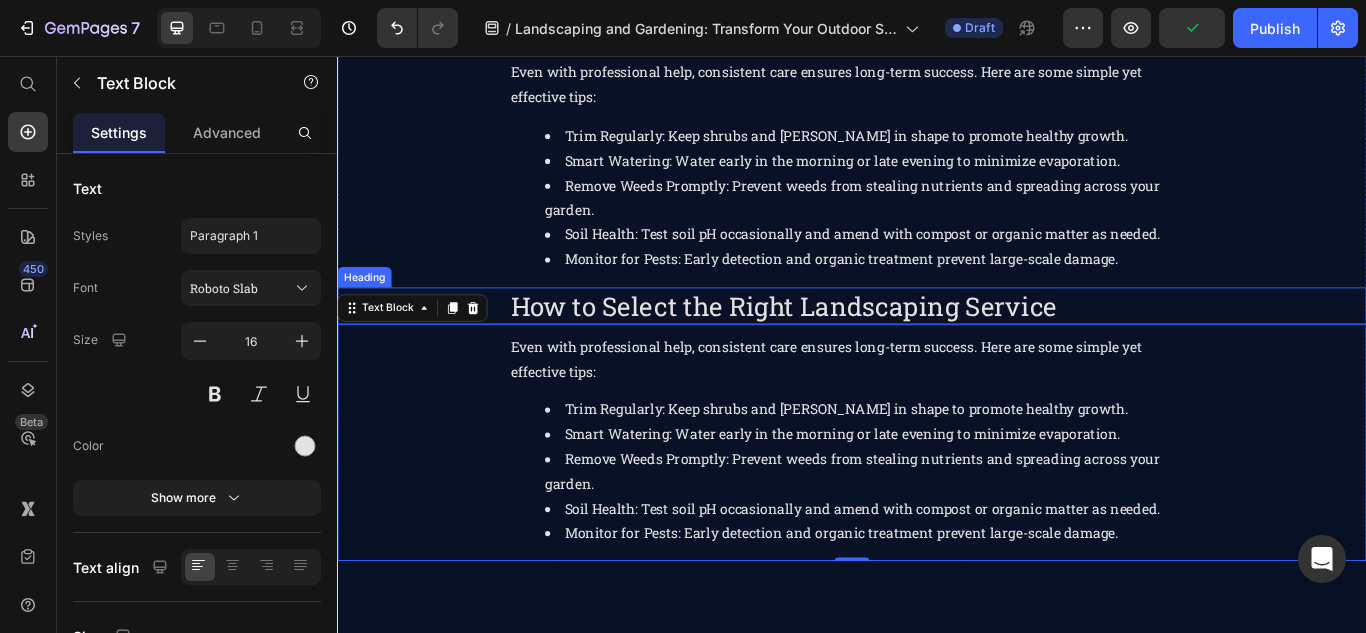 click on "How to Select the Right Landscaping Service" at bounding box center (937, 347) 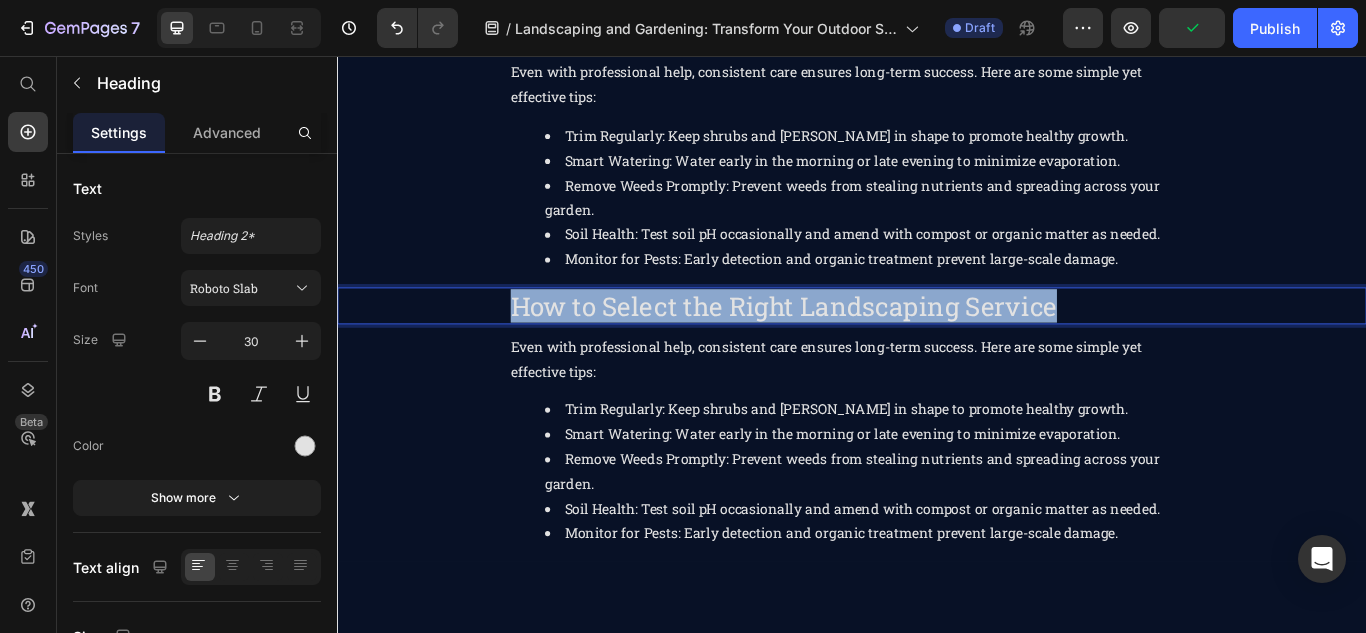 click on "How to Select the Right Landscaping Service" at bounding box center [937, 347] 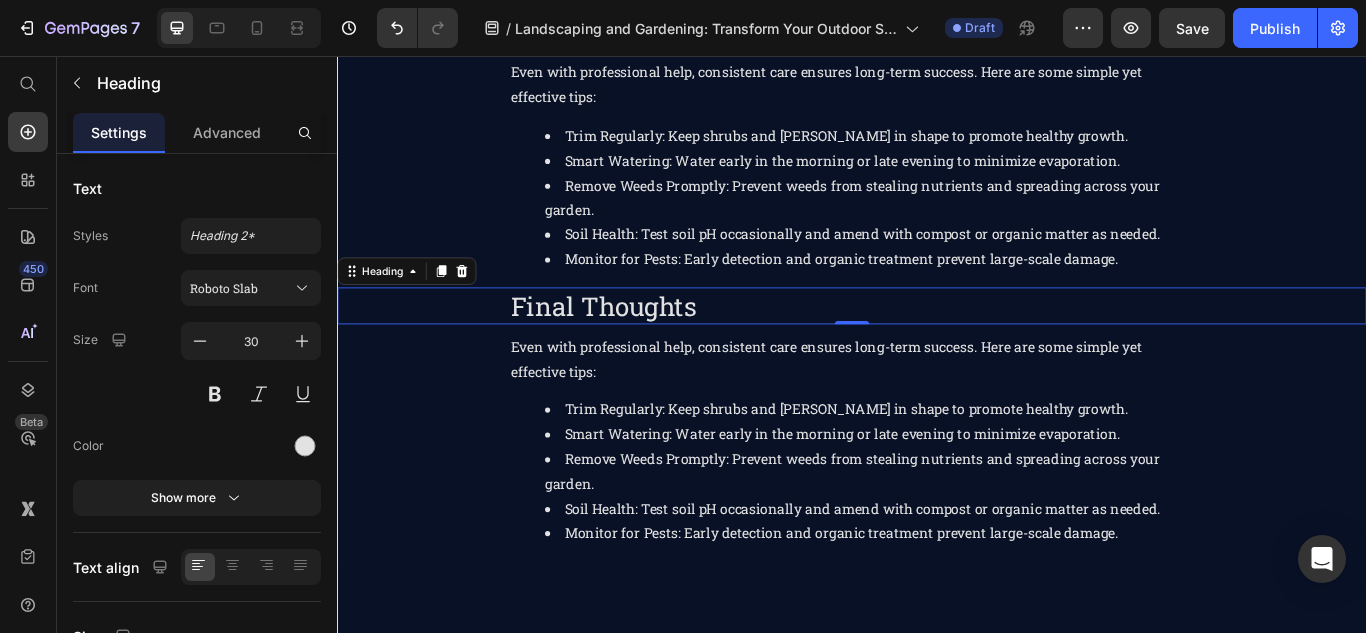 click on "Trim Regularly: Keep shrubs and [PERSON_NAME] in shape to promote healthy growth." at bounding box center (957, 468) 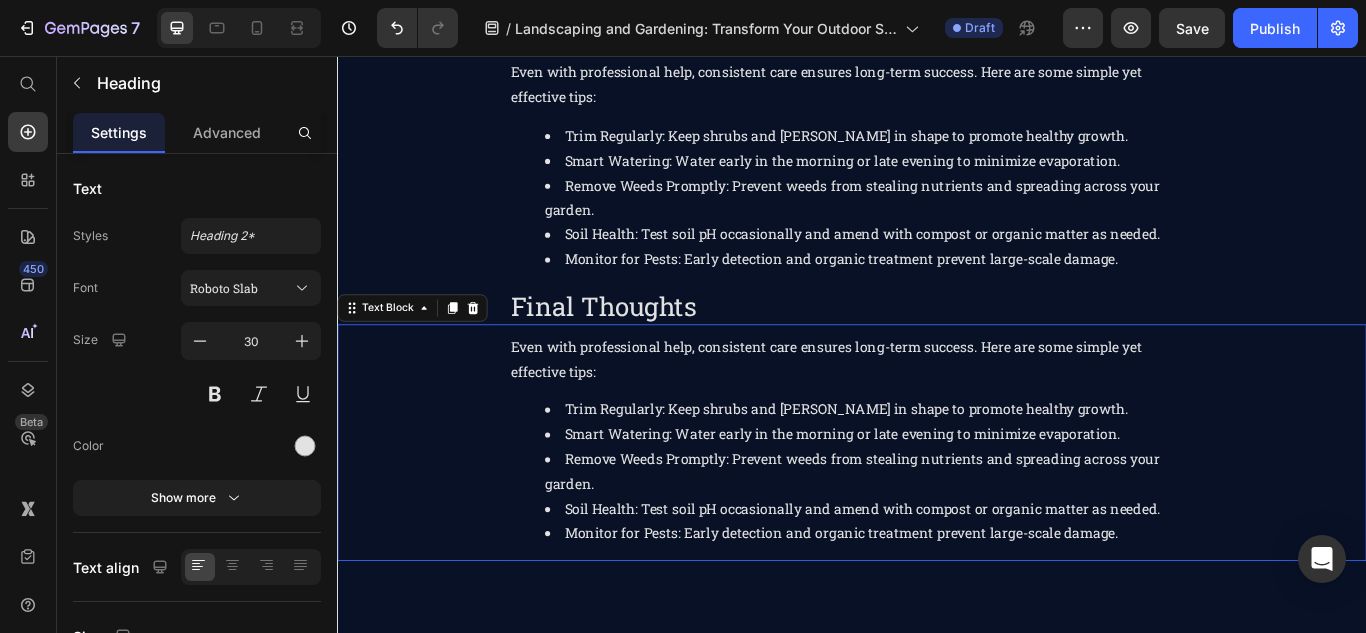 click on "Trim Regularly: Keep shrubs and [PERSON_NAME] in shape to promote healthy growth." at bounding box center (957, 468) 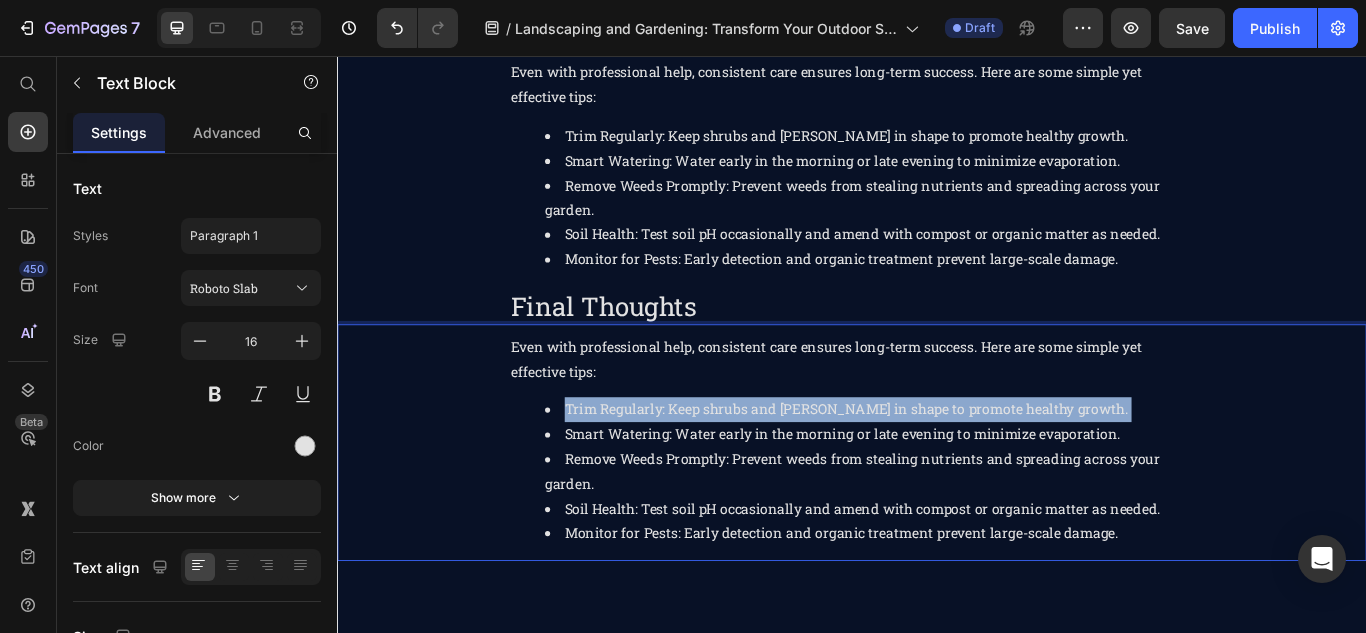 click on "Trim Regularly: Keep shrubs and [PERSON_NAME] in shape to promote healthy growth." at bounding box center (957, 468) 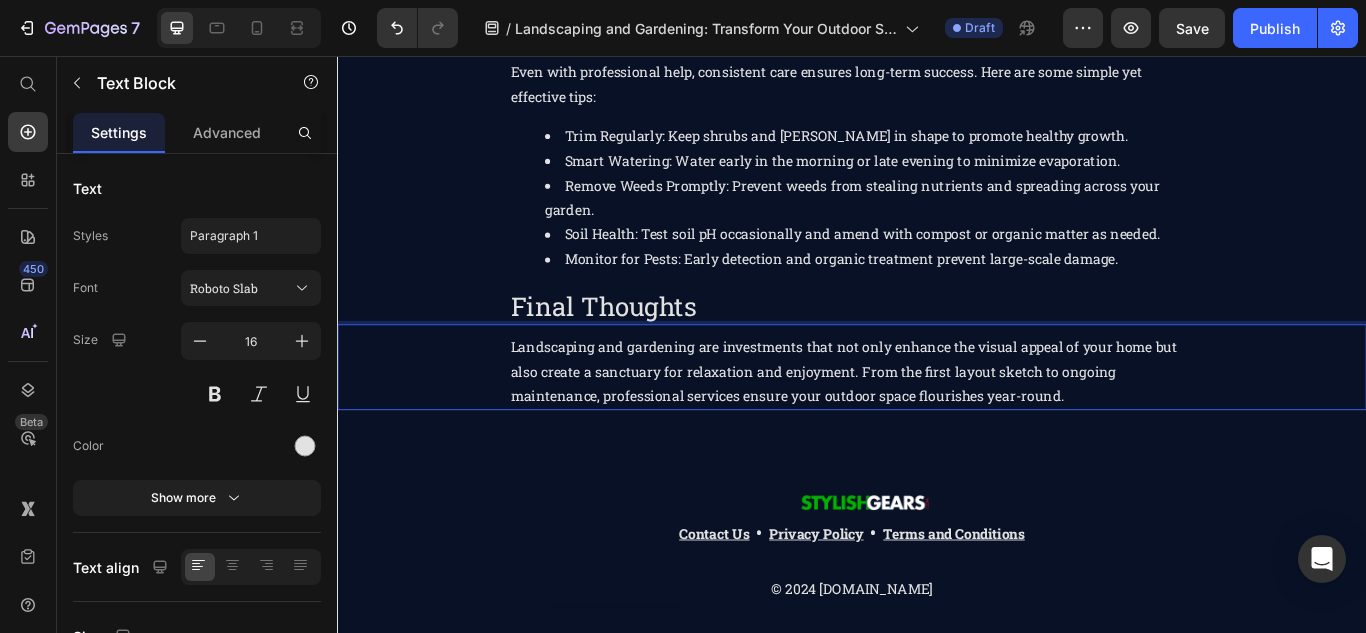 click on "Final Thoughts" at bounding box center [937, 347] 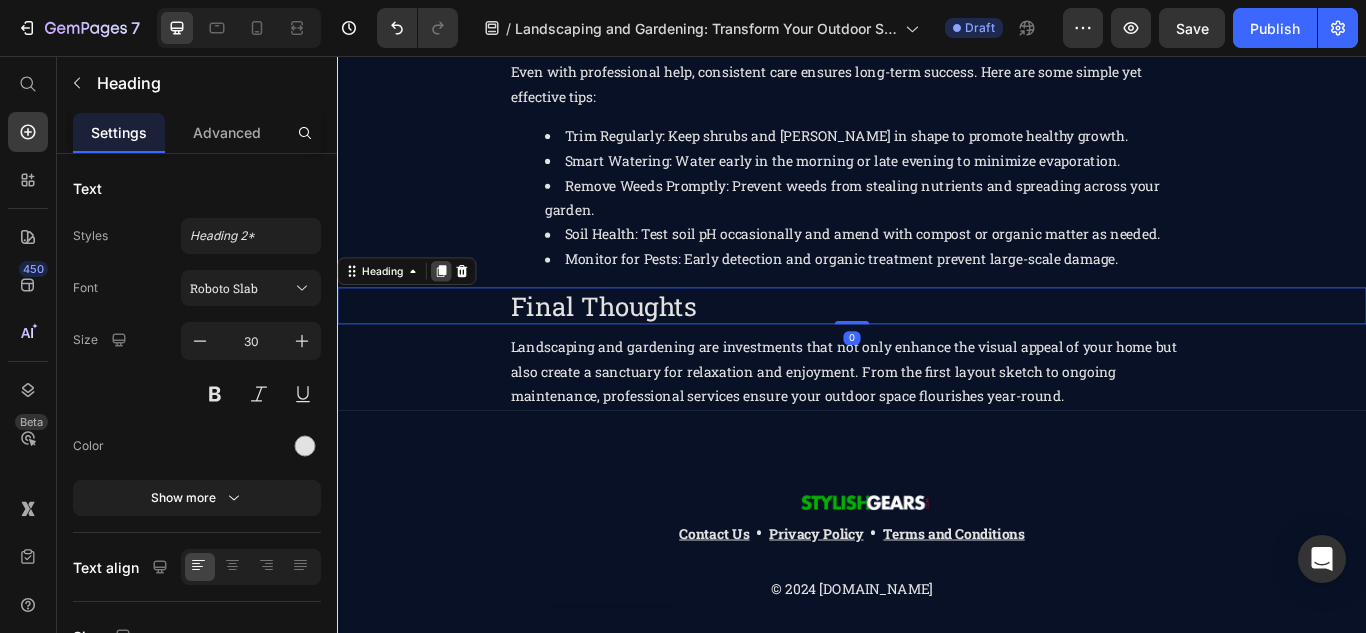 click 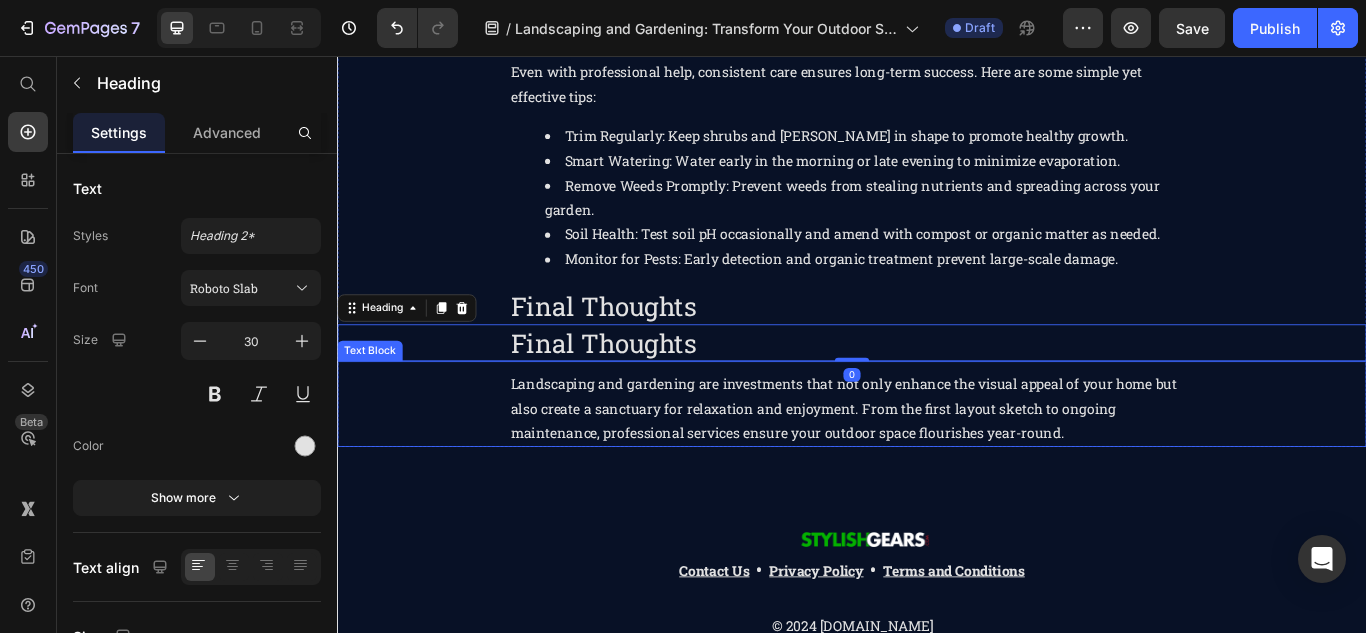 click on "Landscaping and gardening are investments that not only enhance the visual appeal of your home but also create a sanctuary for relaxation and enjoyment. From the first layout sketch to ongoing maintenance, professional services ensure your outdoor space flourishes year-round." at bounding box center (937, 467) 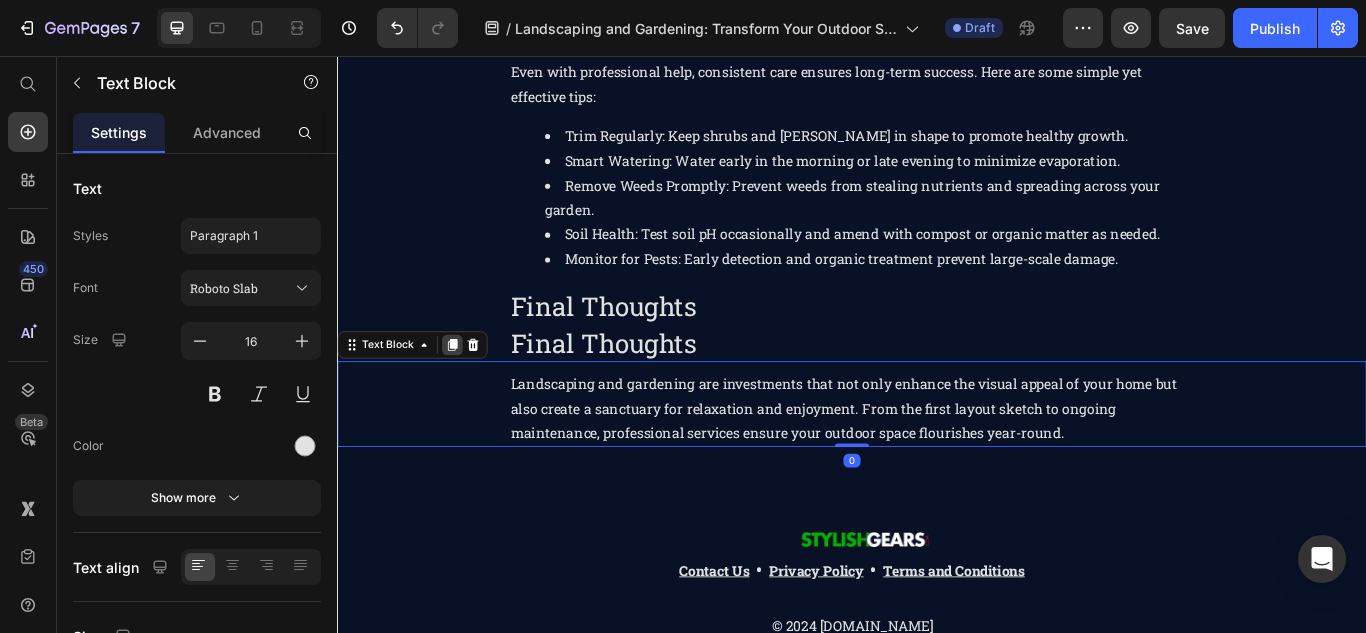 click 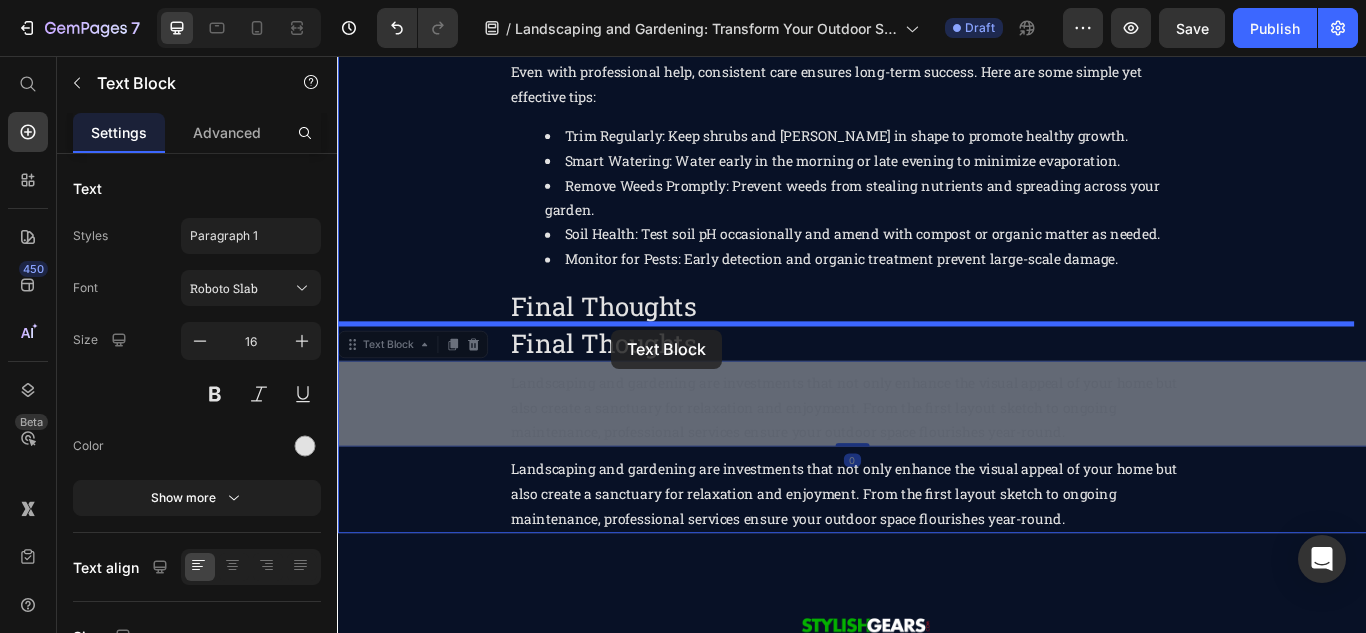 drag, startPoint x: 651, startPoint y: 408, endPoint x: 656, endPoint y: 375, distance: 33.37664 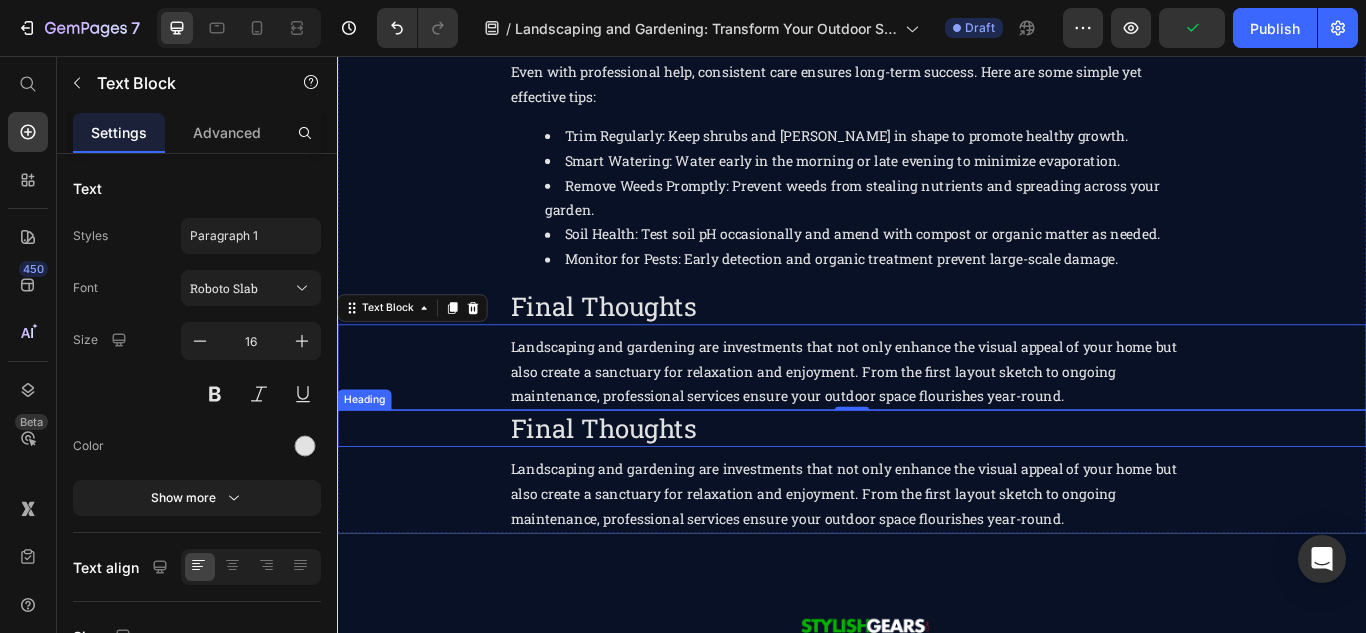 click on "Final Thoughts" at bounding box center [937, 490] 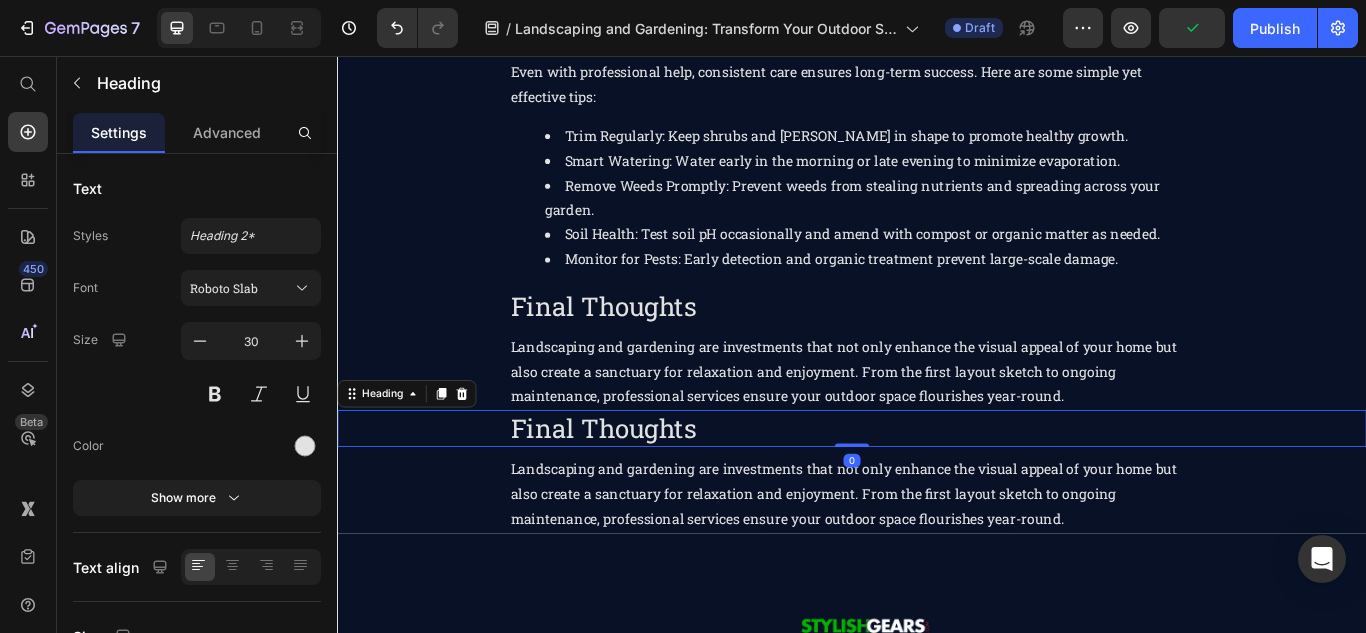 click on "Final Thoughts" at bounding box center (937, 490) 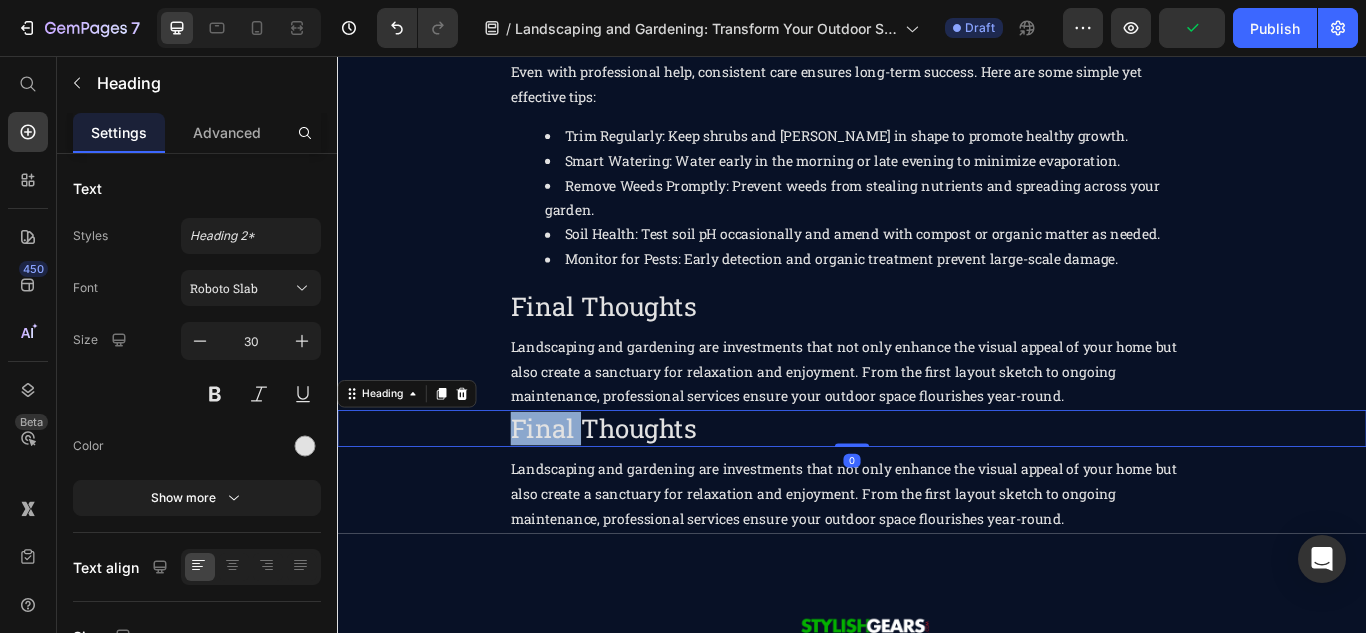 click on "Final Thoughts" at bounding box center [937, 490] 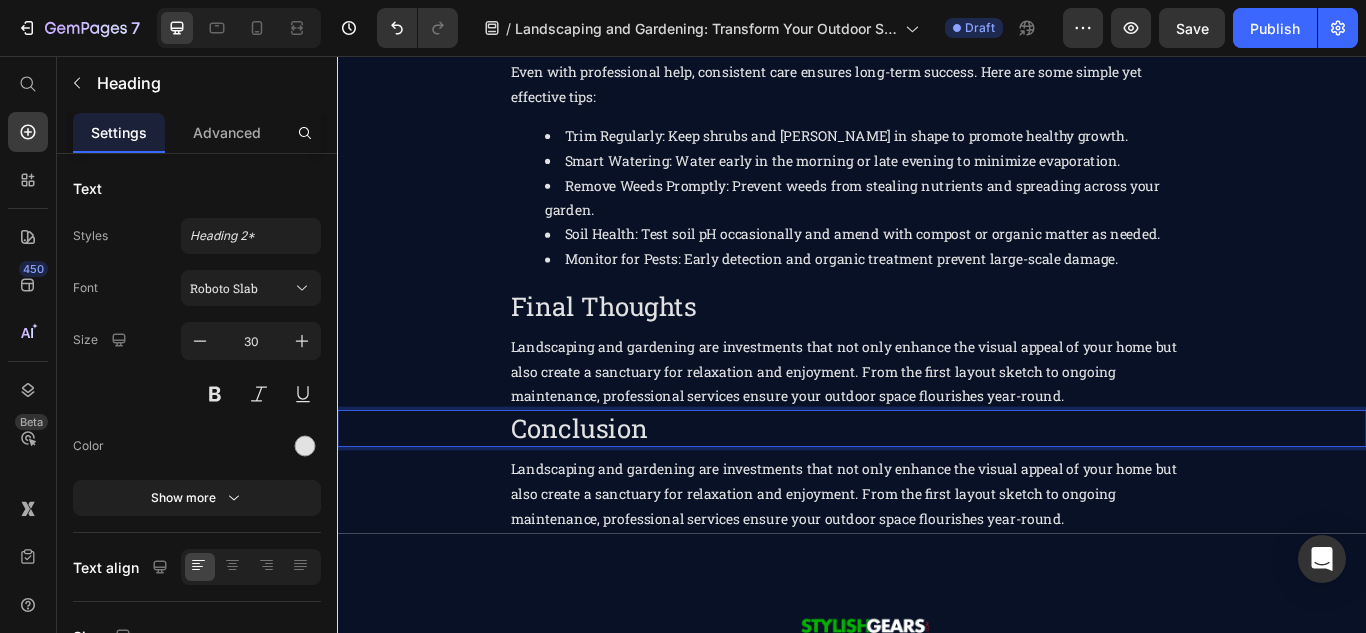 click on "Landscaping and gardening are investments that not only enhance the visual appeal of your home but also create a sanctuary for relaxation and enjoyment. From the first layout sketch to ongoing maintenance, professional services ensure your outdoor space flourishes year-round." at bounding box center (937, 567) 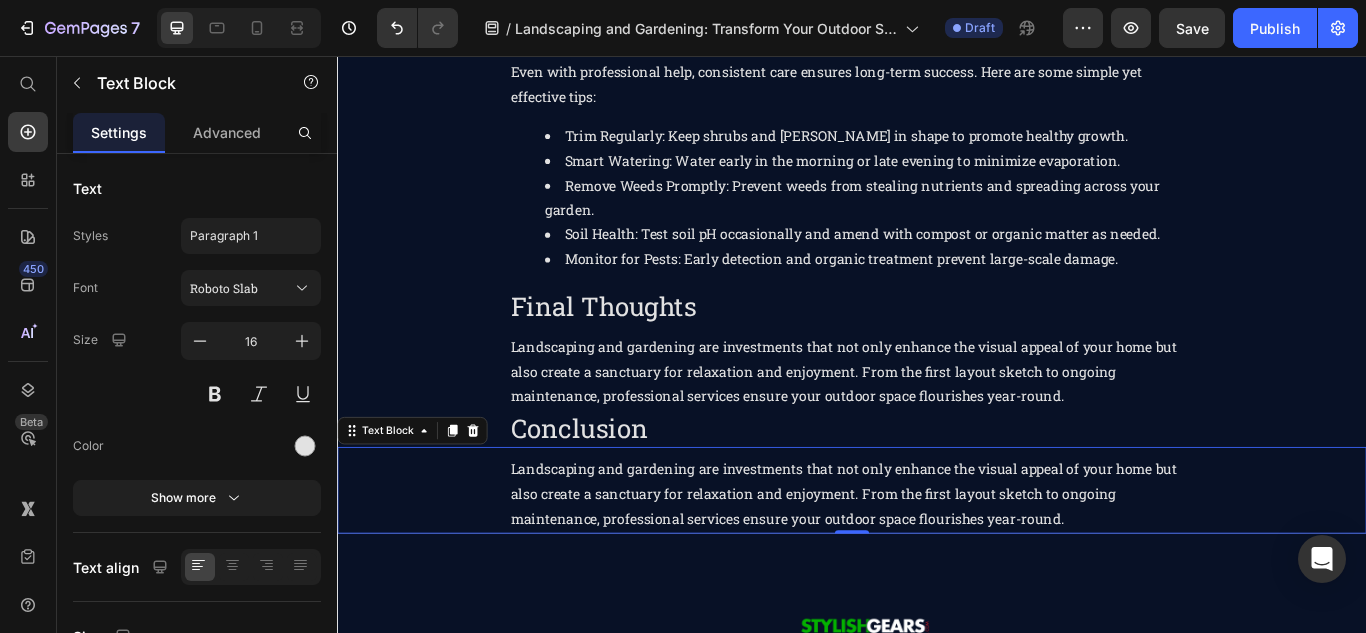 click on "Landscaping and gardening are investments that not only enhance the visual appeal of your home but also create a sanctuary for relaxation and enjoyment. From the first layout sketch to ongoing maintenance, professional services ensure your outdoor space flourishes year-round." at bounding box center [937, 567] 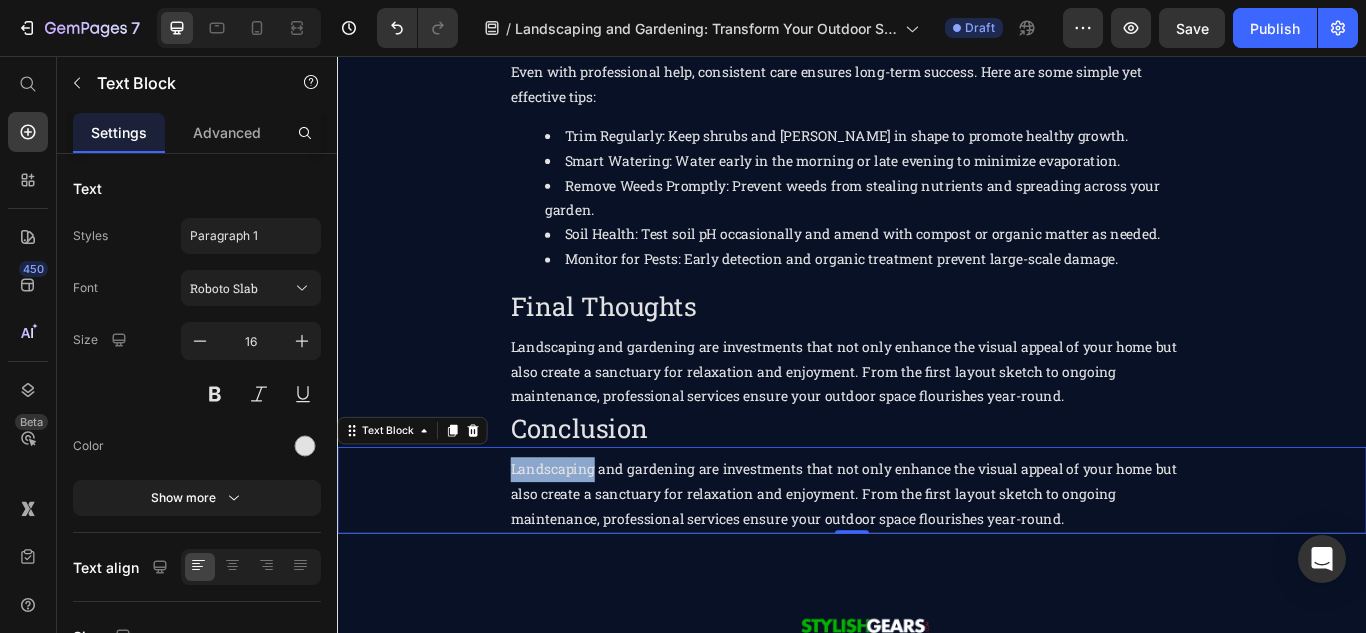 click on "Landscaping and gardening are investments that not only enhance the visual appeal of your home but also create a sanctuary for relaxation and enjoyment. From the first layout sketch to ongoing maintenance, professional services ensure your outdoor space flourishes year-round." at bounding box center (937, 567) 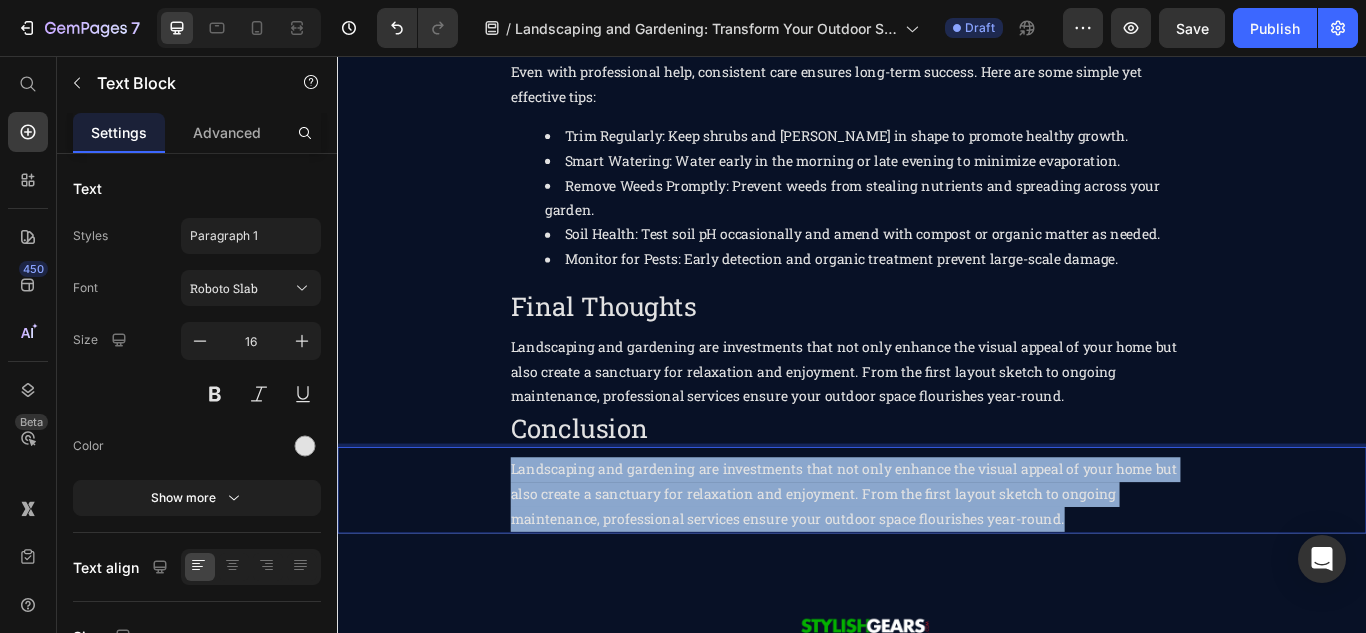 click on "Landscaping and gardening are investments that not only enhance the visual appeal of your home but also create a sanctuary for relaxation and enjoyment. From the first layout sketch to ongoing maintenance, professional services ensure your outdoor space flourishes year-round." at bounding box center [937, 567] 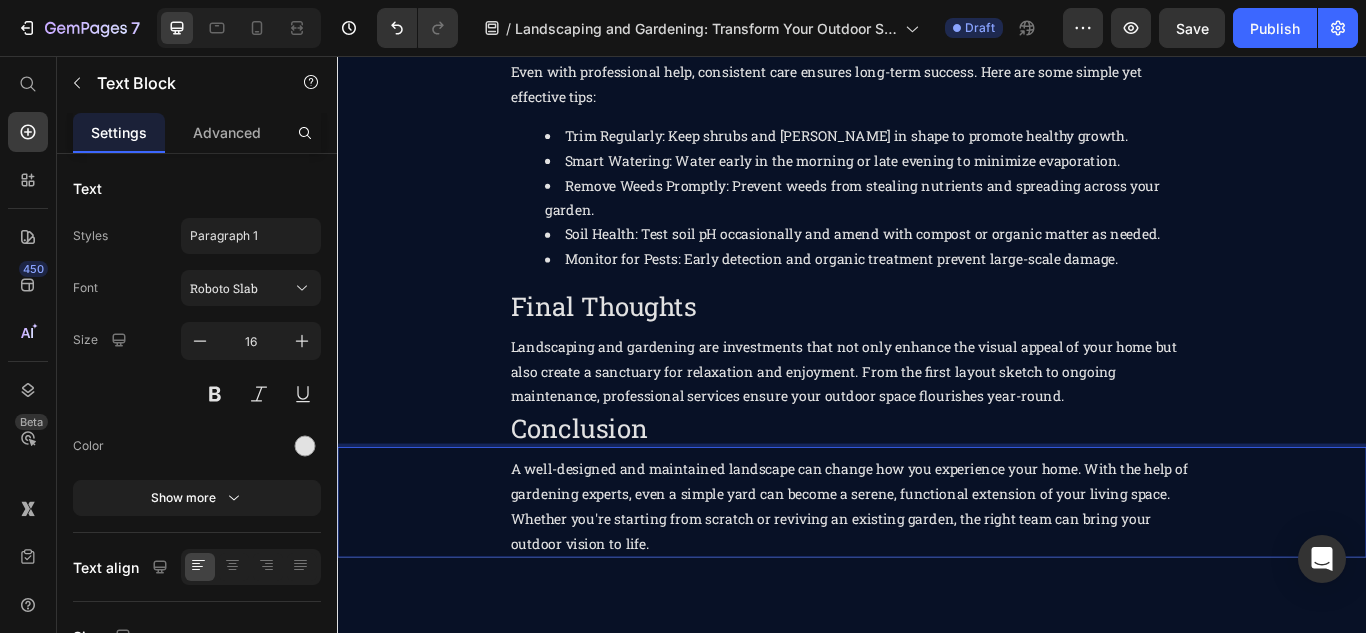 scroll, scrollTop: 22, scrollLeft: 0, axis: vertical 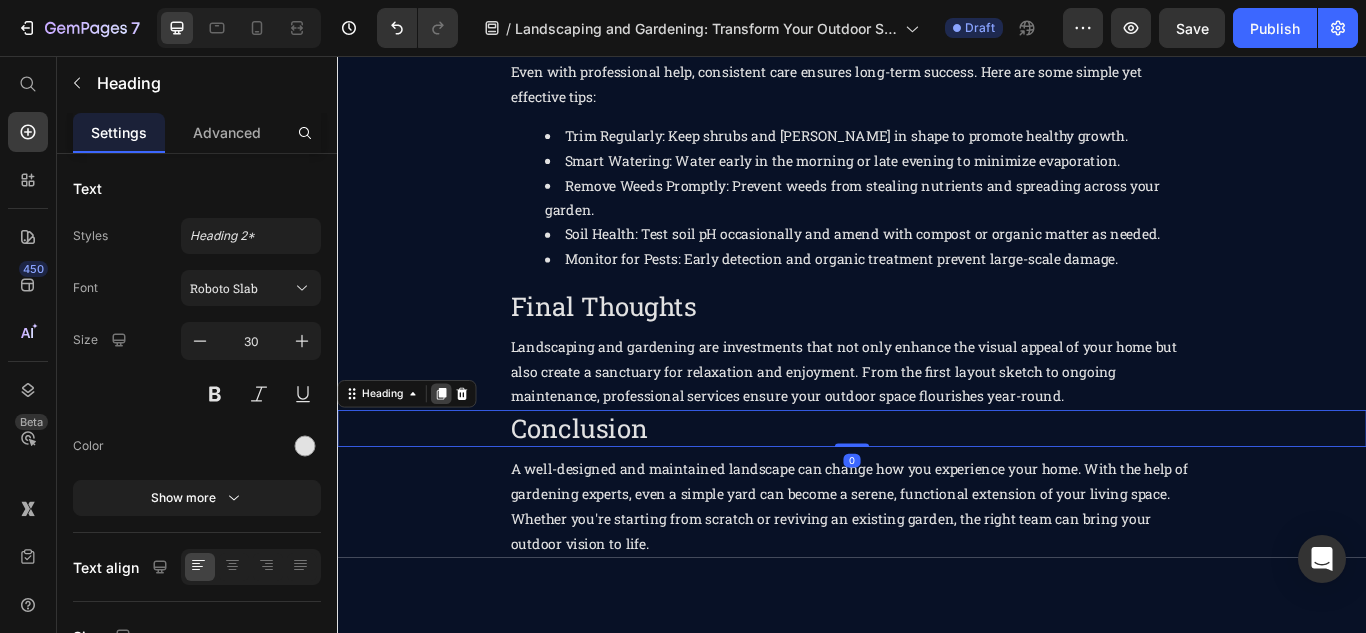 click at bounding box center (458, 450) 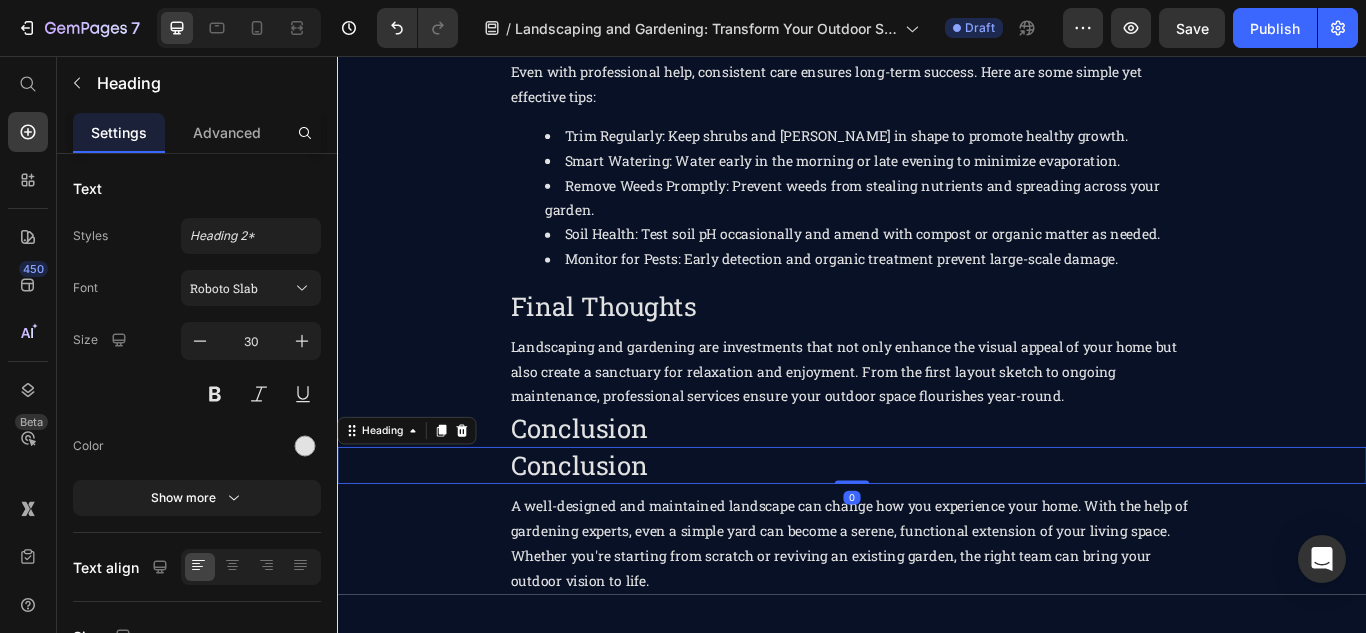scroll, scrollTop: 2163, scrollLeft: 0, axis: vertical 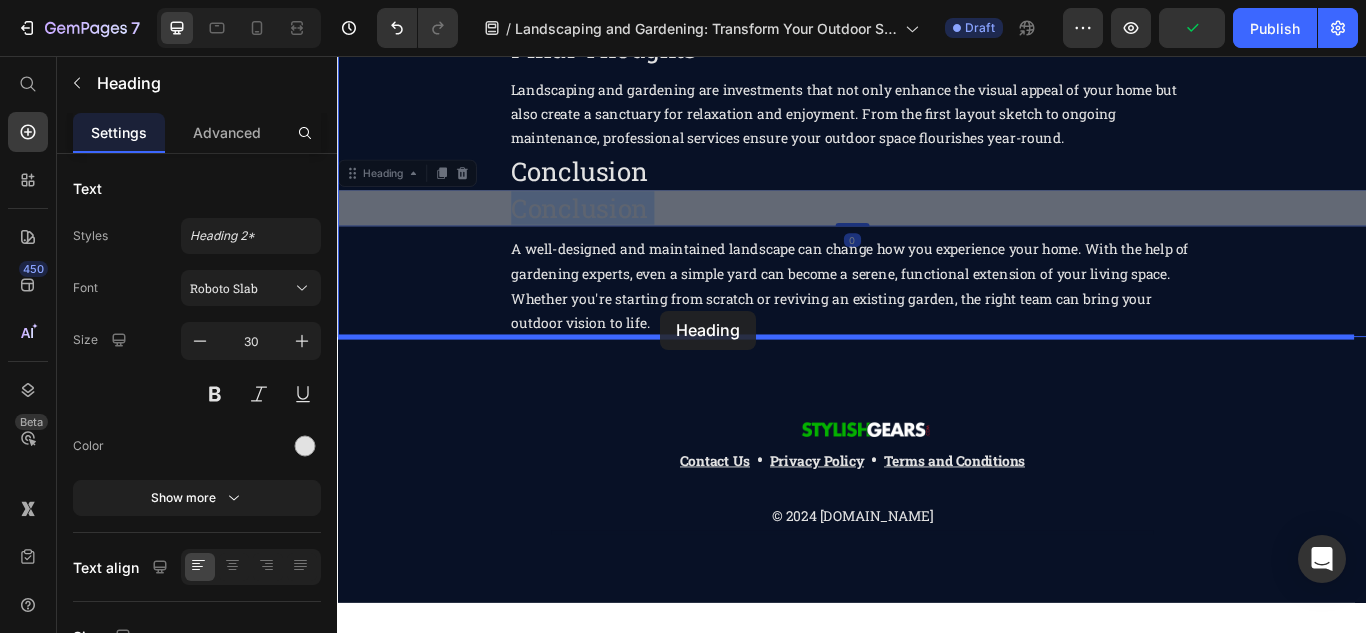 drag, startPoint x: 742, startPoint y: 241, endPoint x: 714, endPoint y: 353, distance: 115.44696 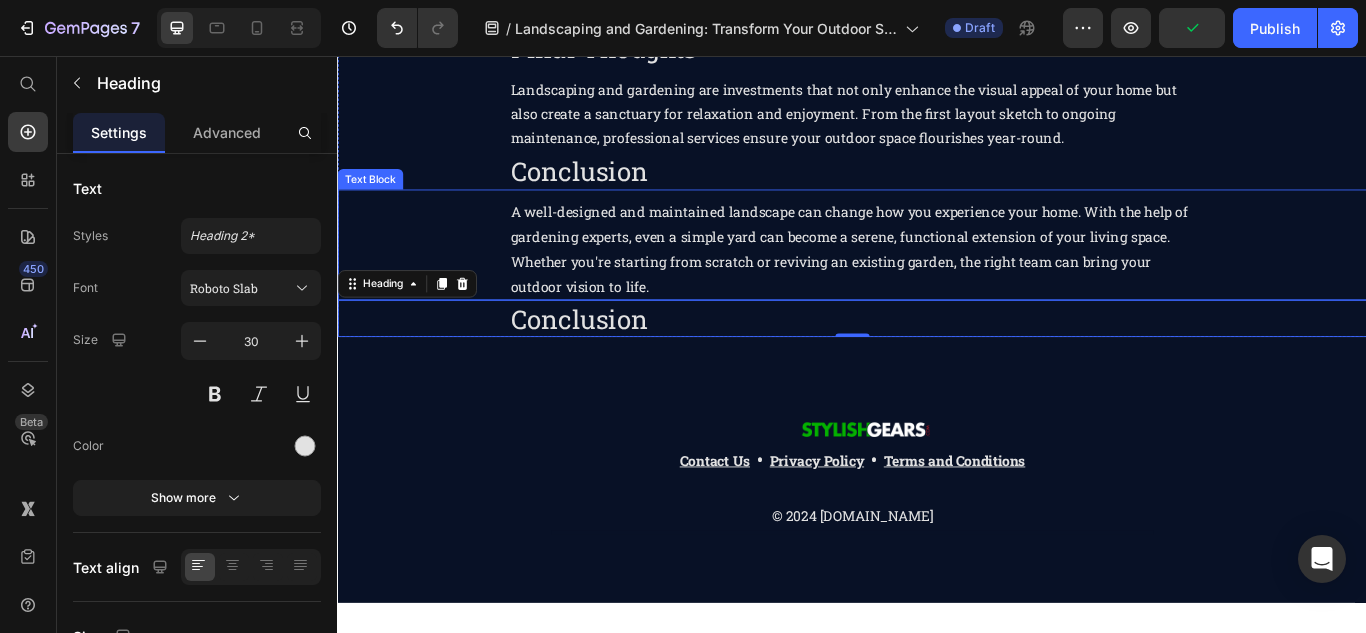 click on "A well-designed and maintained landscape can change how you experience your home. With the help of gardening experts, even a simple yard can become a serene, functional extension of your living space. Whether you're starting from scratch or reviving an existing garden, the right team can bring your outdoor vision to life." at bounding box center (937, 281) 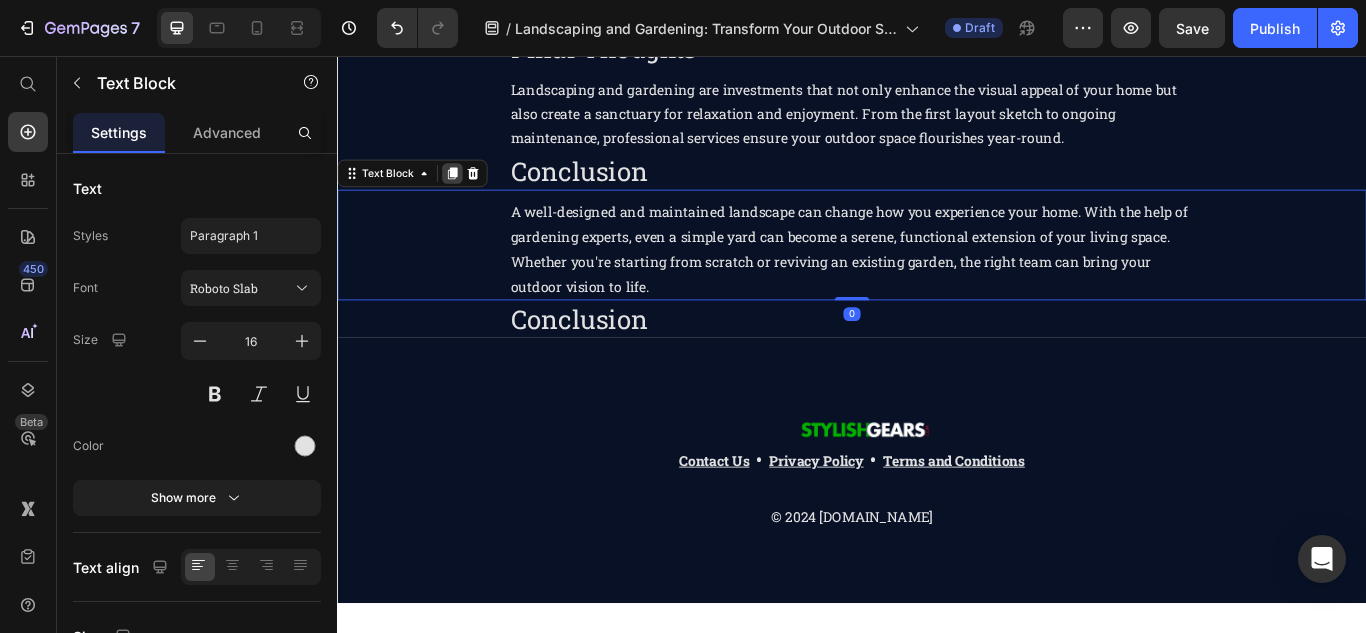 click 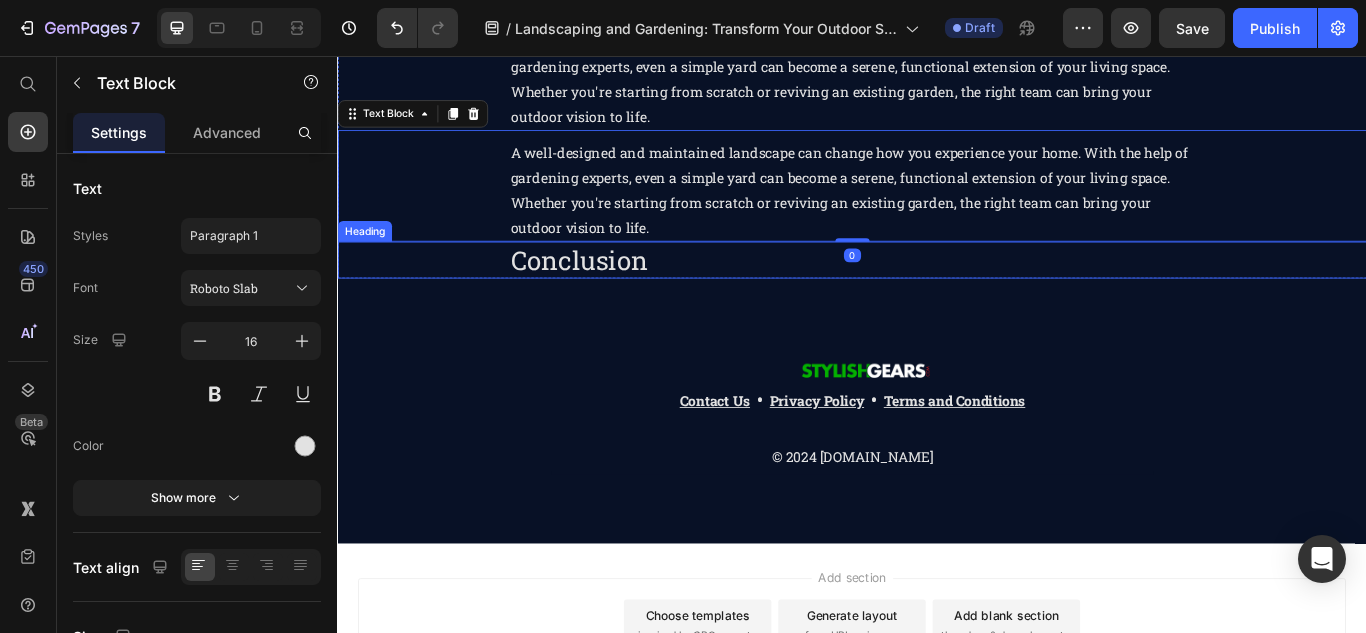 scroll, scrollTop: 2363, scrollLeft: 0, axis: vertical 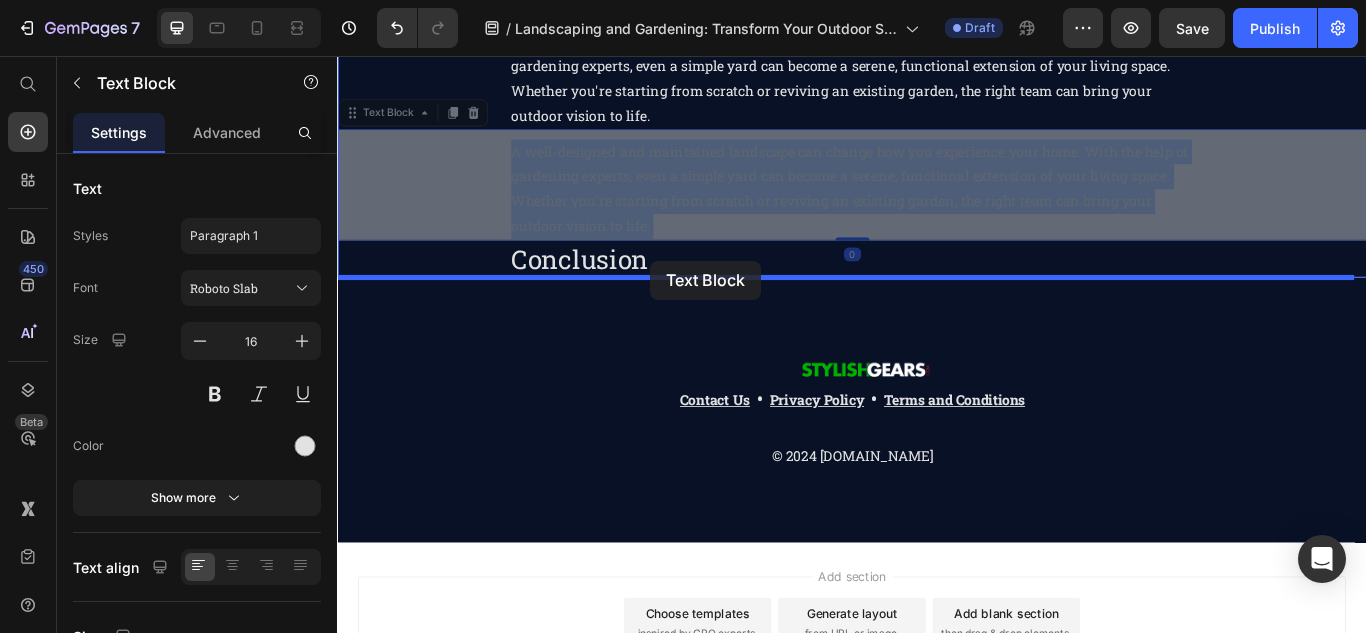drag, startPoint x: 726, startPoint y: 221, endPoint x: 702, endPoint y: 295, distance: 77.7946 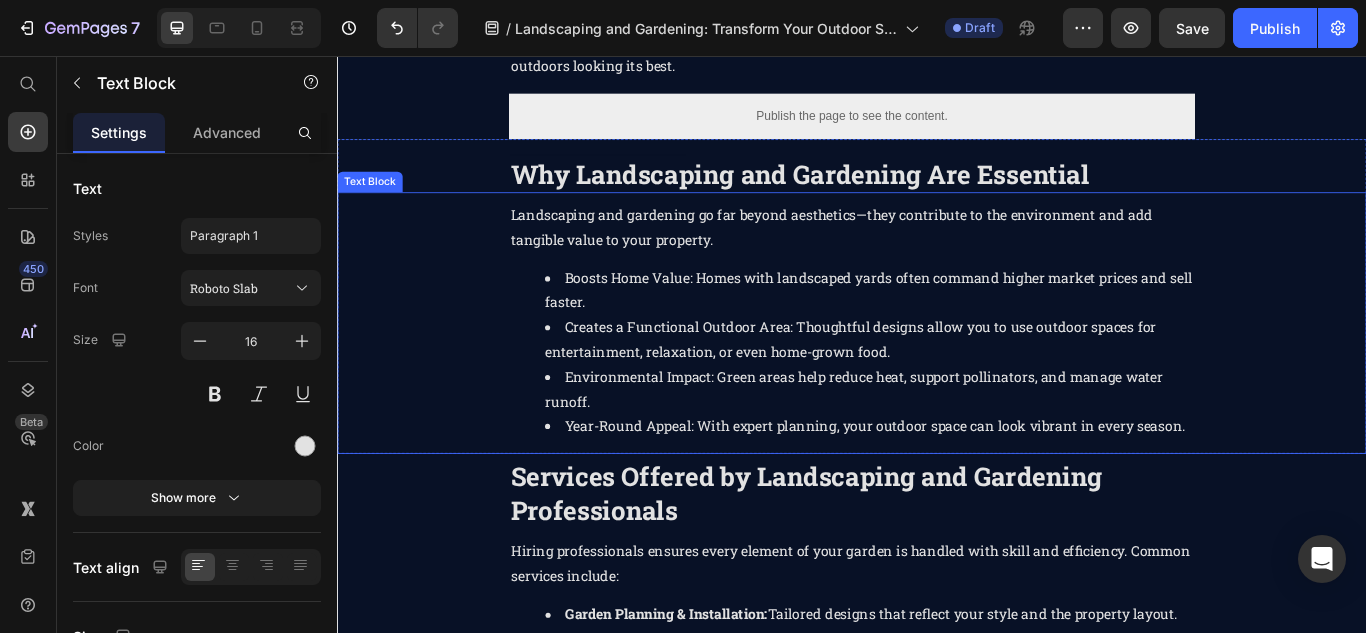 scroll, scrollTop: 0, scrollLeft: 0, axis: both 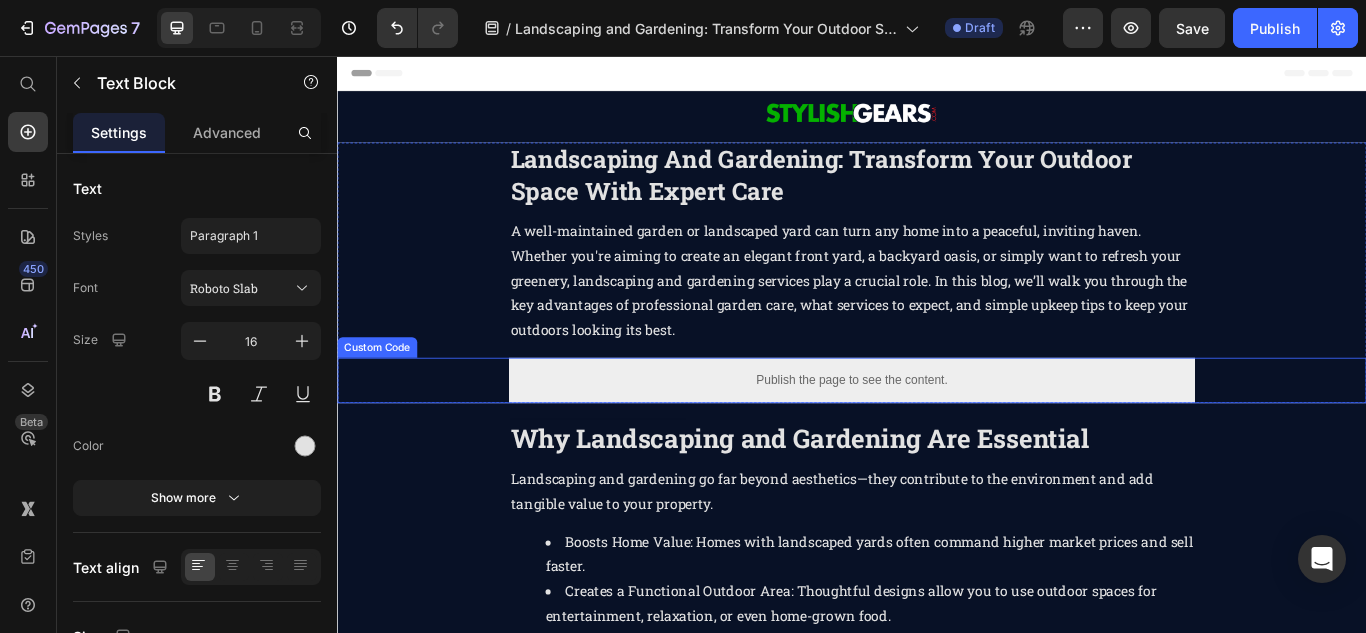 click on "Publish the page to see the content." at bounding box center [937, 434] 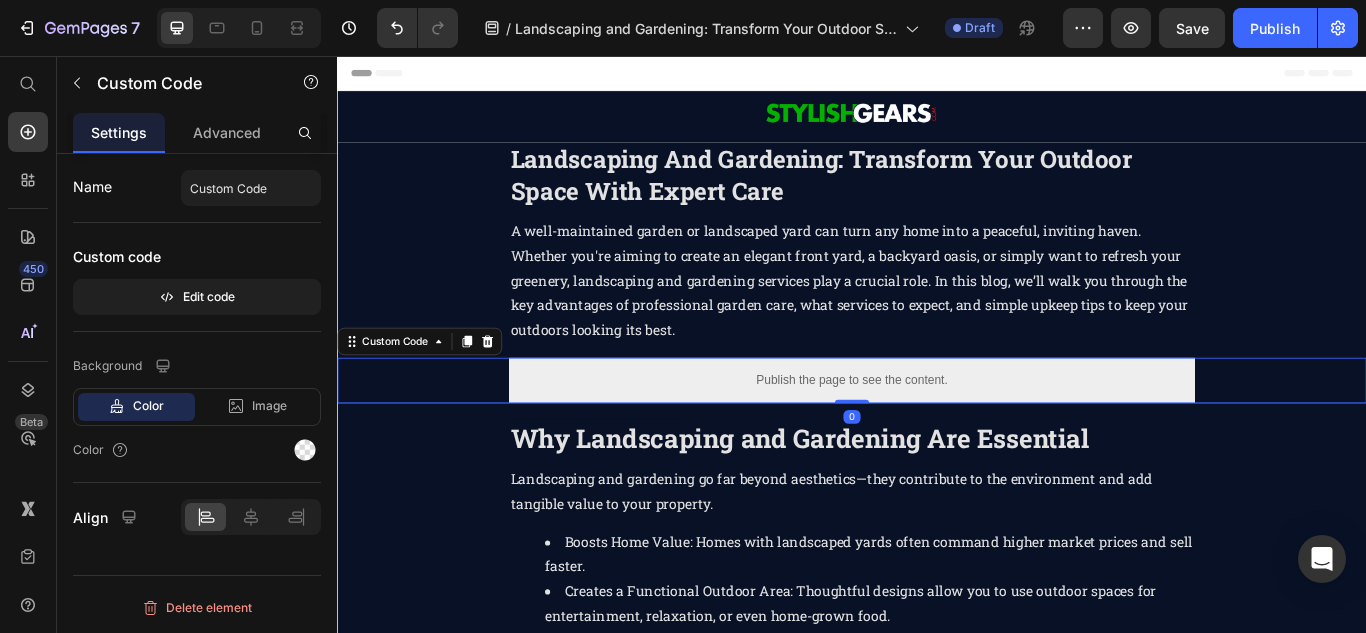 click on "Publish the page to see the content." at bounding box center (937, 434) 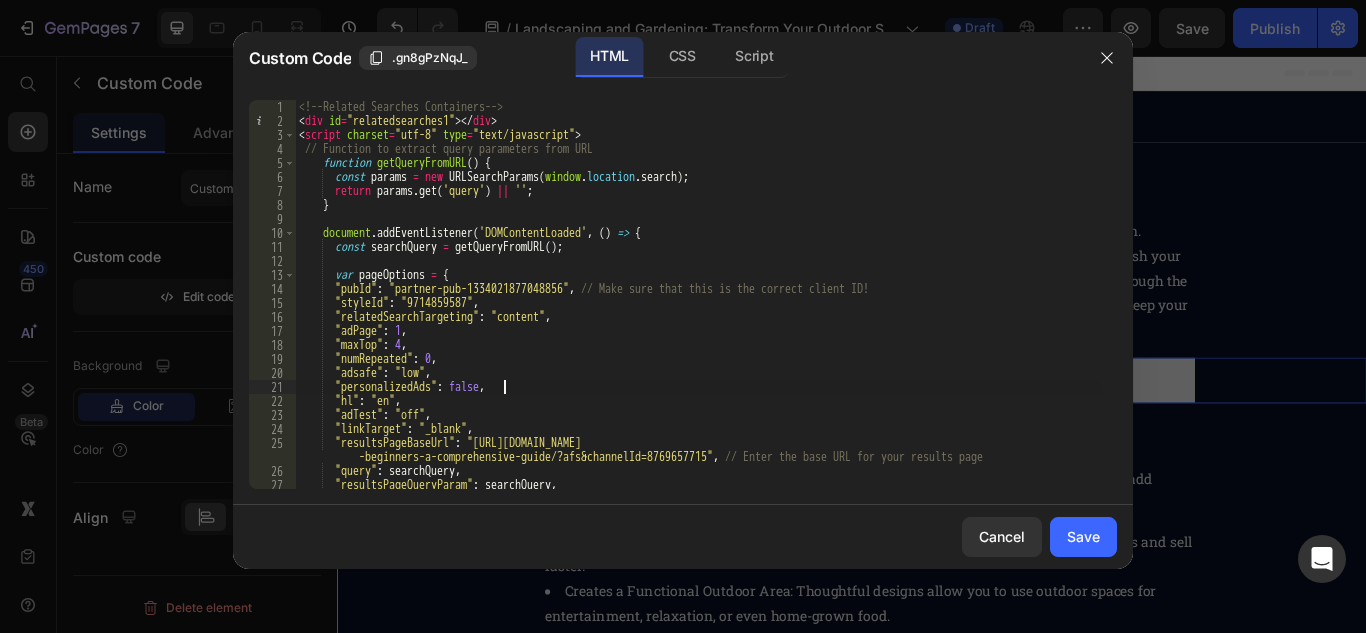 scroll, scrollTop: 0, scrollLeft: 0, axis: both 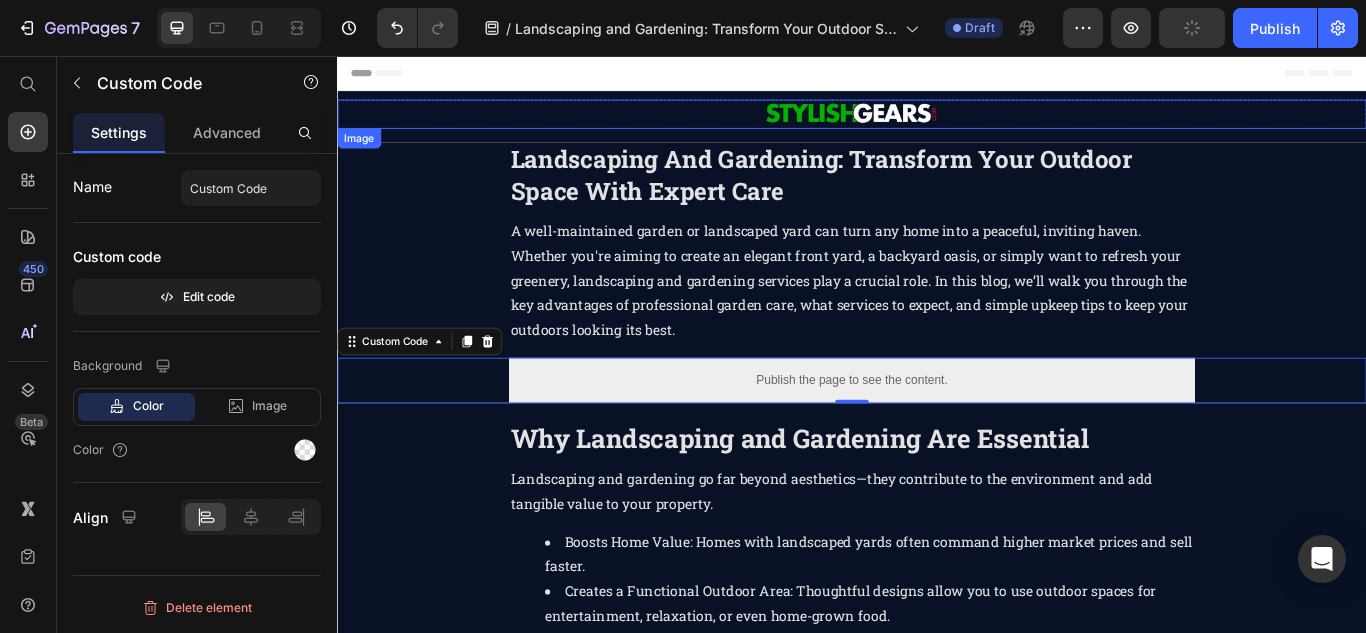 click on "Landscaping and Gardening: Transform Your Outdoor Space with Expert Care" at bounding box center (901, 194) 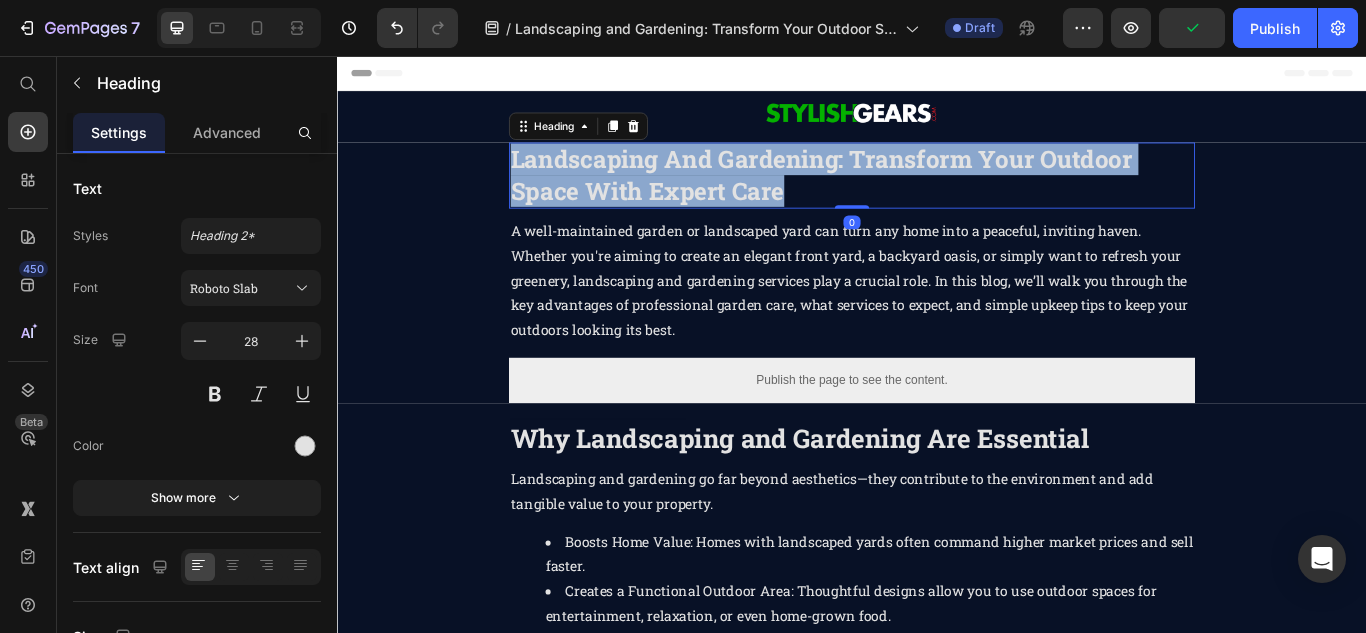 click on "Landscaping and Gardening: Transform Your Outdoor Space with Expert Care" at bounding box center (901, 194) 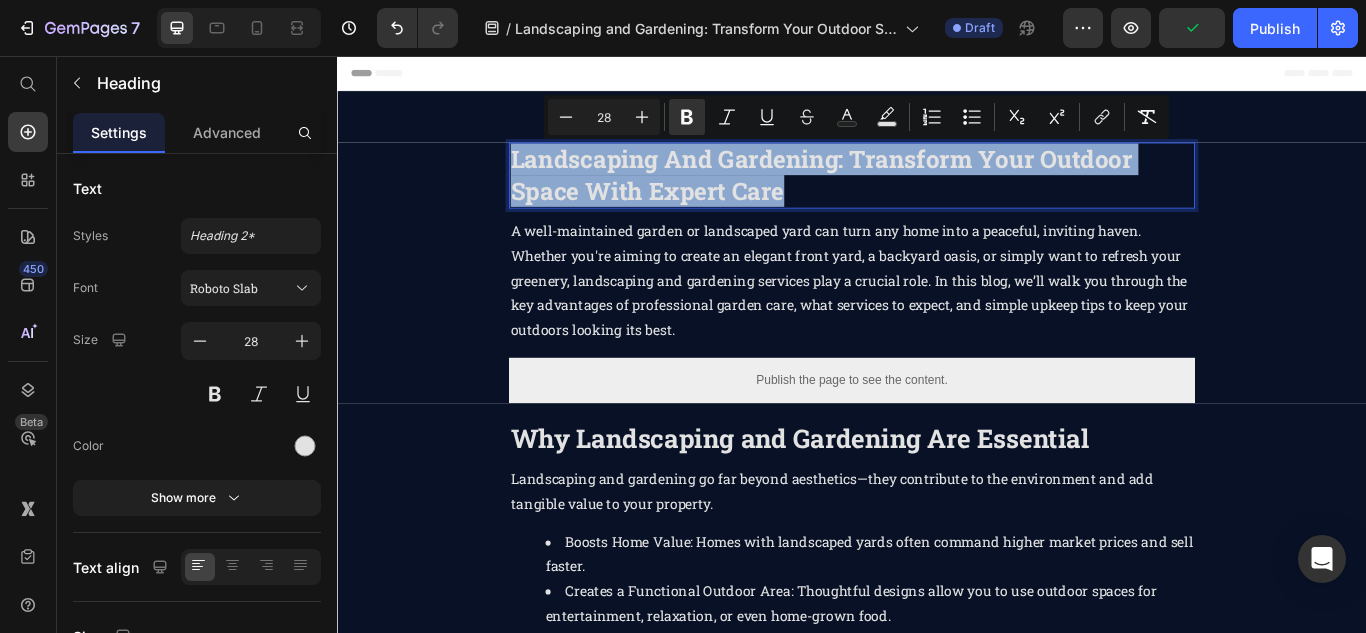 copy on "Landscaping and Gardening: Transform Your Outdoor Space with Expert Care" 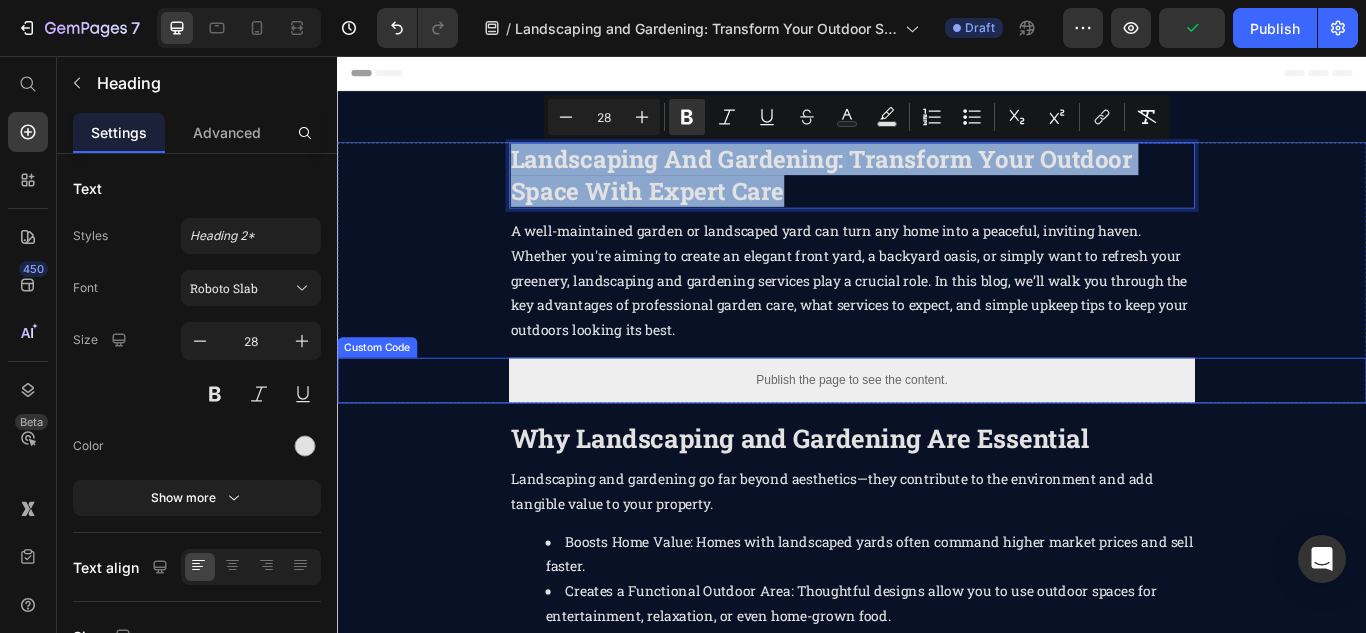 click on "Publish the page to see the content." at bounding box center (937, 434) 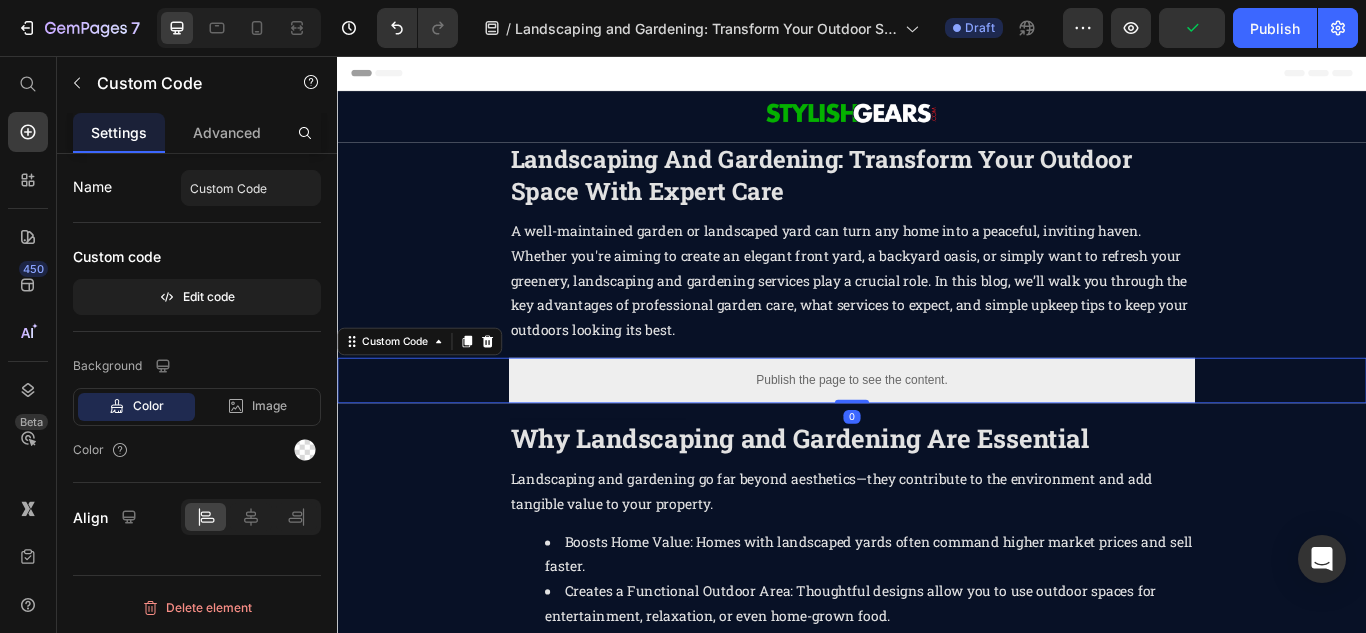 click on "Publish the page to see the content." at bounding box center [937, 434] 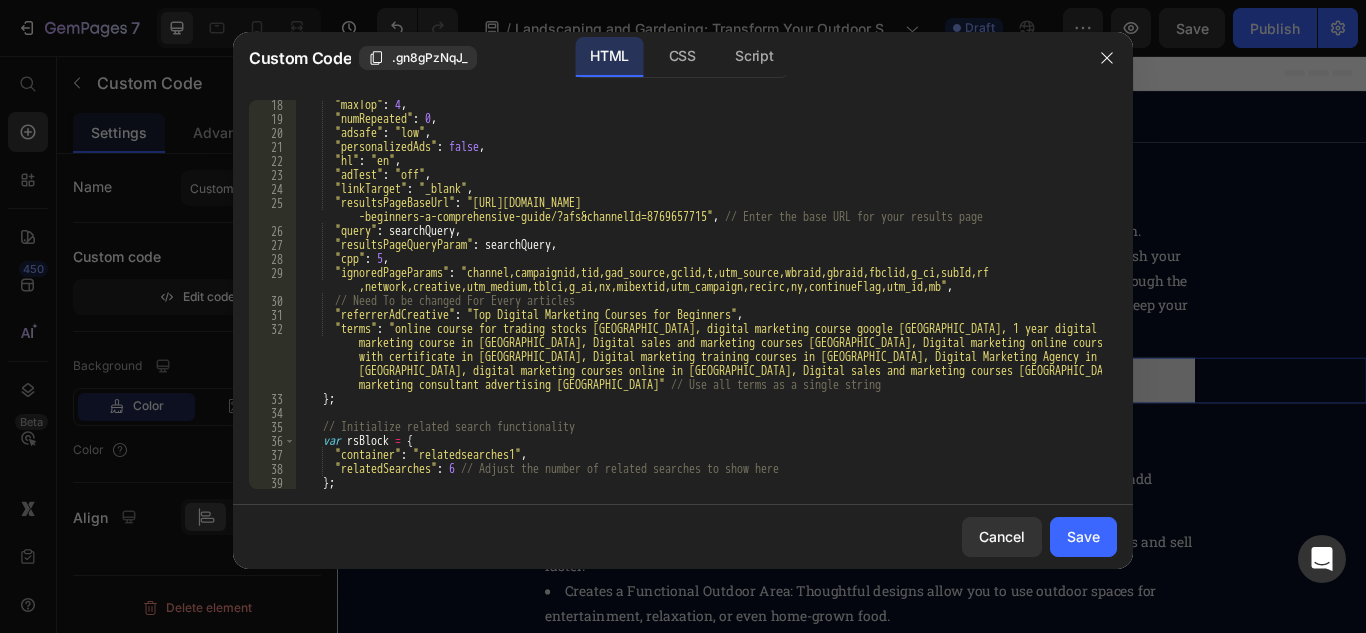 scroll, scrollTop: 283, scrollLeft: 0, axis: vertical 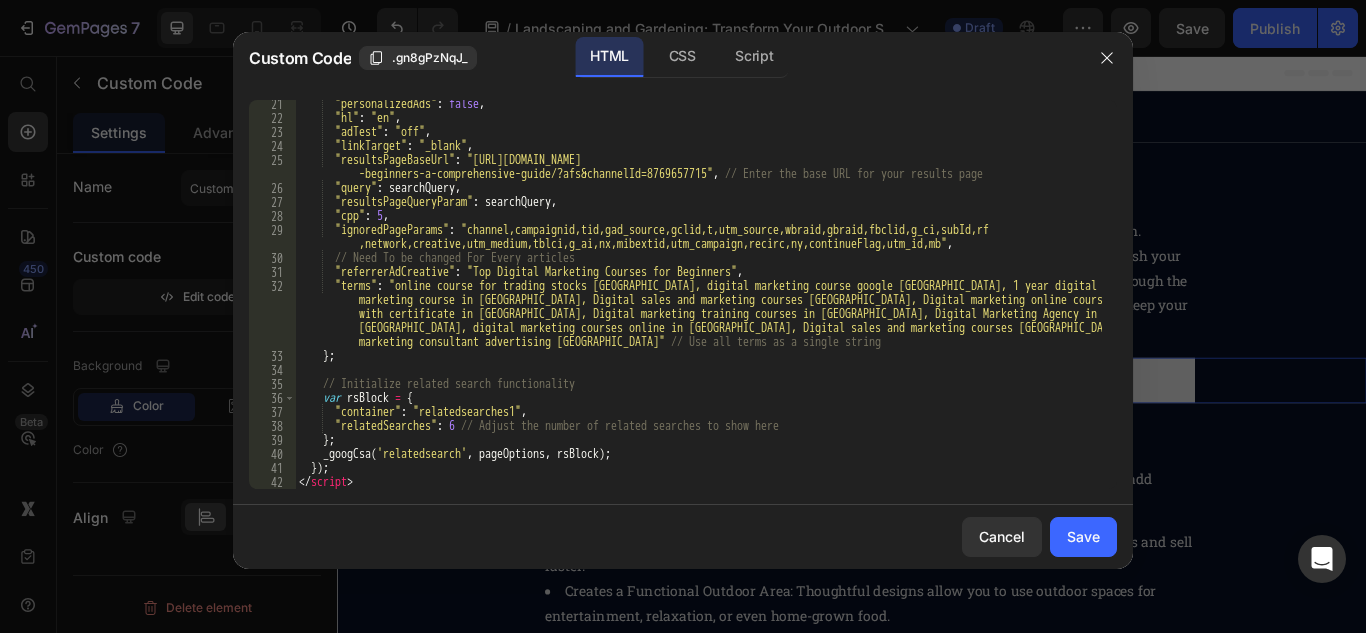 click on ""personalizedAds" :   false ,         "hl" :   "en" ,         "adTest" :   "off" ,         "linkTarget" :   "_blank" ,         "resultsPageBaseUrl" :   "[URL][DOMAIN_NAME]            -beginners-a-comprehensive-guide/?afs&channelId=8769657715" ,   // Enter the base URL for your results page         "query" :   searchQuery ,         "resultsPageQueryParam" :   searchQuery ,         "cpp" :   5 ,         "ignoredPageParams" :   "channel,campaignid,tid,gad_source,gclid,t,utm_source,wbraid,gbraid,fbclid,g_ci,subId,rf            ,network,creative,utm_medium,tblci,g_ai,nx,mibextid,utm_campaign,recirc,ny,continueFlag,utm_id,mb" ,         // Need To be changed For Every articles         "referrerAdCreative" :   "Top Digital Marketing Courses for Beginners" ,         "terms" :   "online course for trading stocks luxembourg, digital marketing course google [GEOGRAPHIC_DATA], 1 year digital                          } ;" at bounding box center [698, 305] 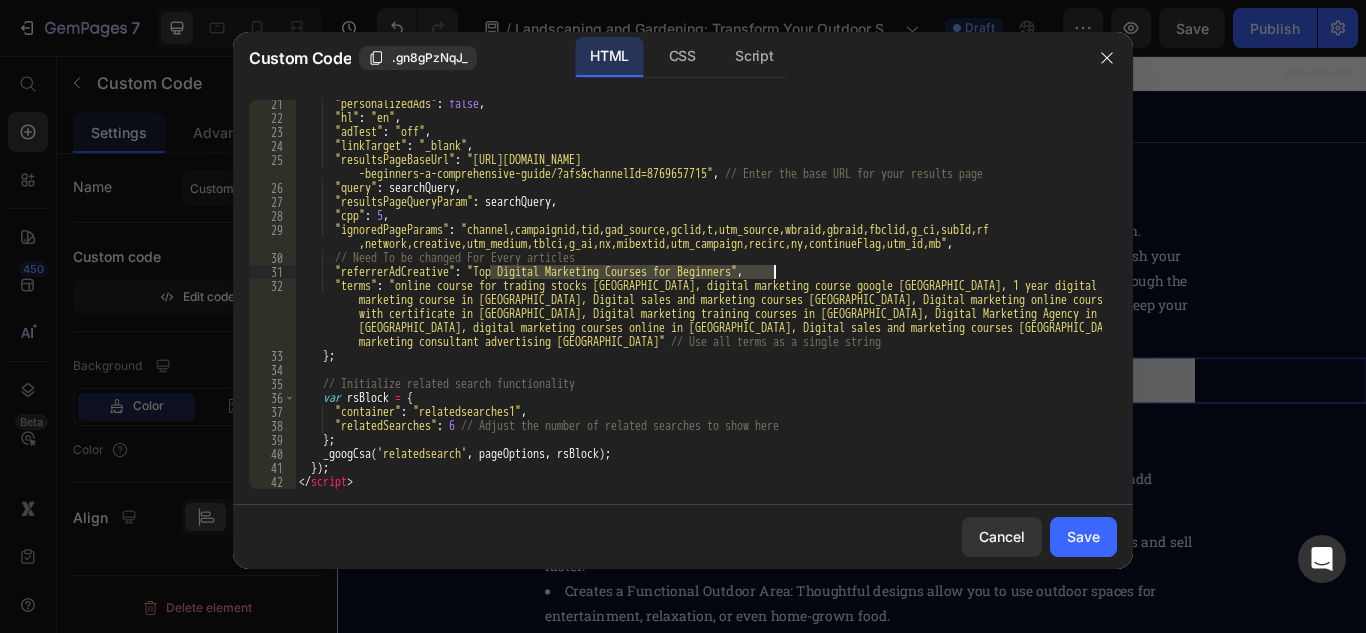 click on ""personalizedAds" :   false ,         "hl" :   "en" ,         "adTest" :   "off" ,         "linkTarget" :   "_blank" ,         "resultsPageBaseUrl" :   "[URL][DOMAIN_NAME]            -beginners-a-comprehensive-guide/?afs&channelId=8769657715" ,   // Enter the base URL for your results page         "query" :   searchQuery ,         "resultsPageQueryParam" :   searchQuery ,         "cpp" :   5 ,         "ignoredPageParams" :   "channel,campaignid,tid,gad_source,gclid,t,utm_source,wbraid,gbraid,fbclid,g_ci,subId,rf            ,network,creative,utm_medium,tblci,g_ai,nx,mibextid,utm_campaign,recirc,ny,continueFlag,utm_id,mb" ,         // Need To be changed For Every articles         "referrerAdCreative" :   "Top Digital Marketing Courses for Beginners" ,         "terms" :   "online course for trading stocks luxembourg, digital marketing course google [GEOGRAPHIC_DATA], 1 year digital                          } ;" at bounding box center (698, 305) 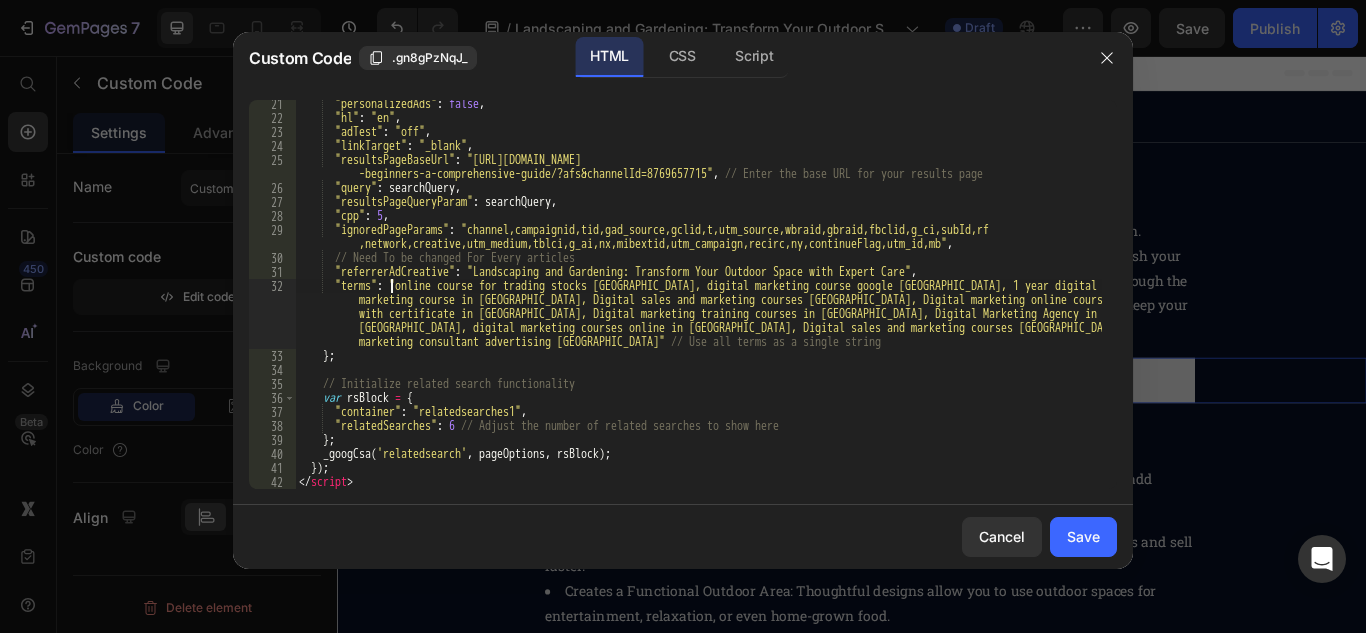 click on ""personalizedAds" :   false ,         "hl" :   "en" ,         "adTest" :   "off" ,         "linkTarget" :   "_blank" ,         "resultsPageBaseUrl" :   "[URL][DOMAIN_NAME]            -beginners-a-comprehensive-guide/?afs&channelId=8769657715" ,   // Enter the base URL for your results page         "query" :   searchQuery ,         "resultsPageQueryParam" :   searchQuery ,         "cpp" :   5 ,         "ignoredPageParams" :   "channel,campaignid,tid,gad_source,gclid,t,utm_source,wbraid,gbraid,fbclid,g_ci,subId,rf            ,network,creative,utm_medium,tblci,g_ai,nx,mibextid,utm_campaign,recirc,ny,continueFlag,utm_id,mb" ,         // Need To be changed For Every articles         "referrerAdCreative" :   "Landscaping and Gardening: Transform Your Outdoor Space with Expert Care" ,         "terms" :   "online course for trading stocks luxembourg, digital marketing course google [GEOGRAPHIC_DATA], 1 year digital         } ;" at bounding box center (698, 305) 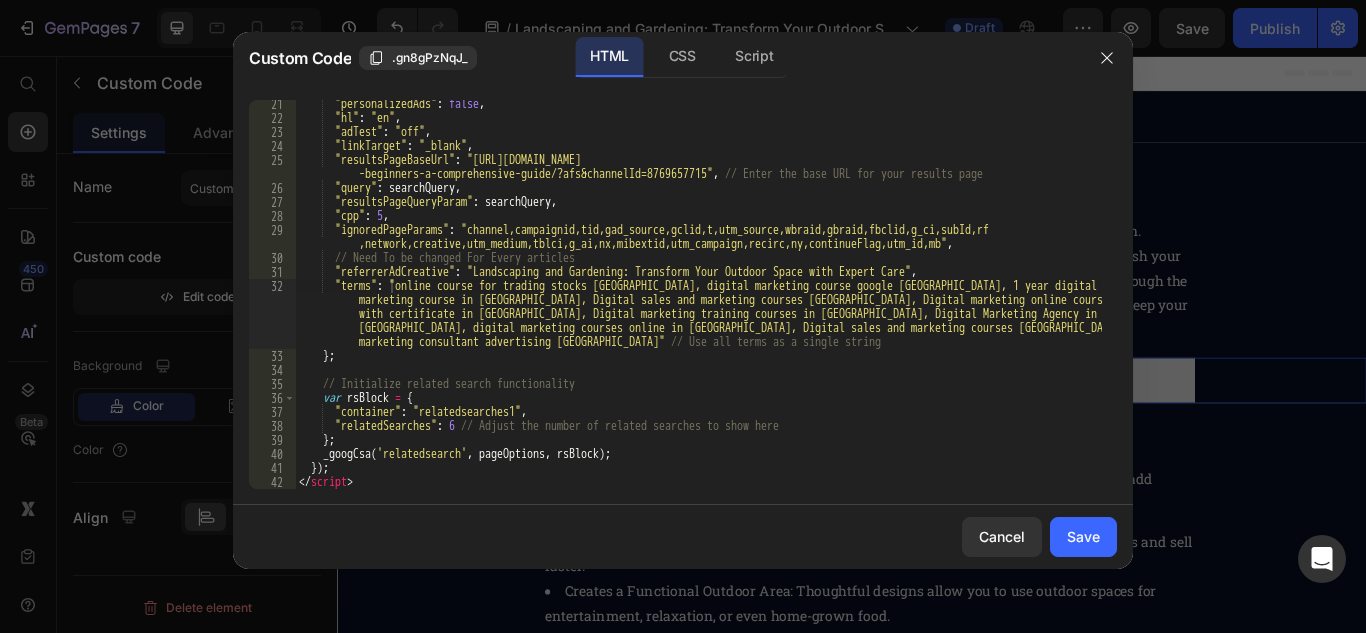 click on "Cancel Save" at bounding box center (683, 537) 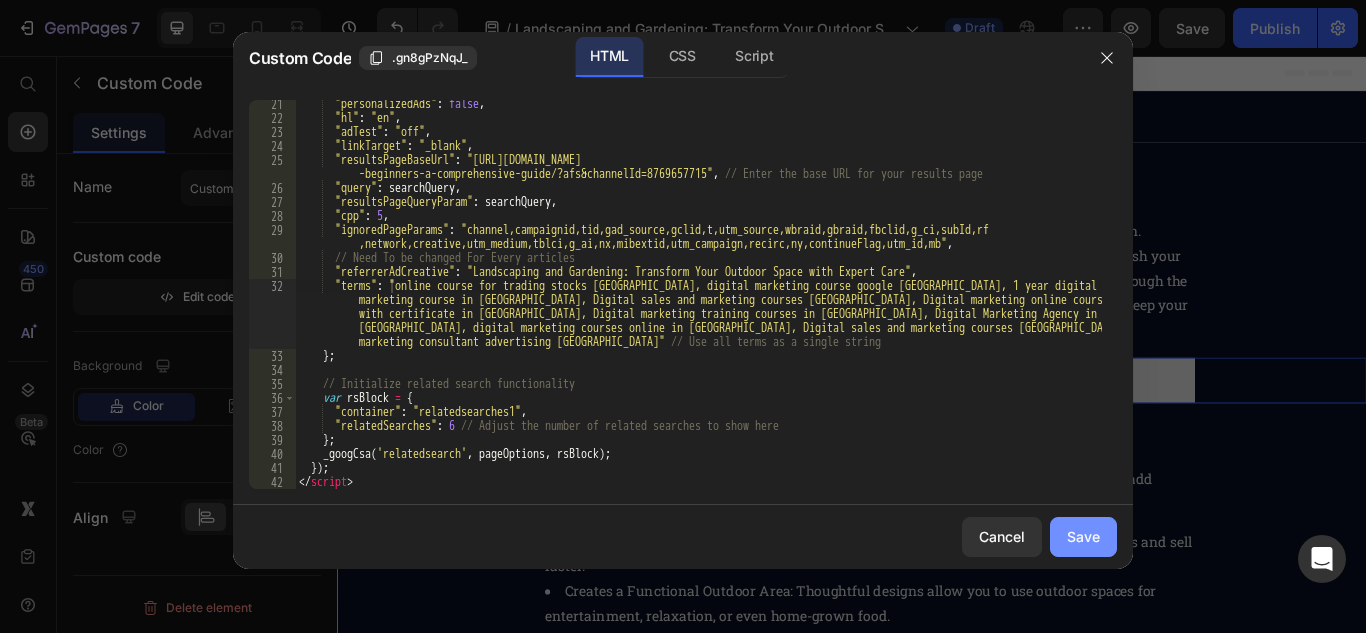 click on "Save" 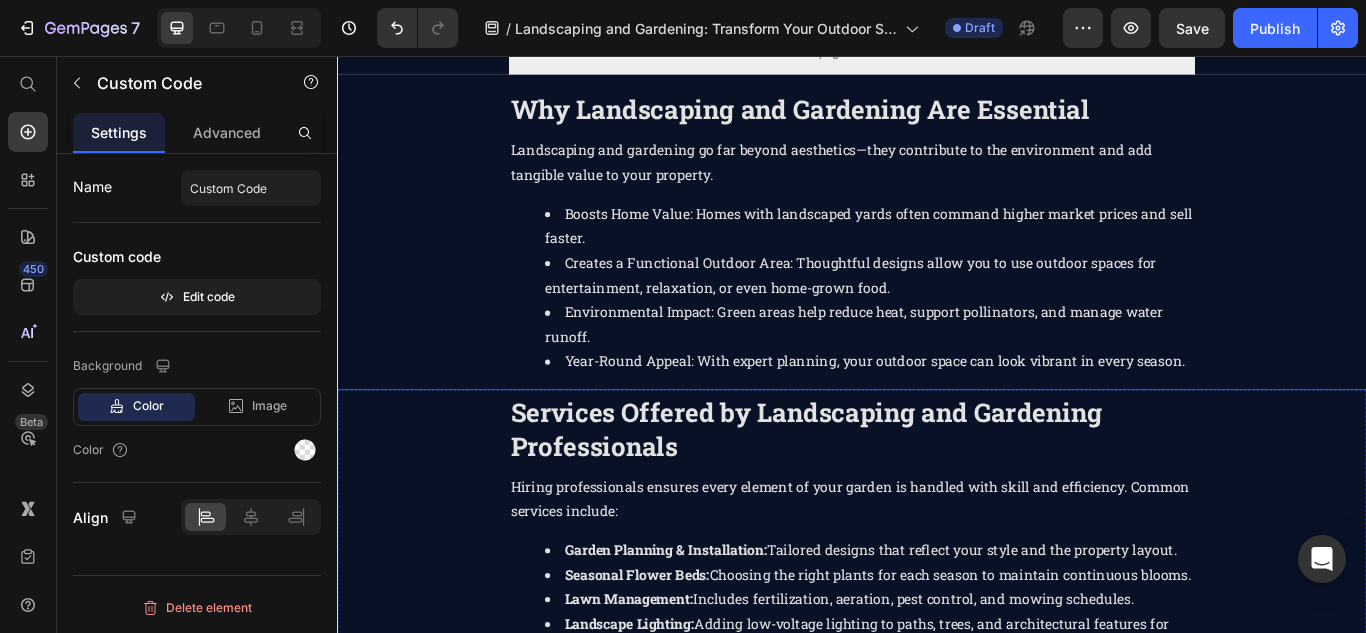 scroll, scrollTop: 0, scrollLeft: 0, axis: both 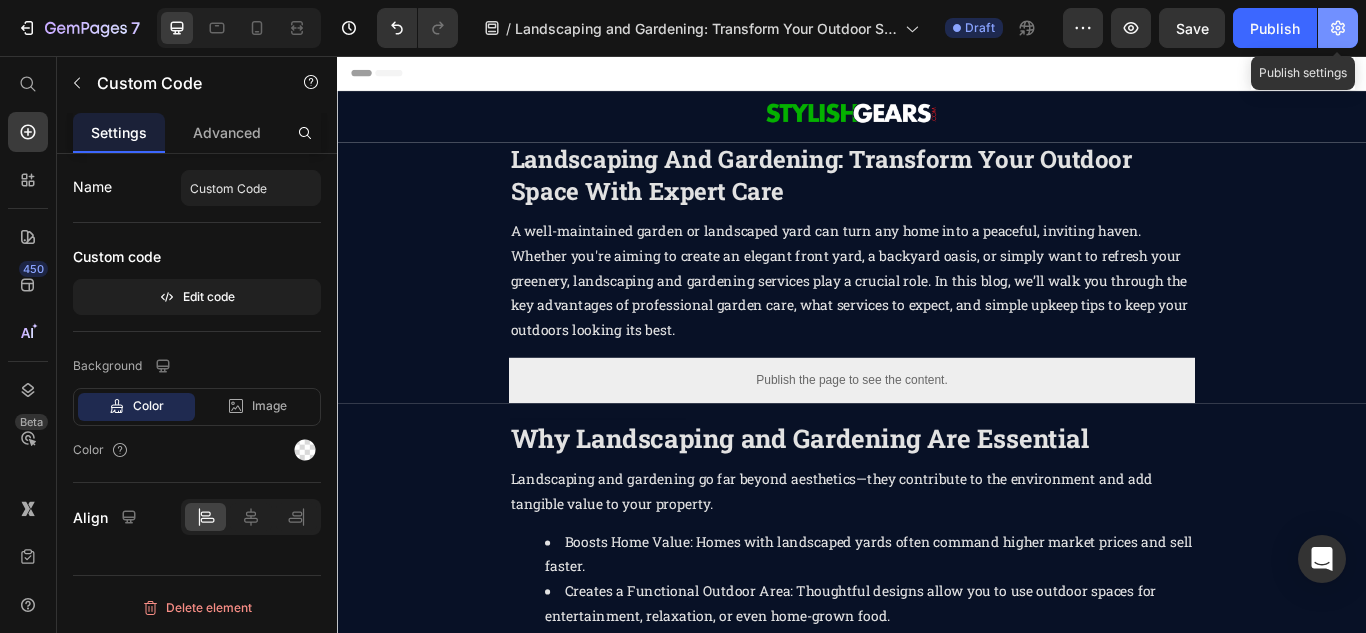 click 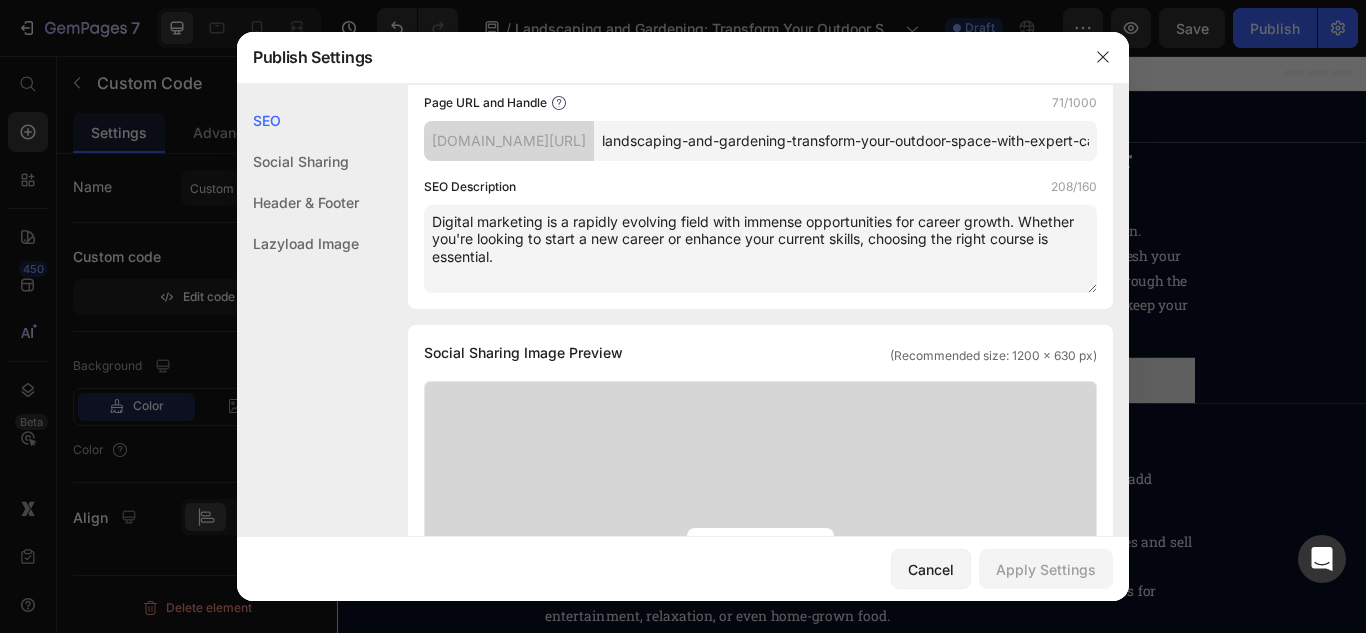 scroll, scrollTop: 300, scrollLeft: 0, axis: vertical 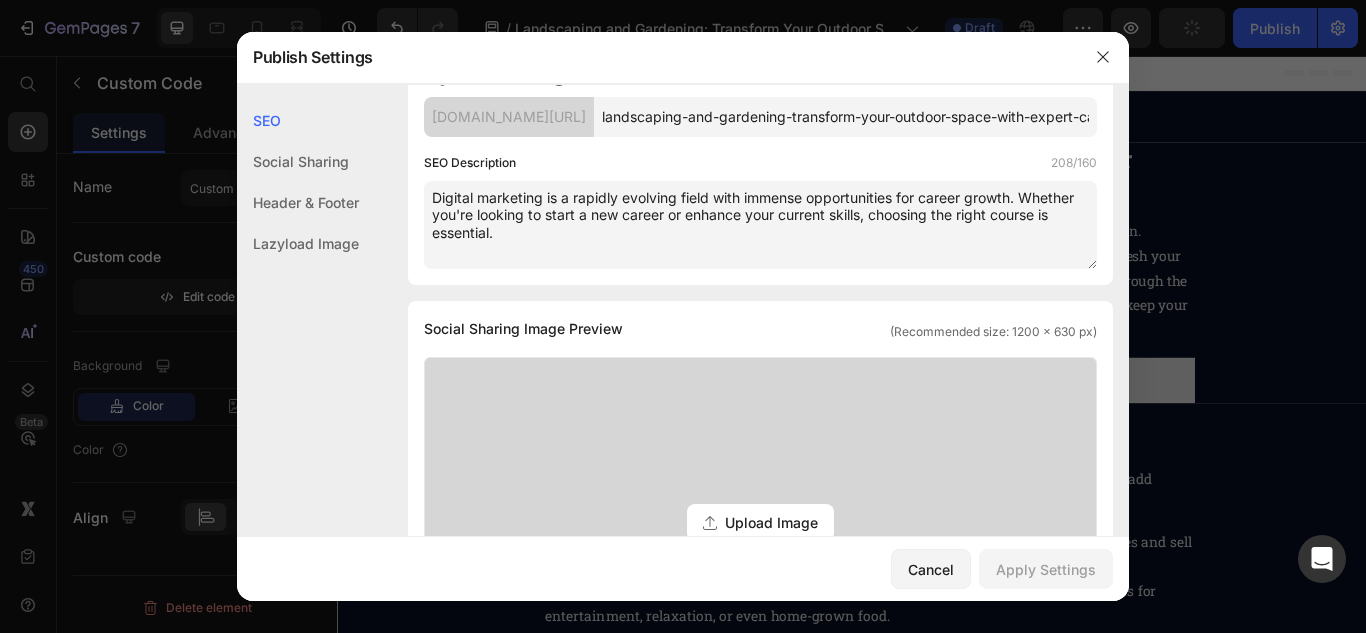click on "Digital marketing is a rapidly evolving field with immense opportunities for career growth. Whether you're looking to start a new career or enhance your current skills, choosing the right course is essential." at bounding box center [760, 225] 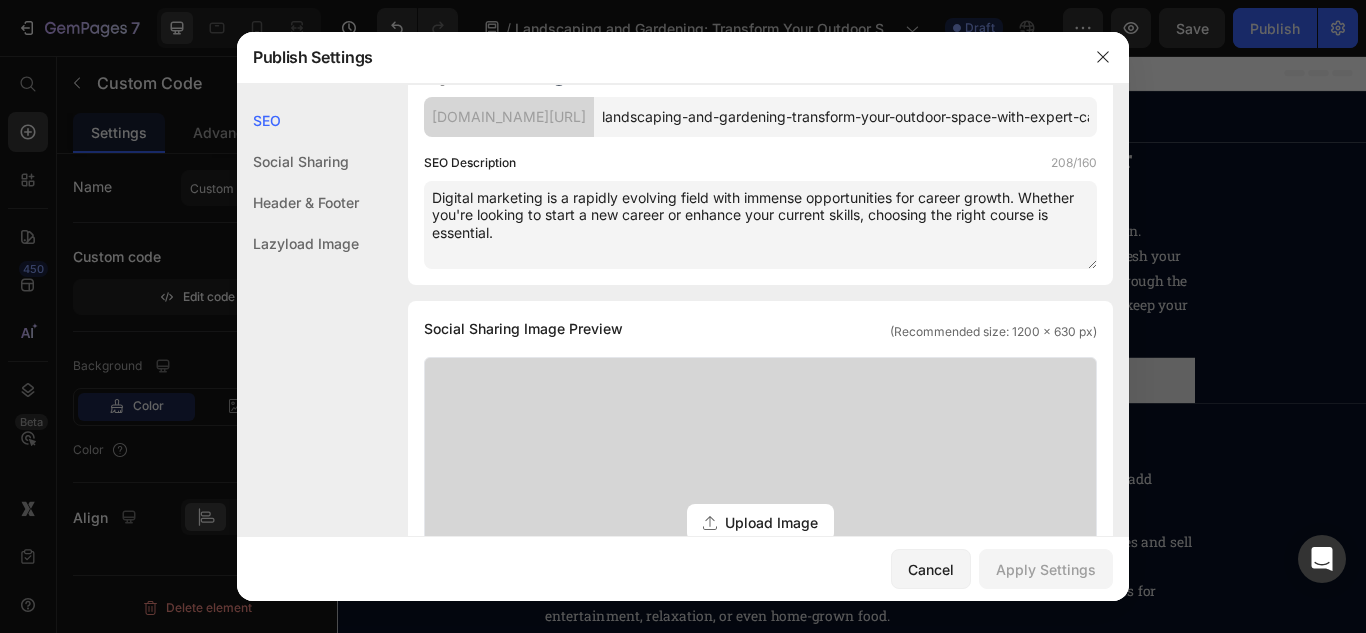 click on "Digital marketing is a rapidly evolving field with immense opportunities for career growth. Whether you're looking to start a new career or enhance your current skills, choosing the right course is essential." at bounding box center [760, 225] 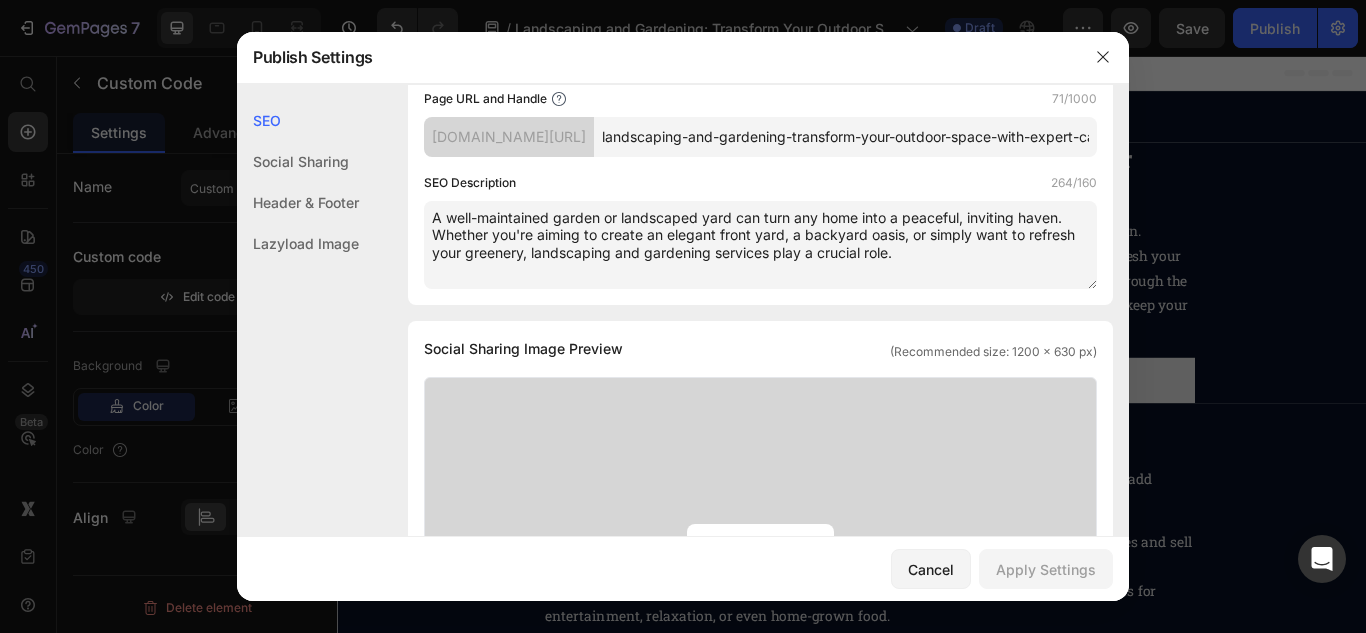 scroll, scrollTop: 320, scrollLeft: 0, axis: vertical 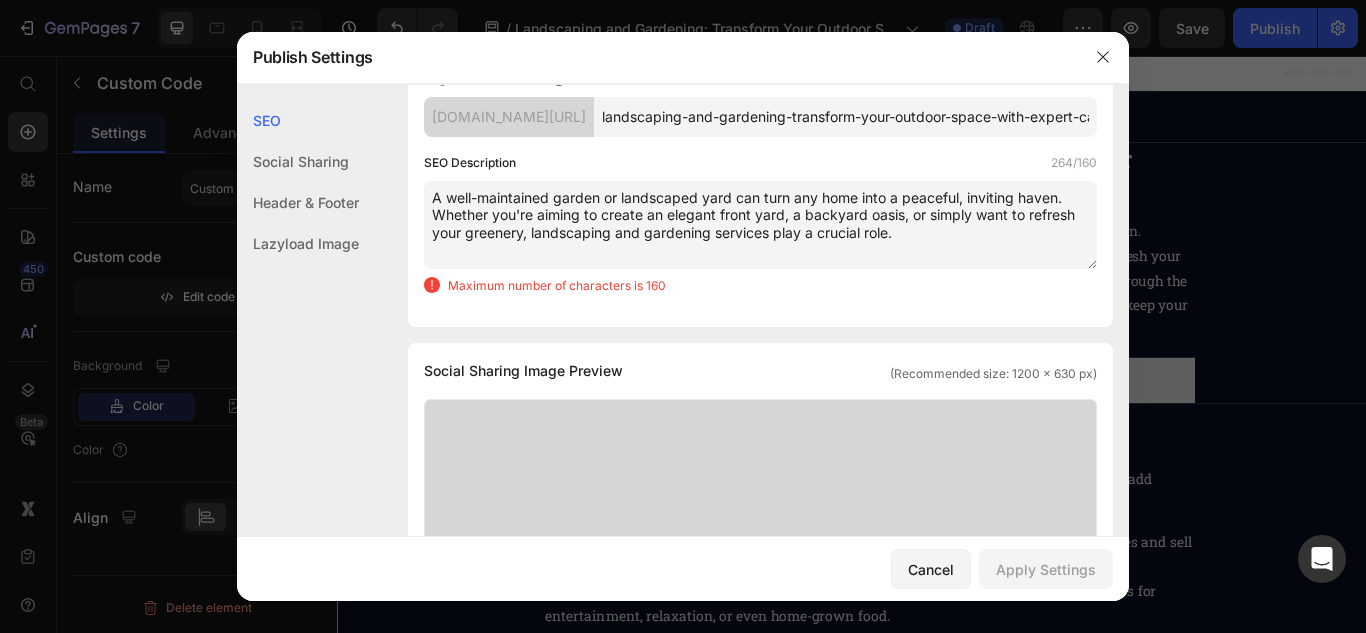 click on "A well-maintained garden or landscaped yard can turn any home into a peaceful, inviting haven. Whether you're aiming to create an elegant front yard, a backyard oasis, or simply want to refresh your greenery, landscaping and gardening services play a crucial role." at bounding box center (760, 225) 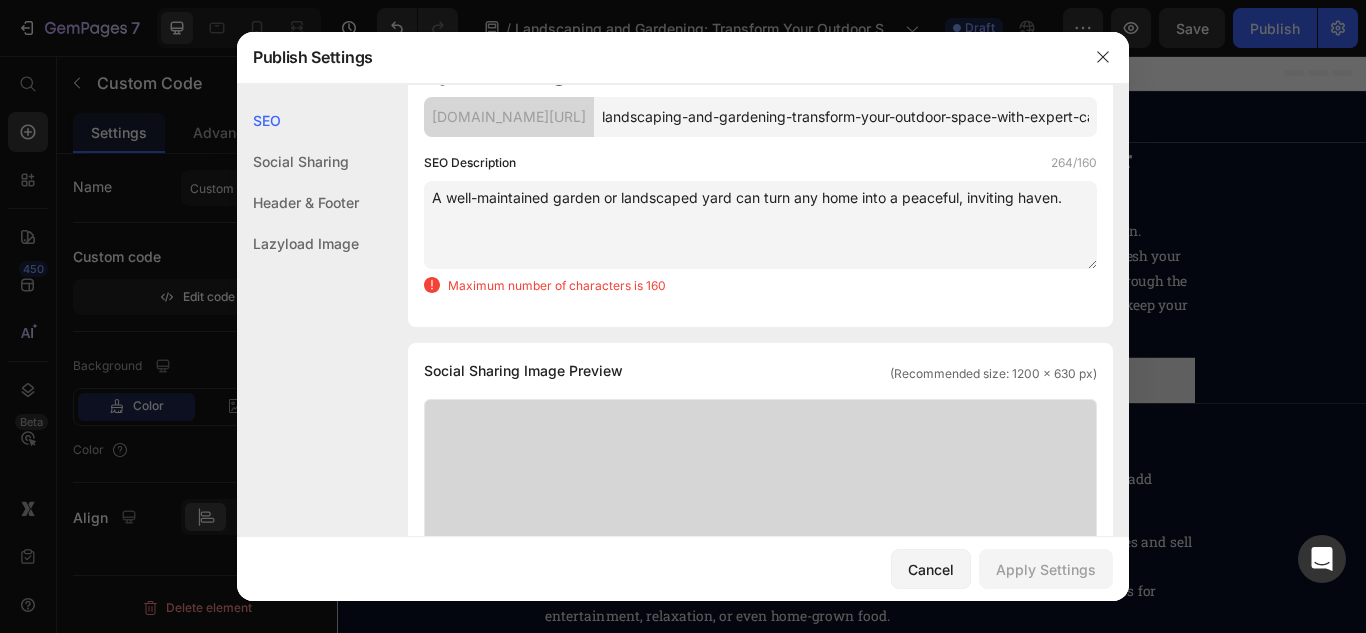 scroll, scrollTop: 280, scrollLeft: 0, axis: vertical 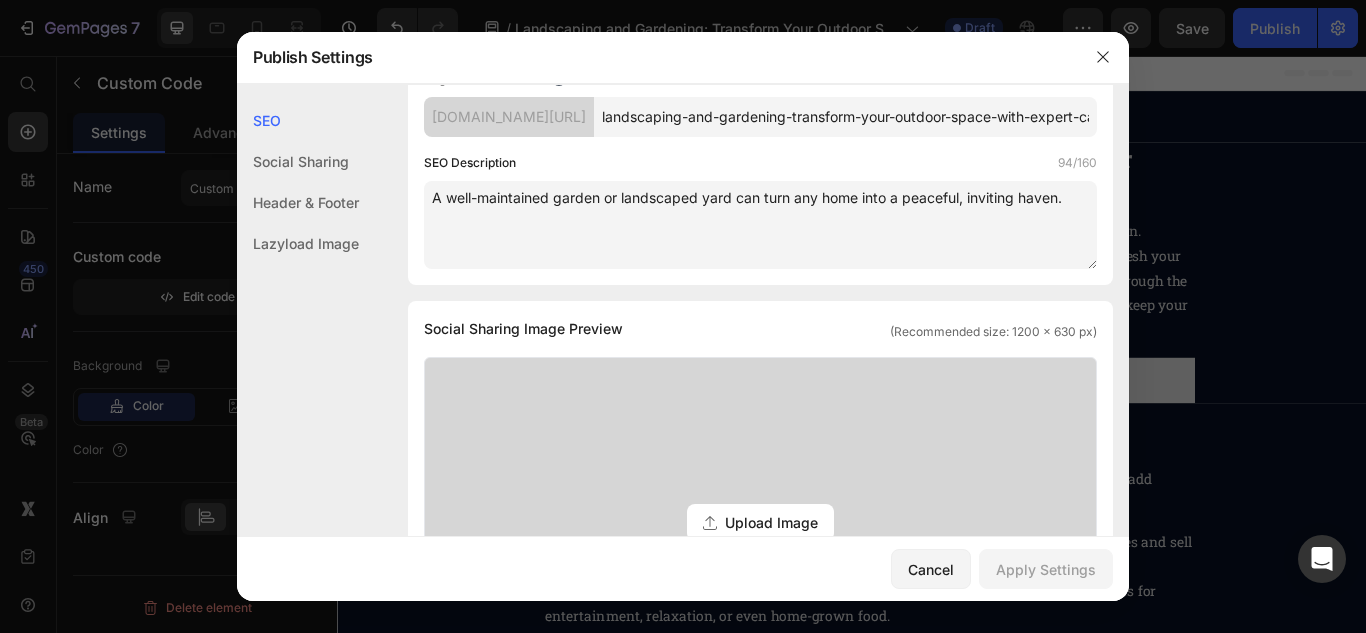 type on "A well-maintained garden or landscaped yard can turn any home into a peaceful, inviting haven." 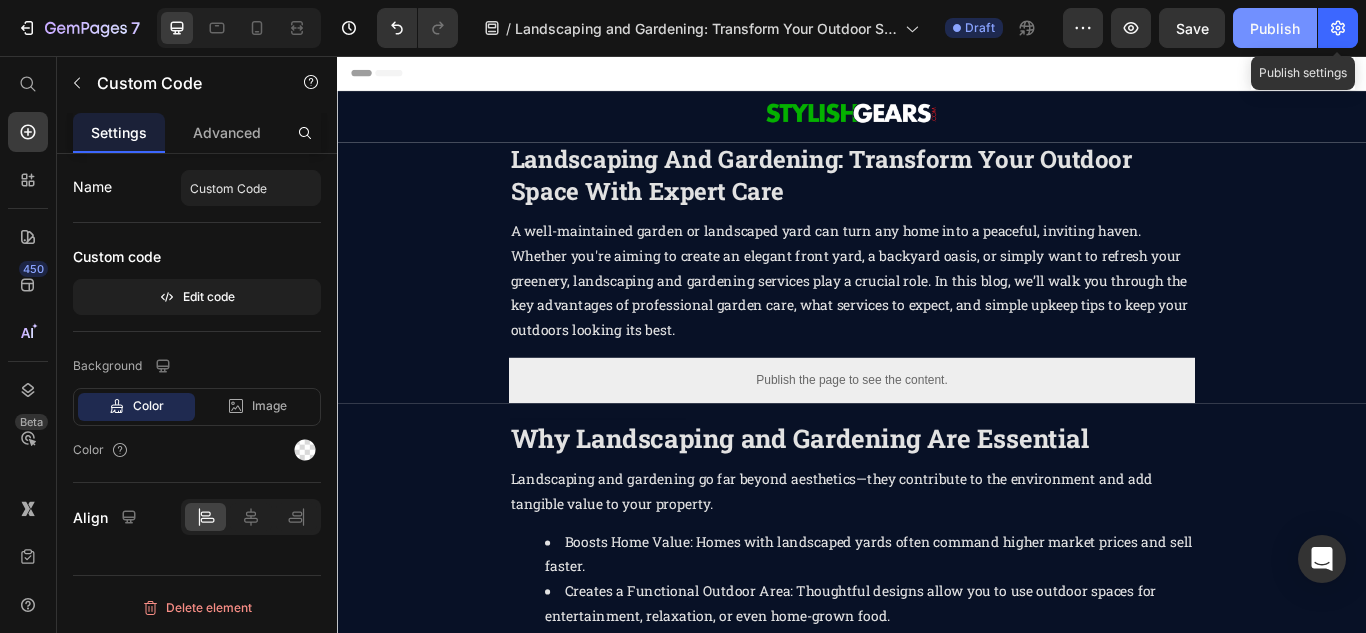 click on "Publish" at bounding box center (1275, 28) 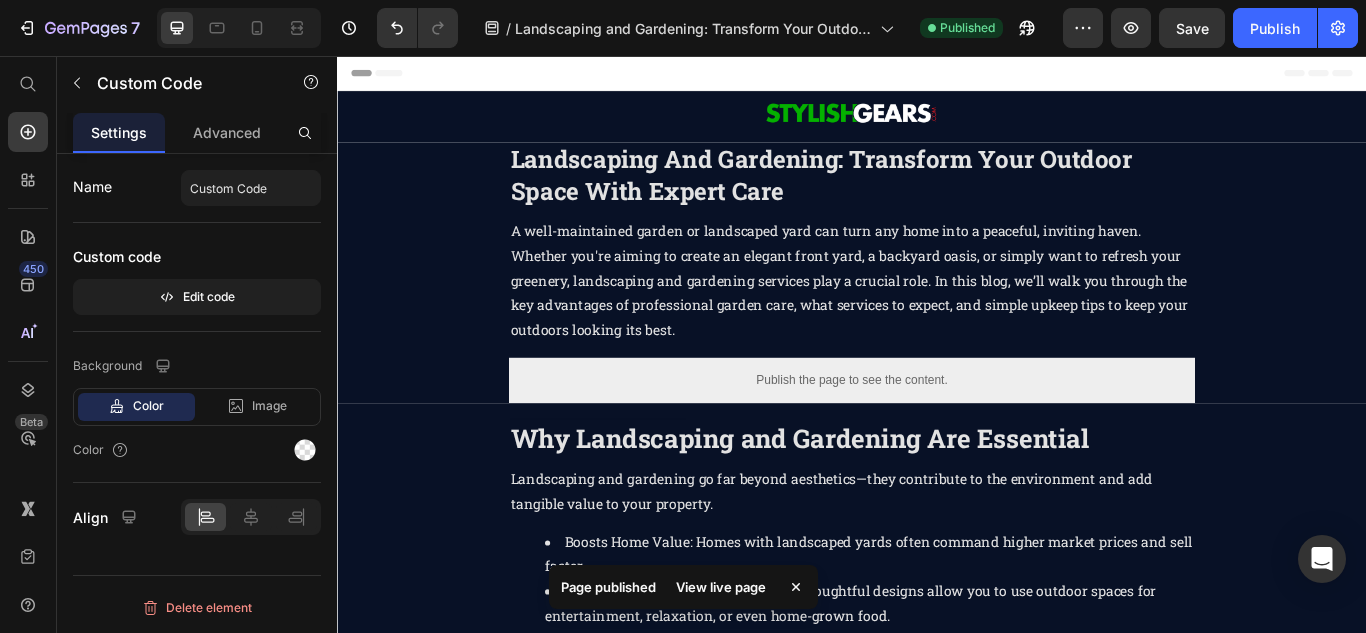 click on "View live page" at bounding box center (721, 587) 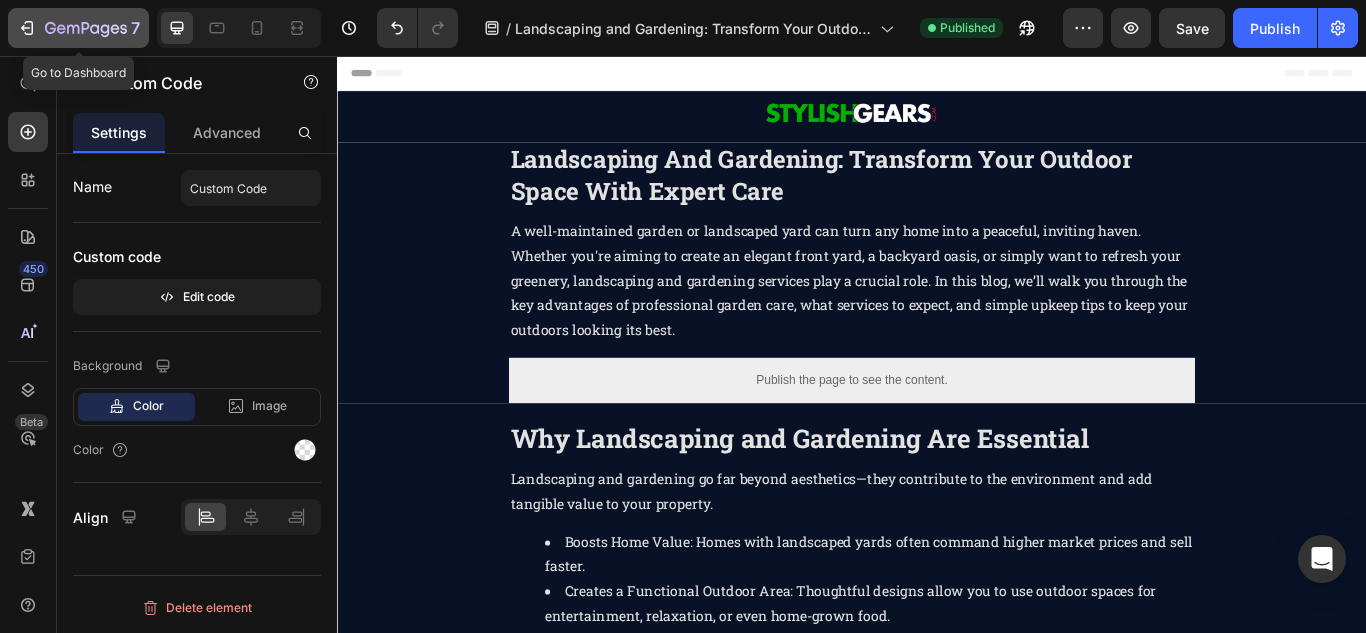 click on "7" 